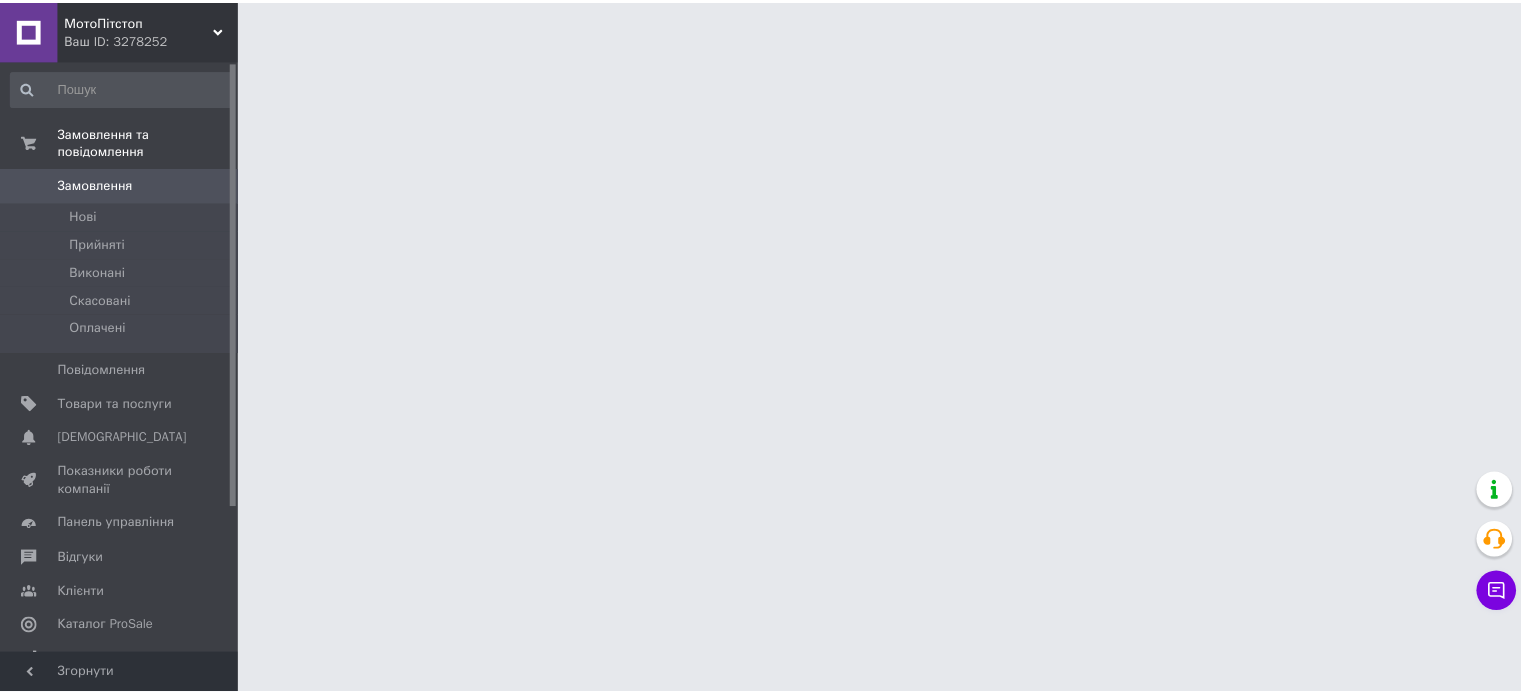 scroll, scrollTop: 0, scrollLeft: 0, axis: both 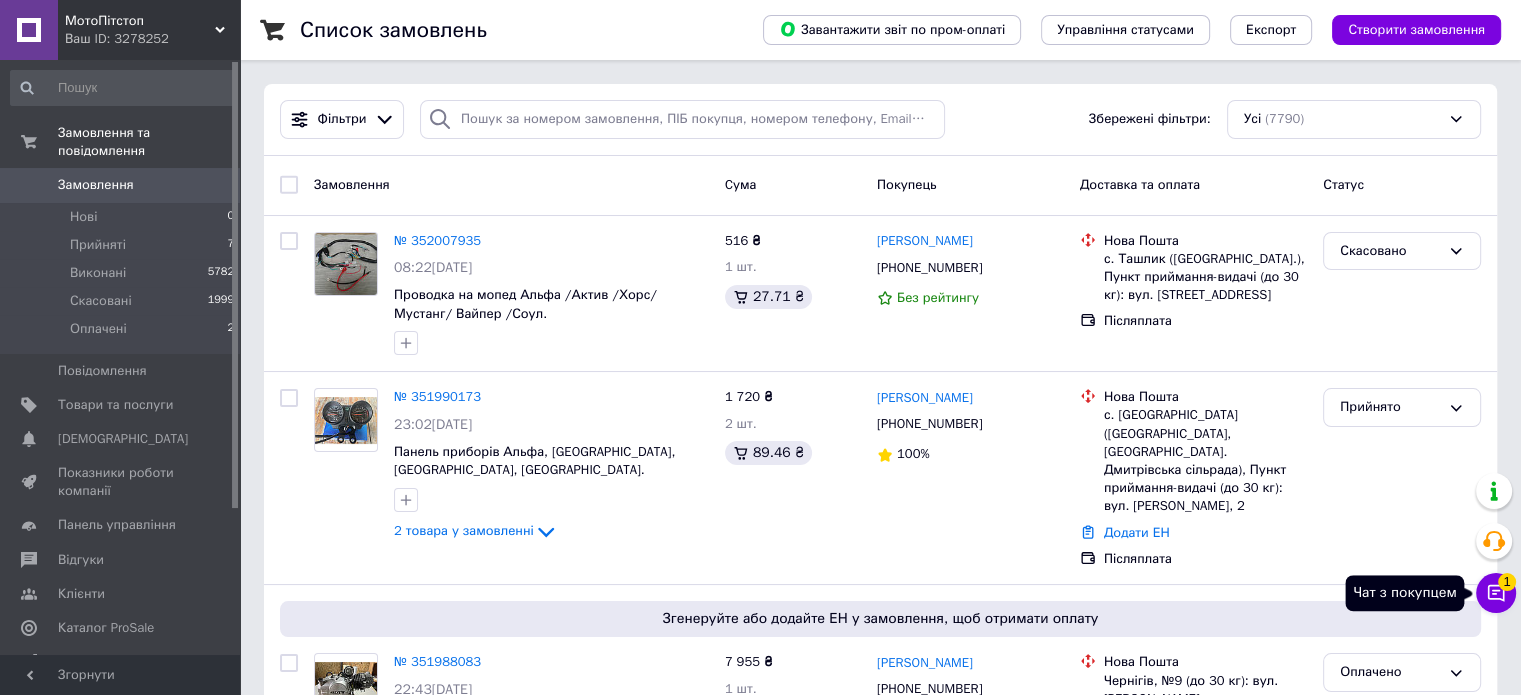 click 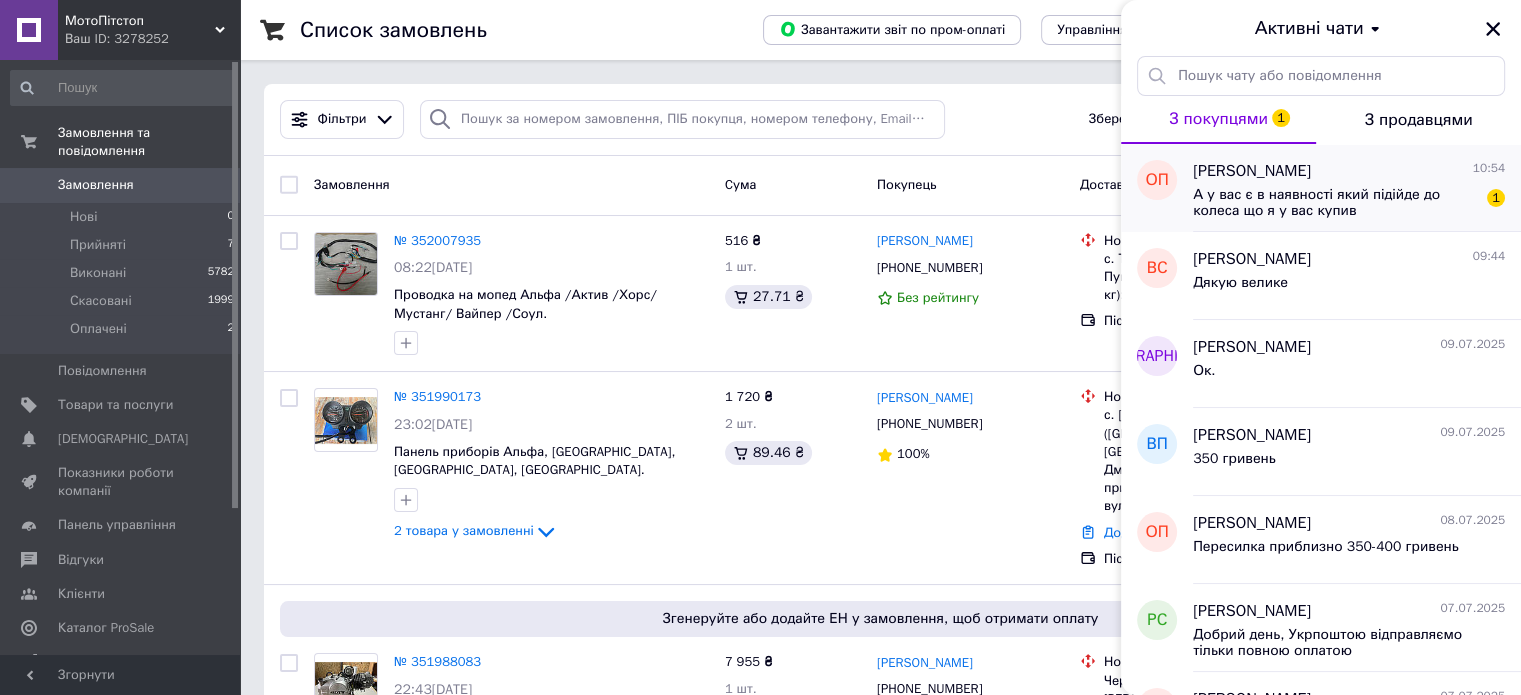 click on "А у вас є в наявності який підійде до колеса що я у вас купив" at bounding box center [1335, 203] 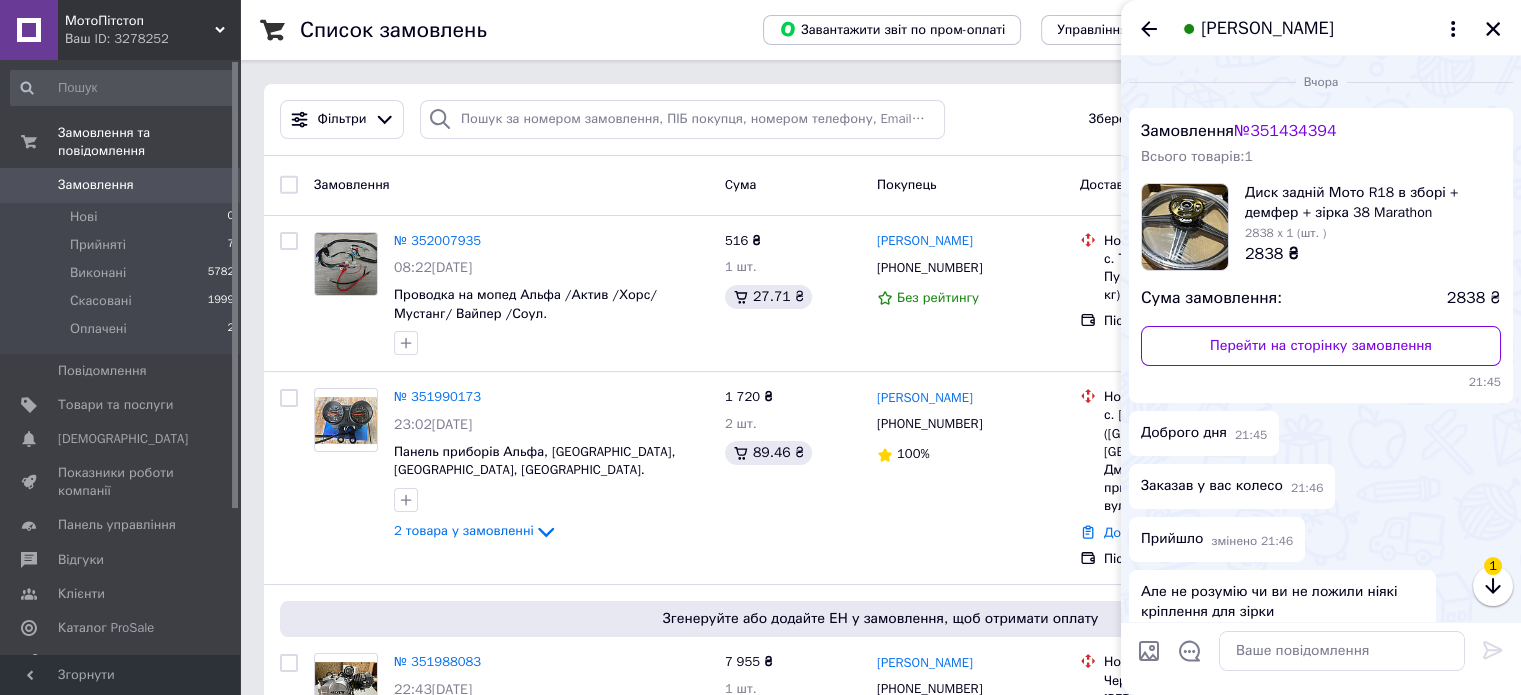 scroll, scrollTop: 1113, scrollLeft: 0, axis: vertical 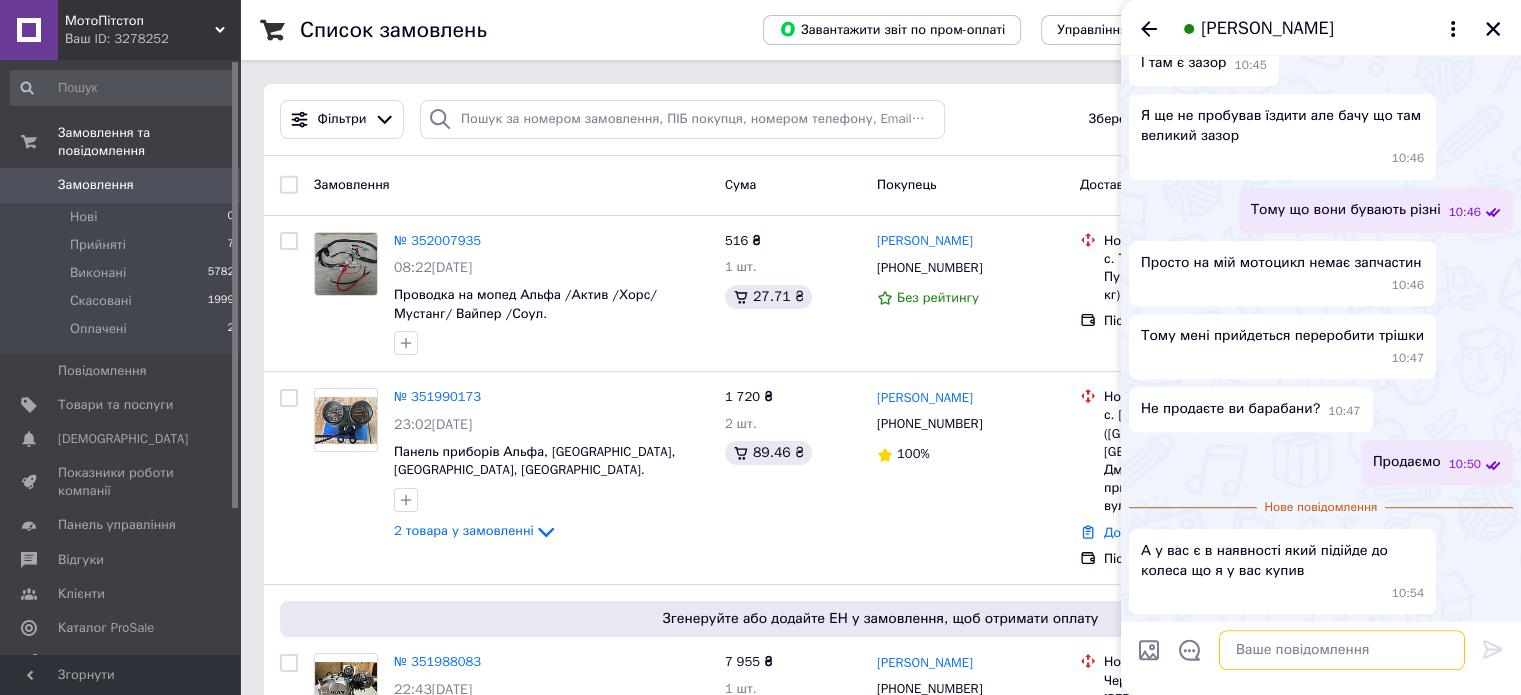drag, startPoint x: 1307, startPoint y: 657, endPoint x: 1380, endPoint y: 623, distance: 80.529495 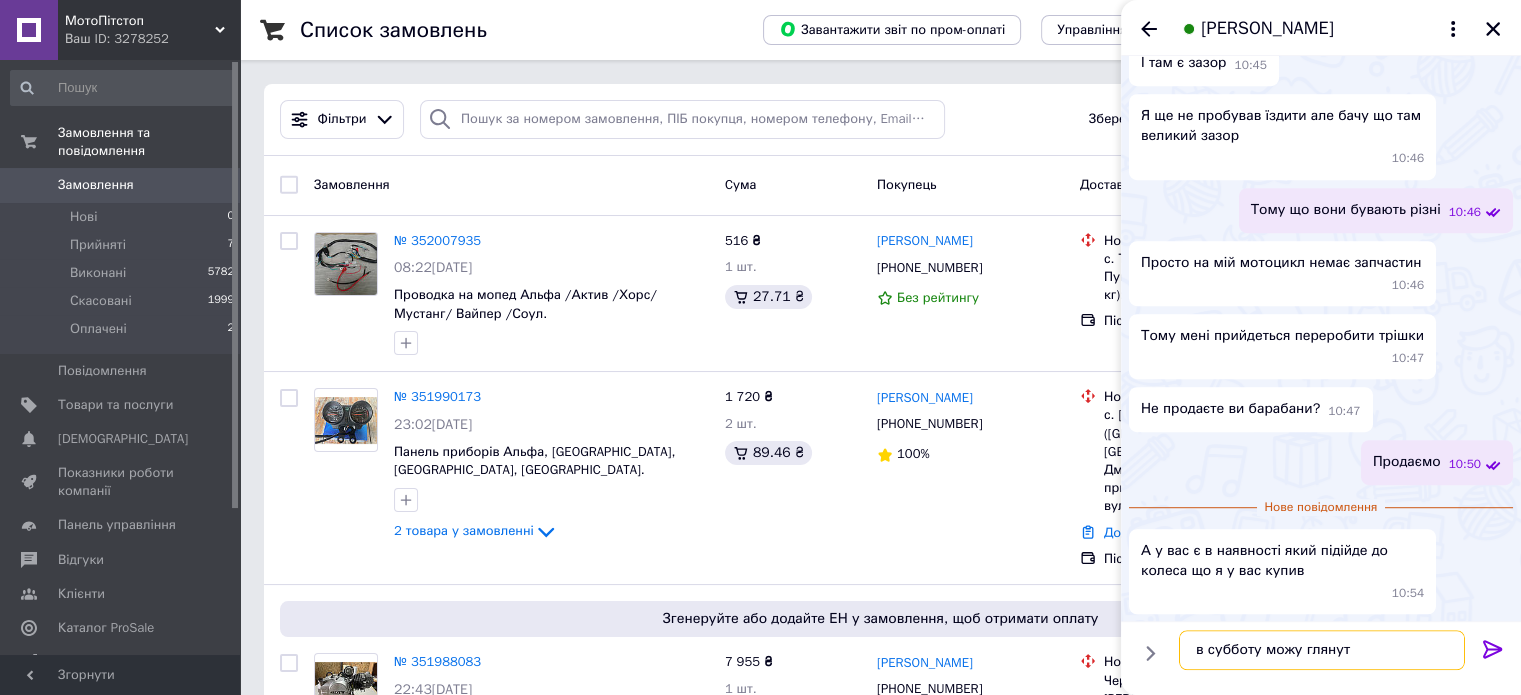 type on "в субботу можу глянути" 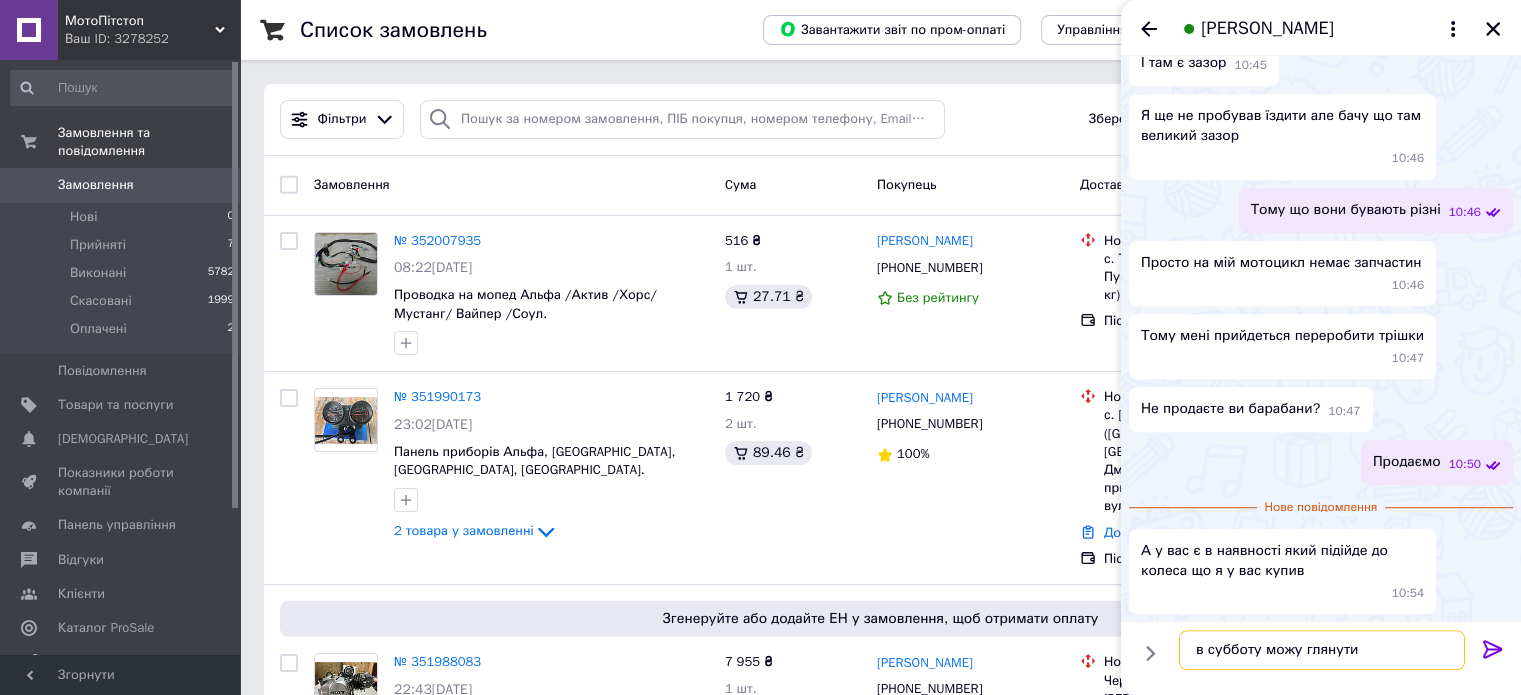 type 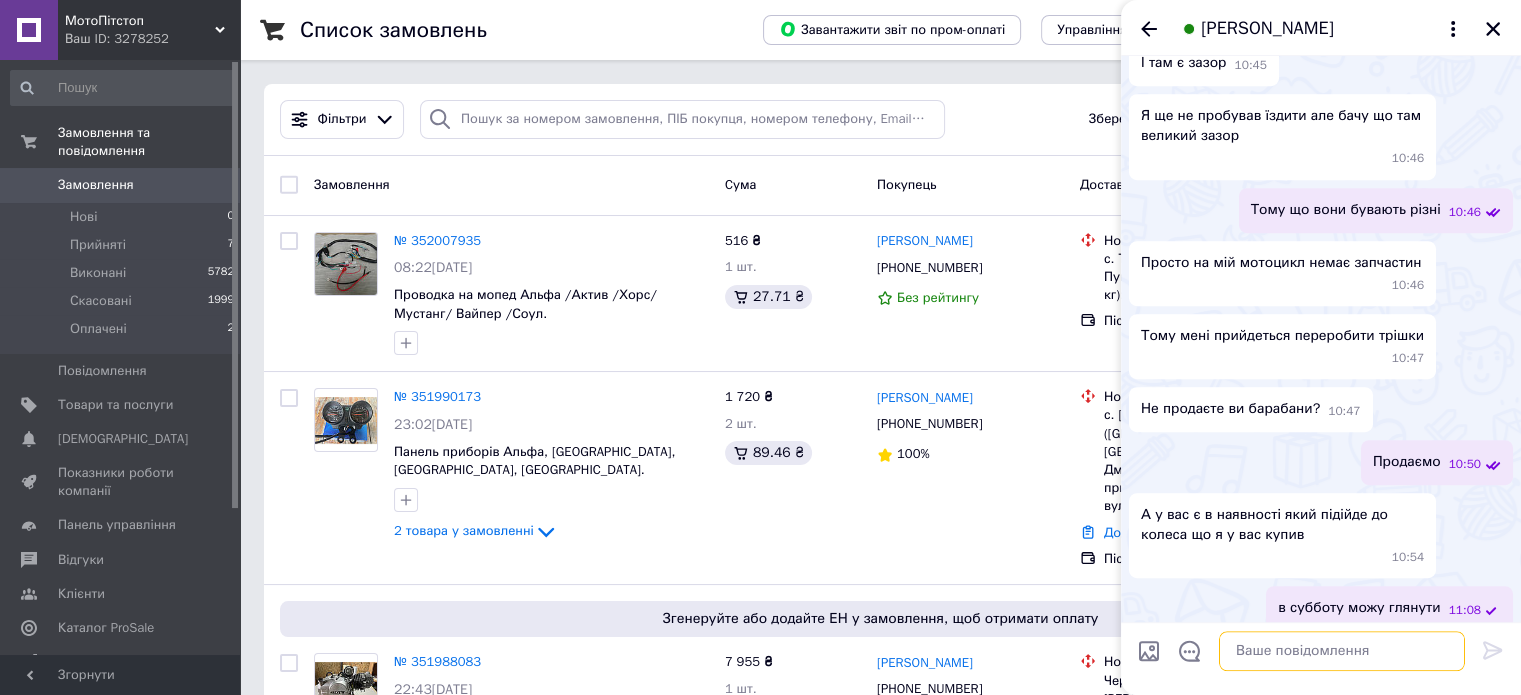 scroll, scrollTop: 1130, scrollLeft: 0, axis: vertical 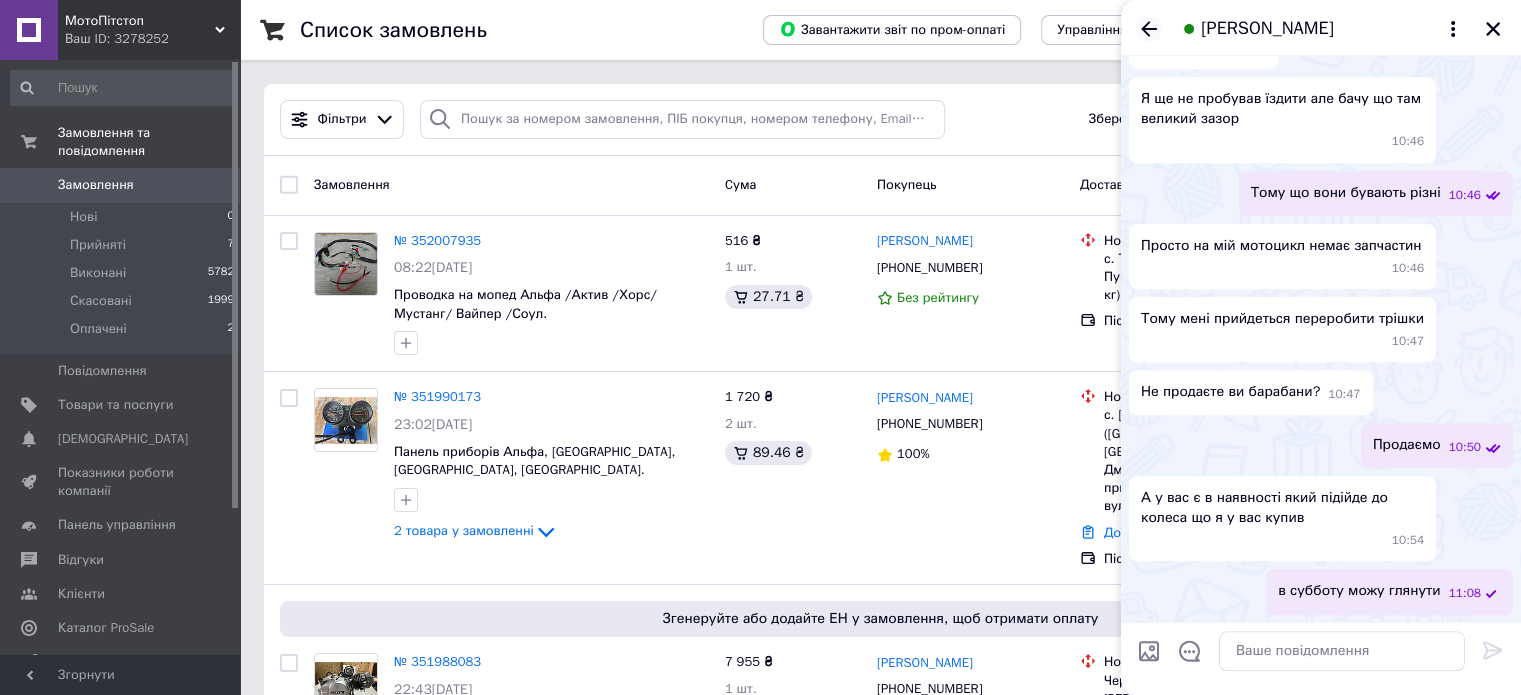 click 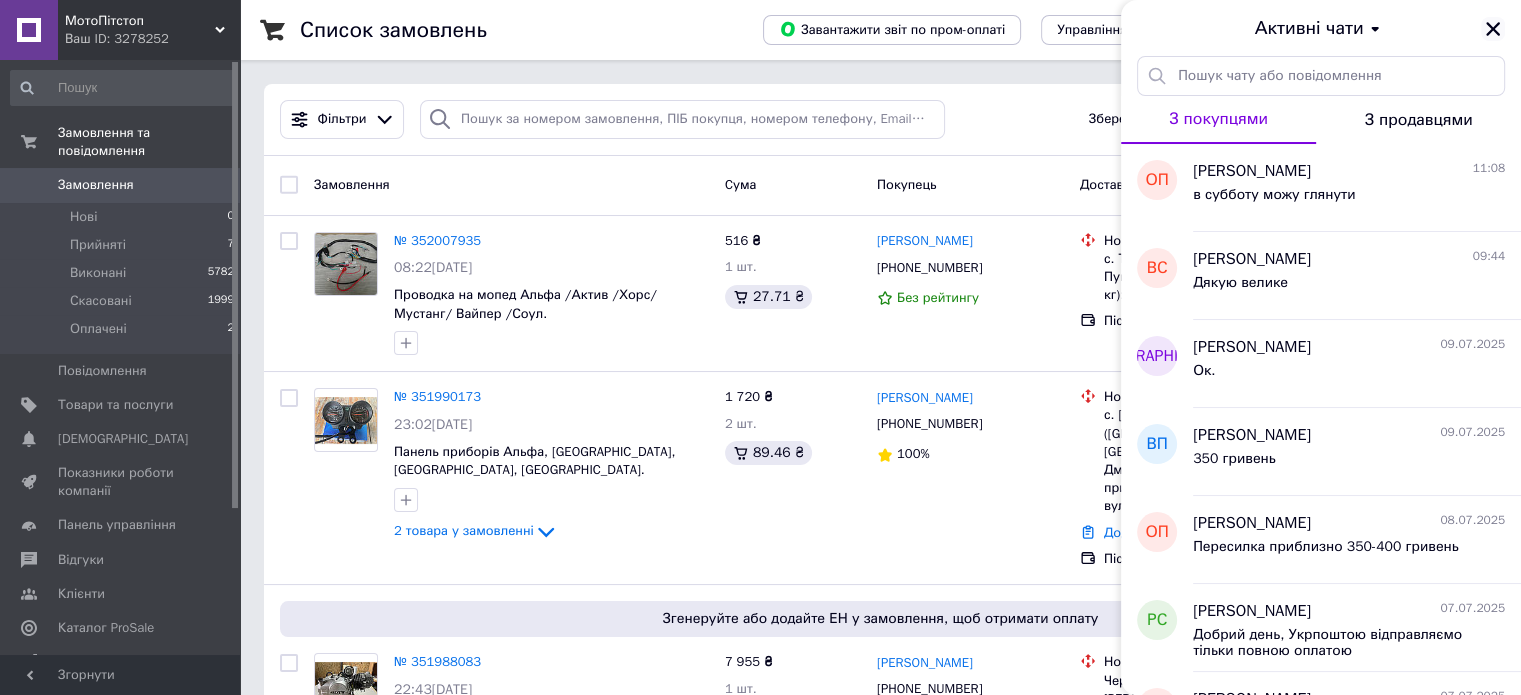 click 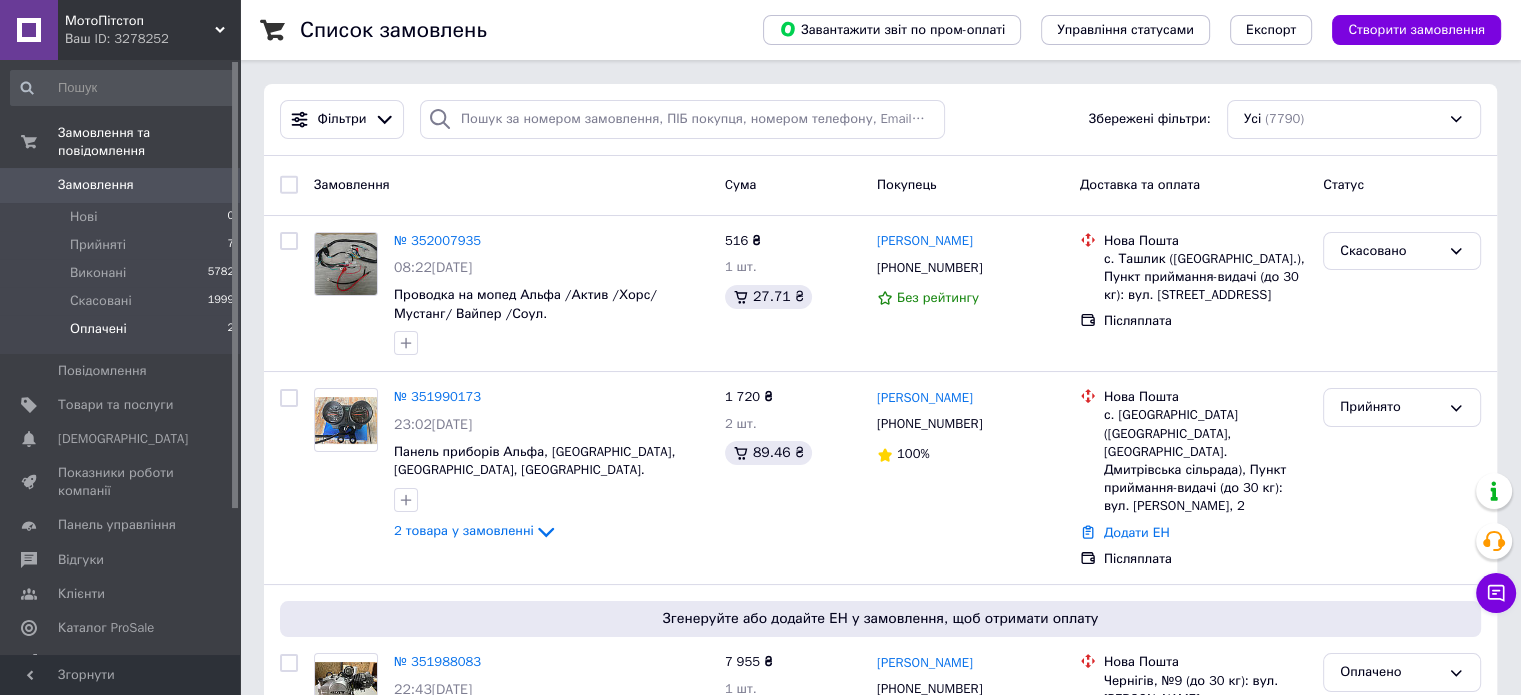 click on "Оплачені" at bounding box center [98, 329] 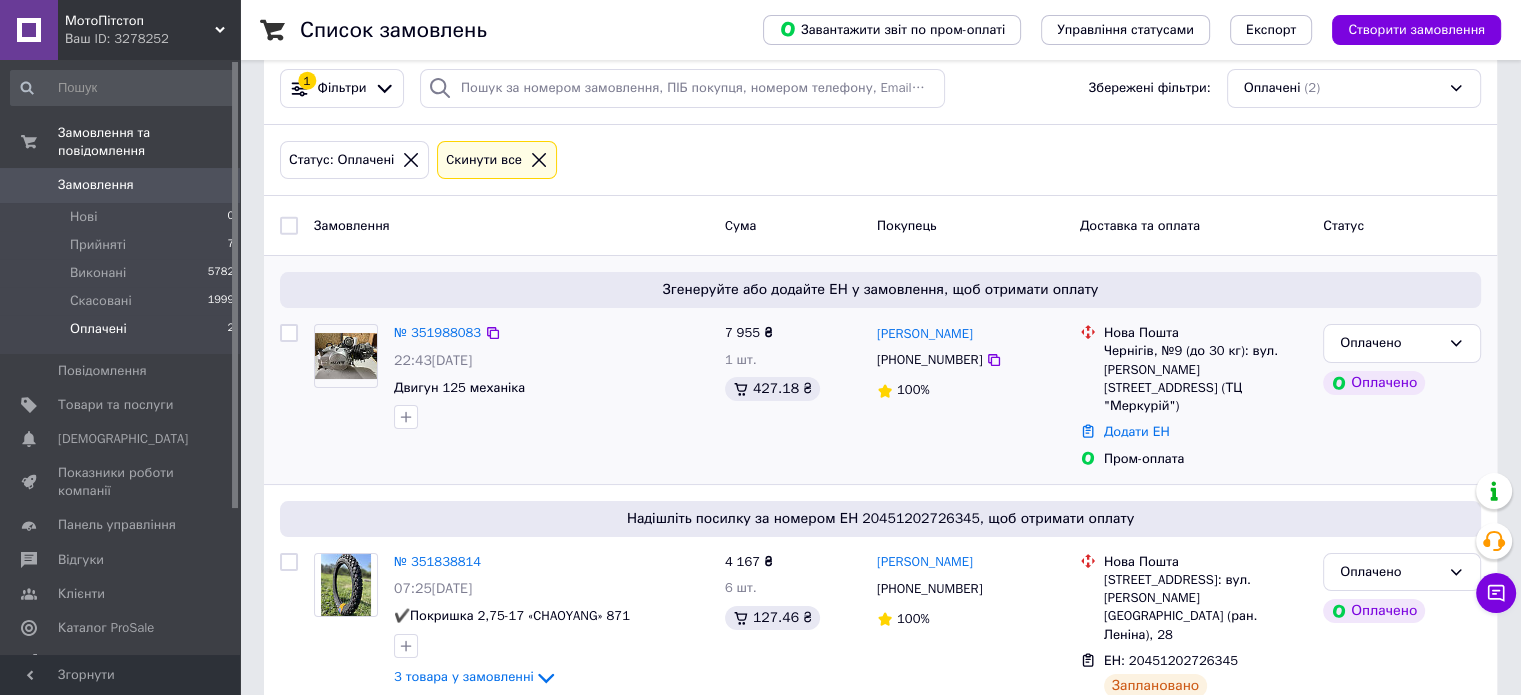 scroll, scrollTop: 46, scrollLeft: 0, axis: vertical 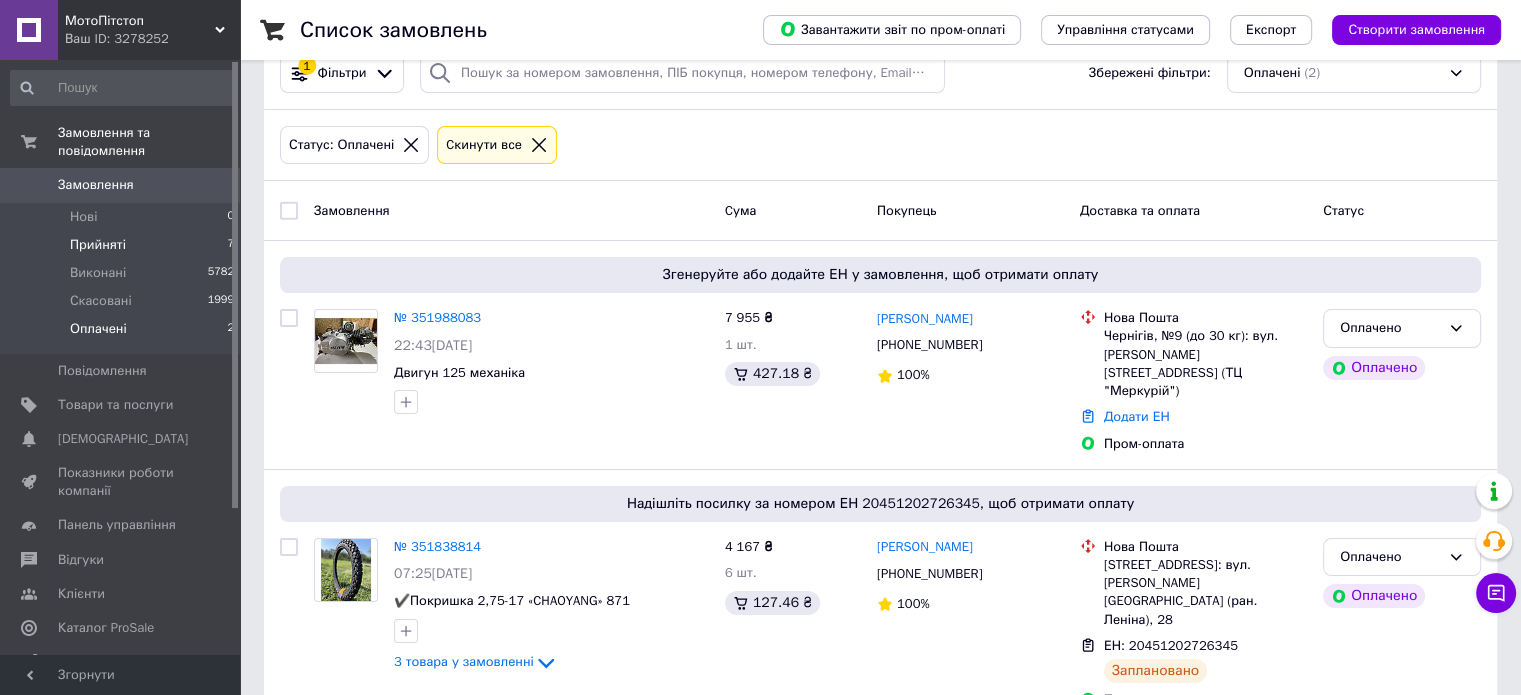 click on "Прийняті" at bounding box center (98, 245) 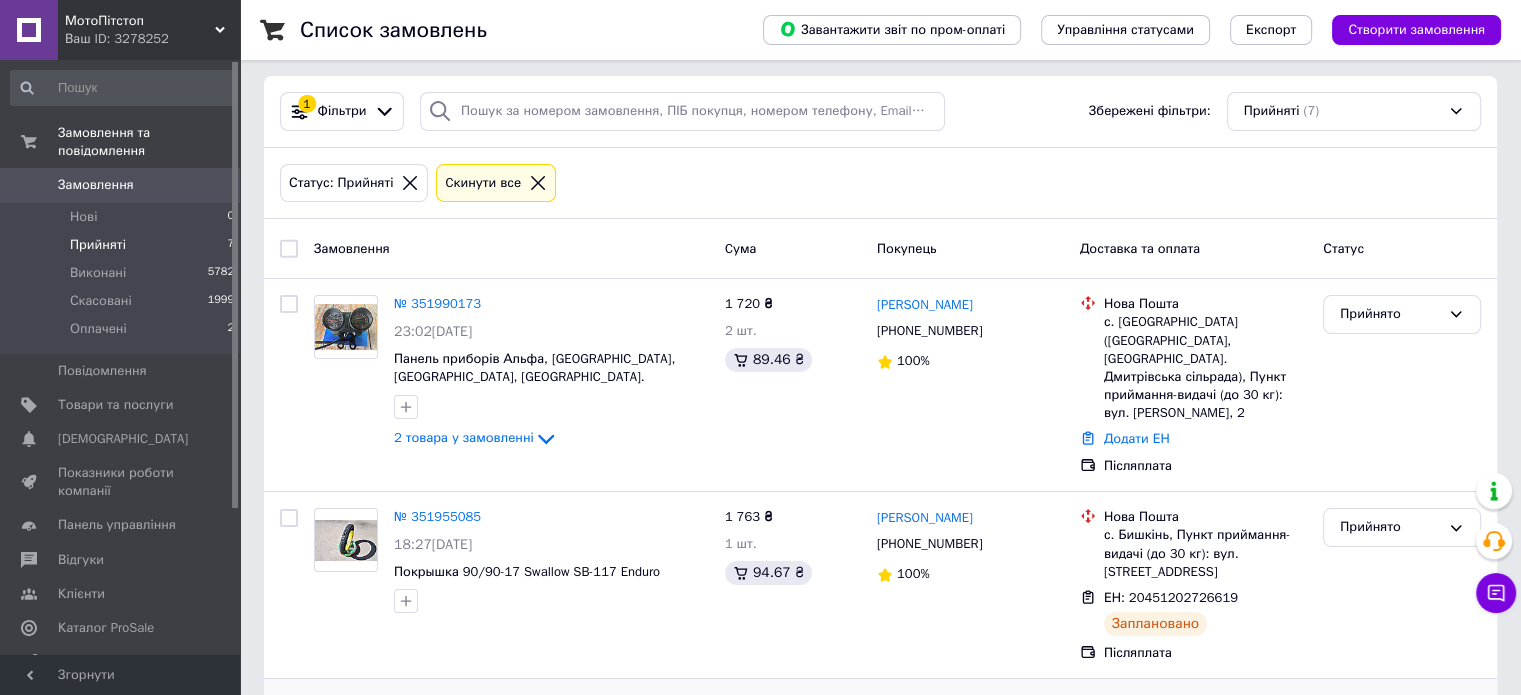 scroll, scrollTop: 0, scrollLeft: 0, axis: both 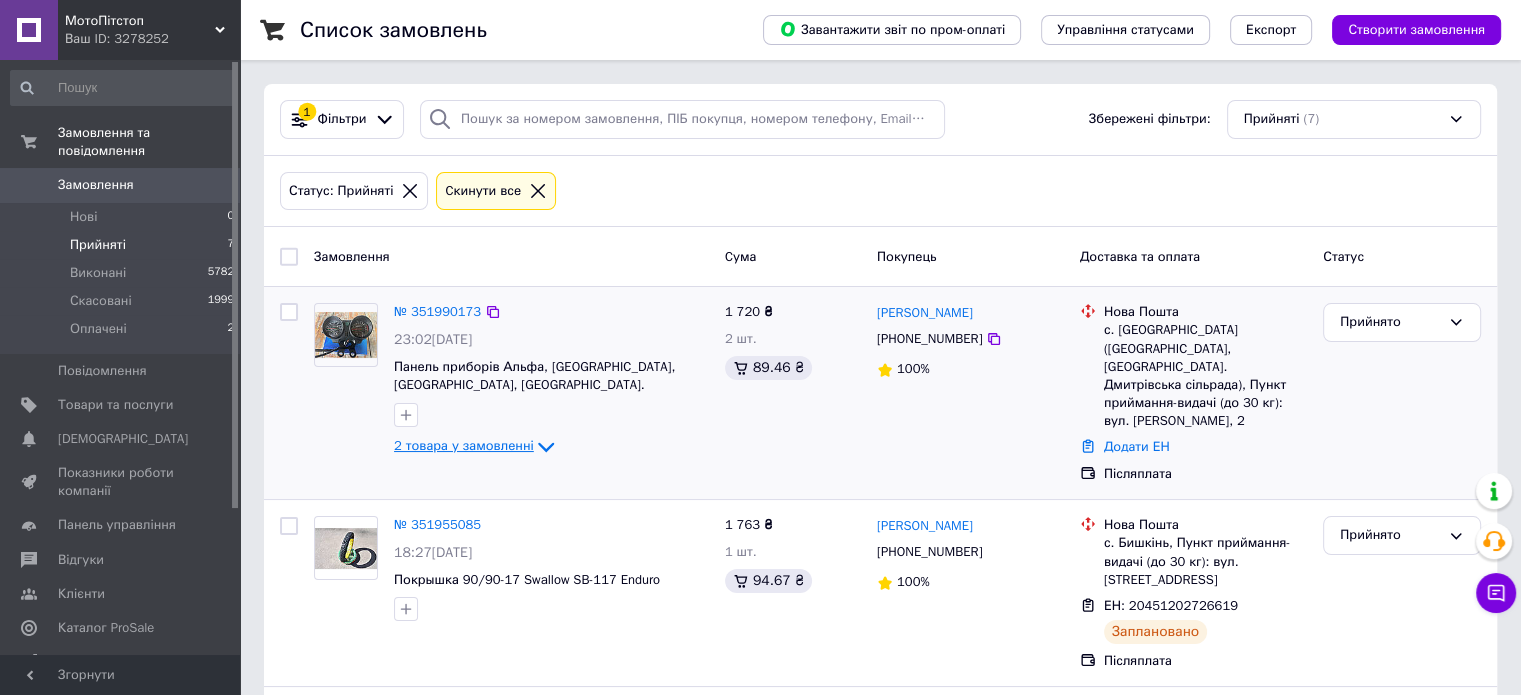 click on "2 товара у замовленні" at bounding box center (464, 446) 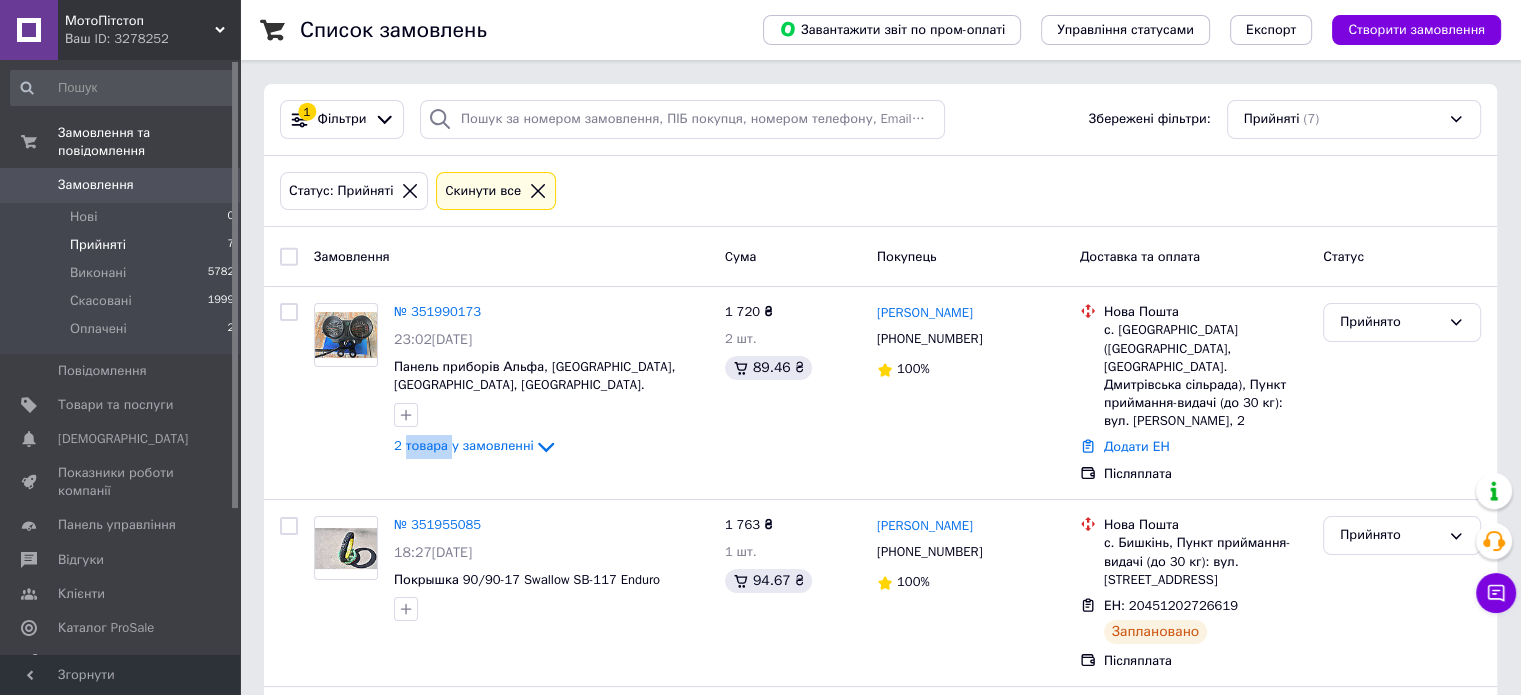 click on "№ 351990173" at bounding box center (437, 311) 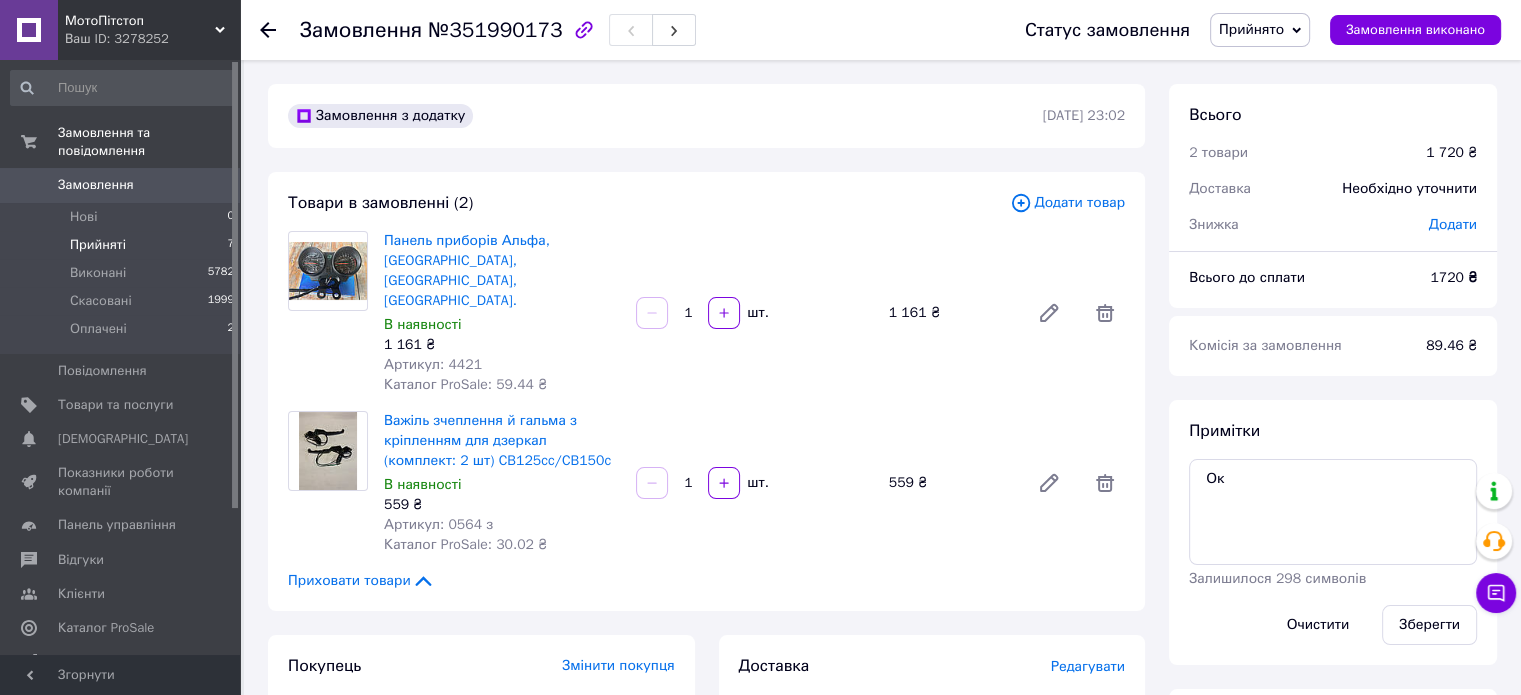 click on "Прийняті" at bounding box center [98, 245] 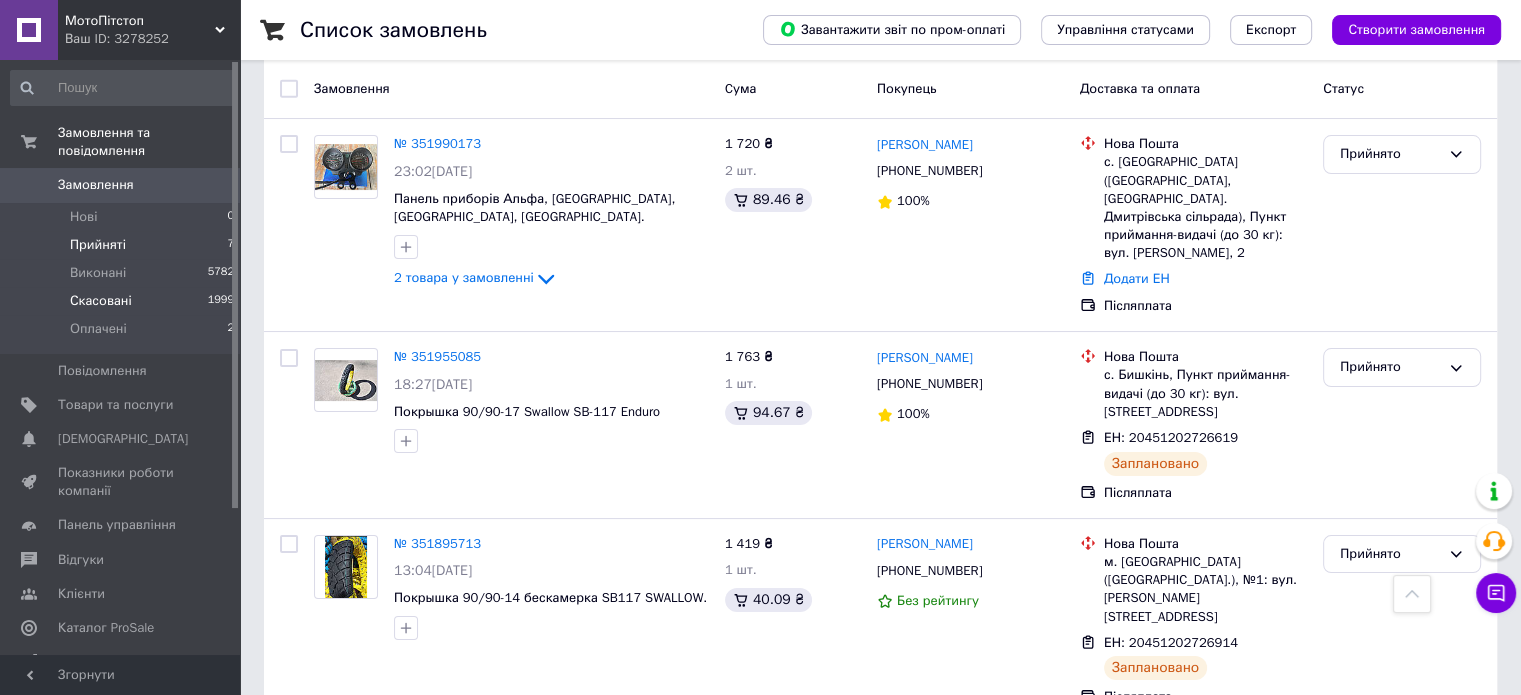 scroll, scrollTop: 0, scrollLeft: 0, axis: both 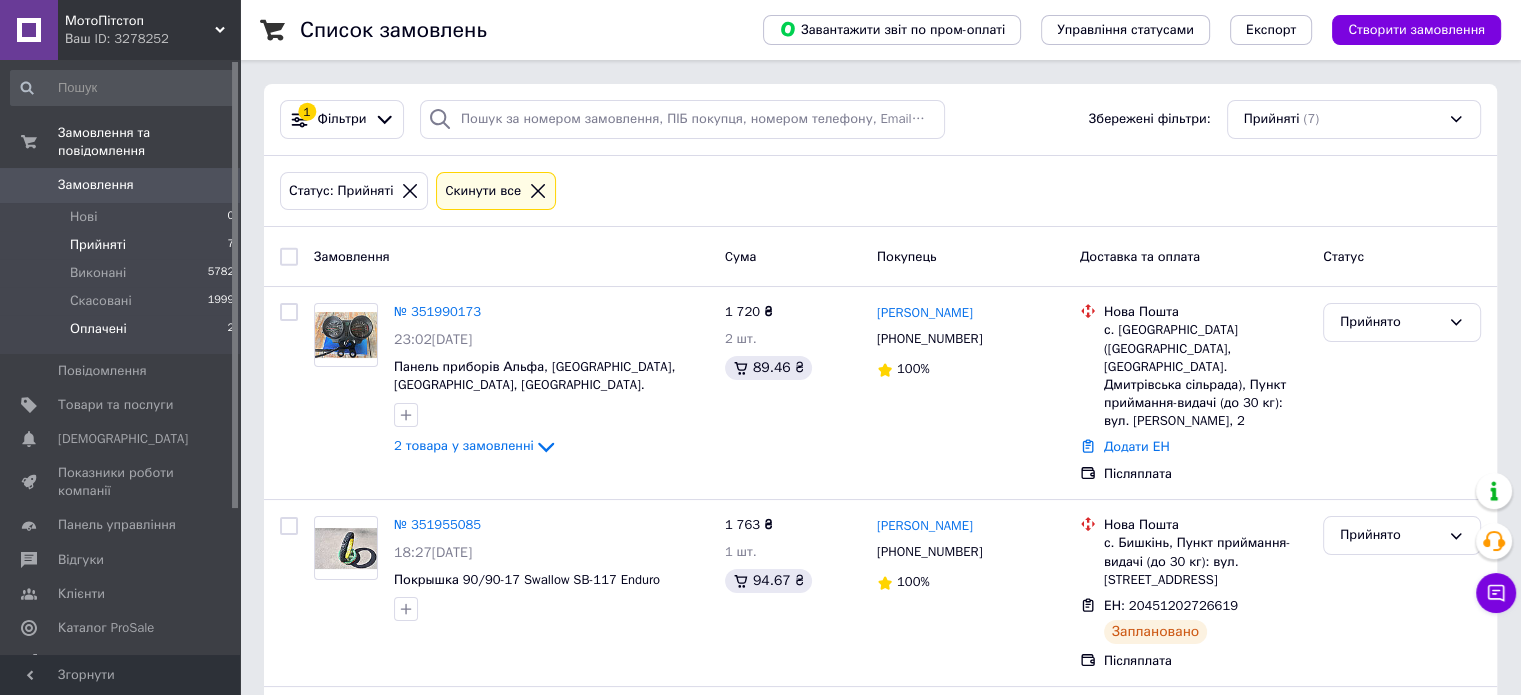 click on "Оплачені" at bounding box center (98, 329) 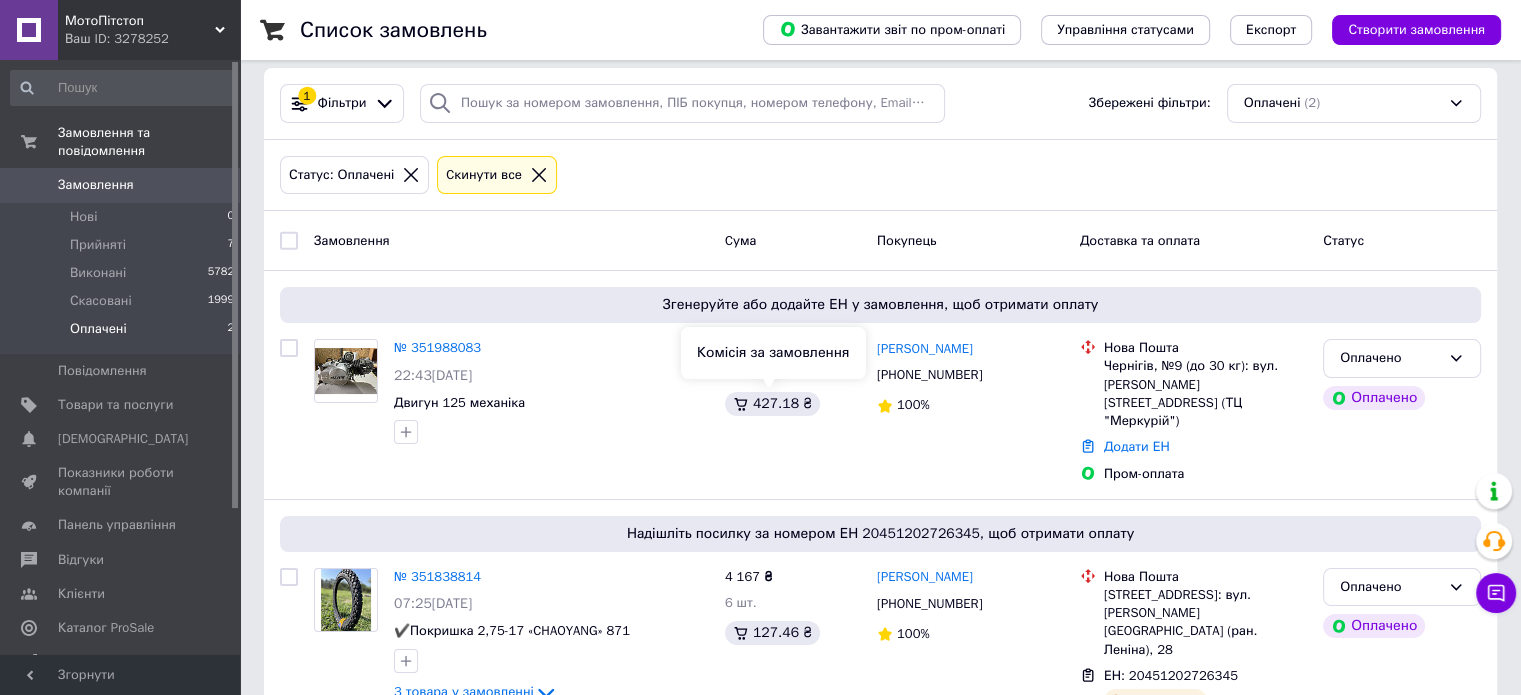 scroll, scrollTop: 0, scrollLeft: 0, axis: both 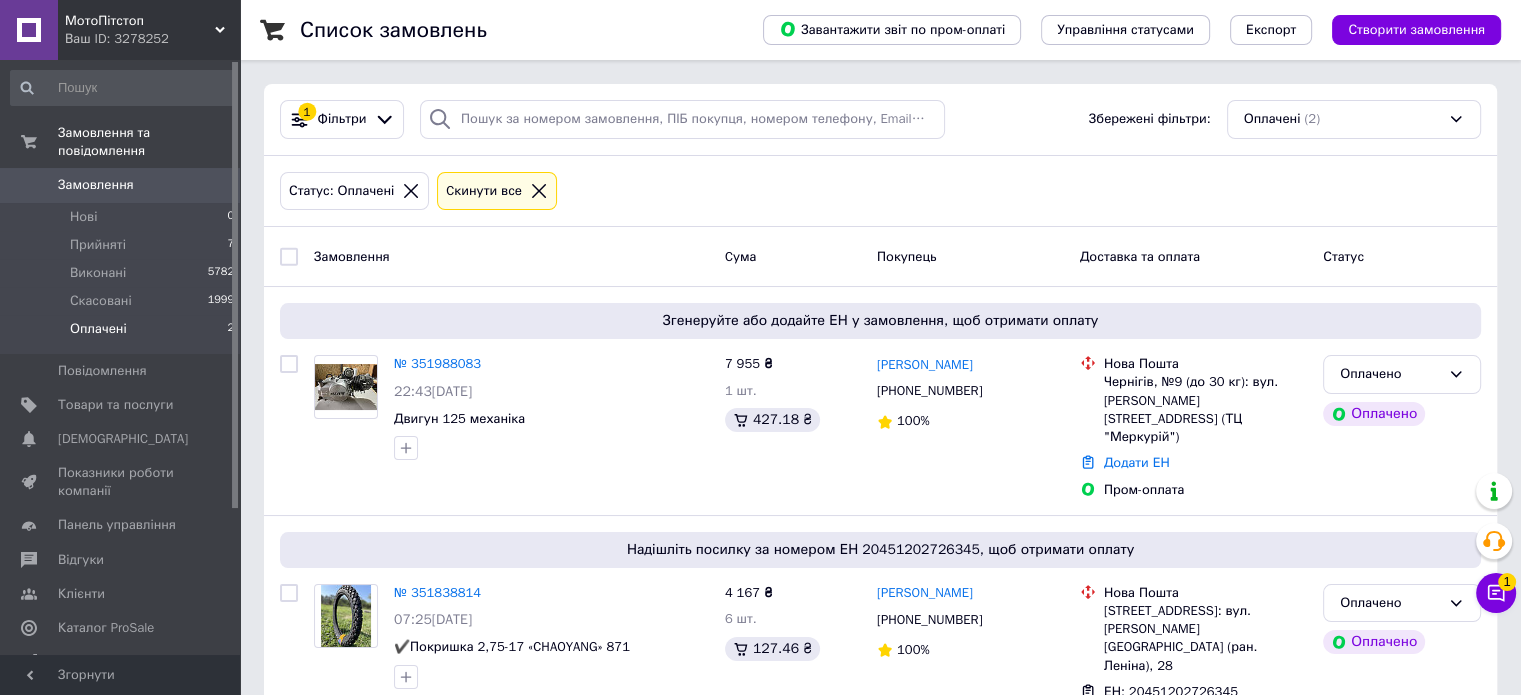 click on "Оплачені" at bounding box center [98, 329] 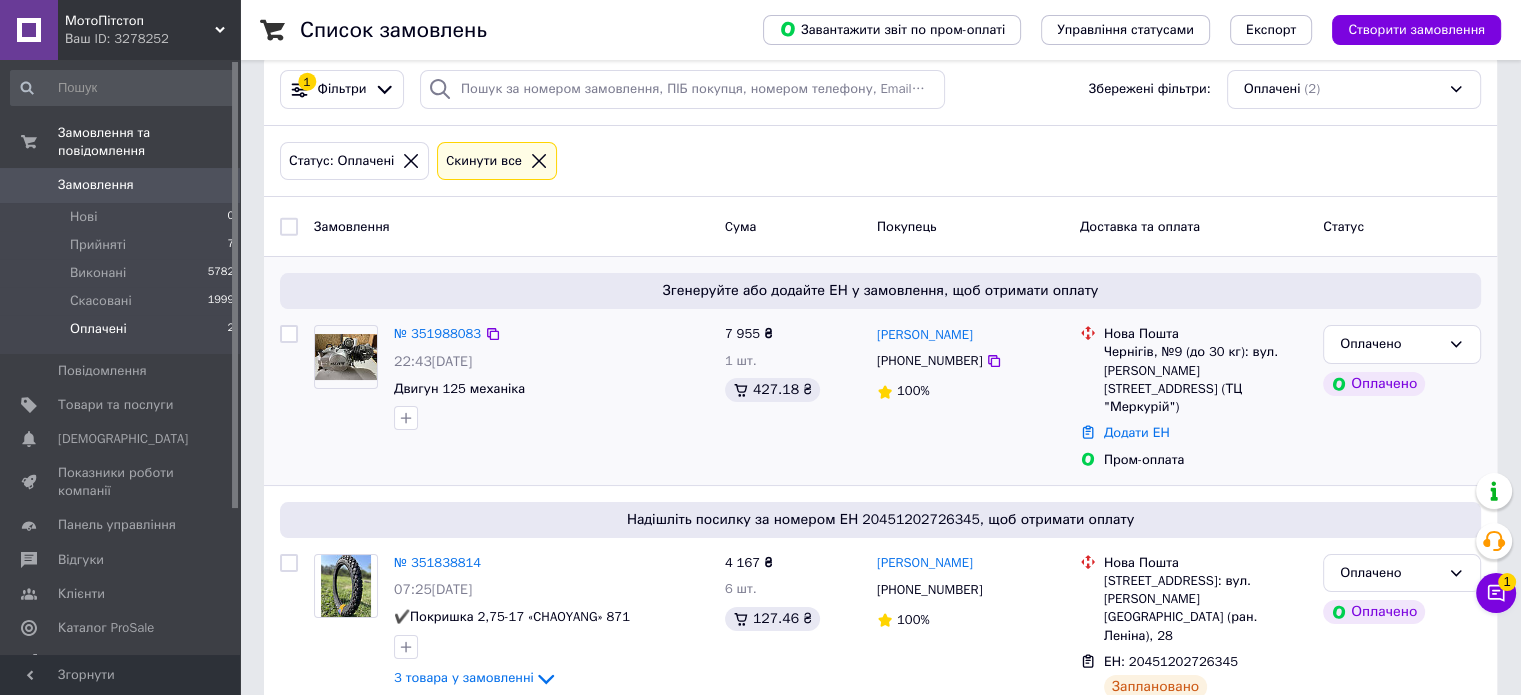 scroll, scrollTop: 46, scrollLeft: 0, axis: vertical 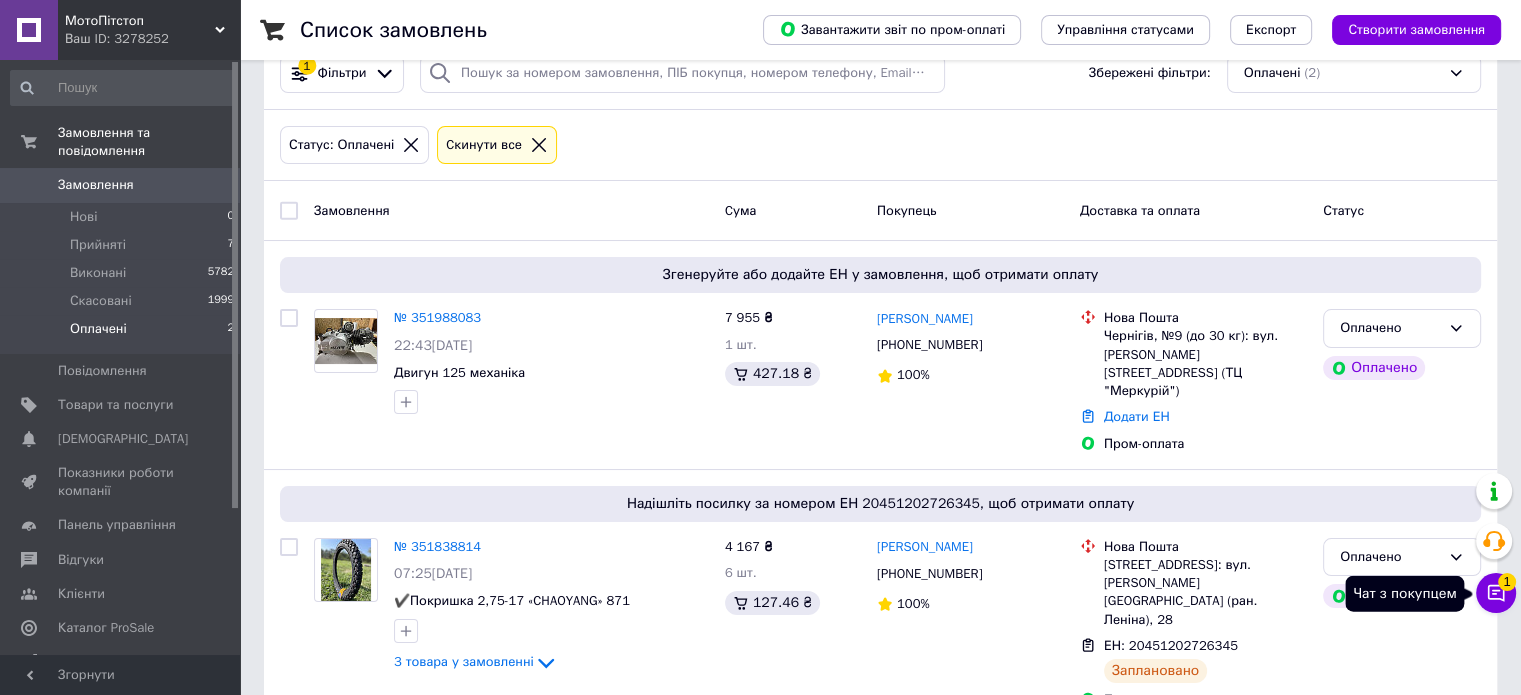 click 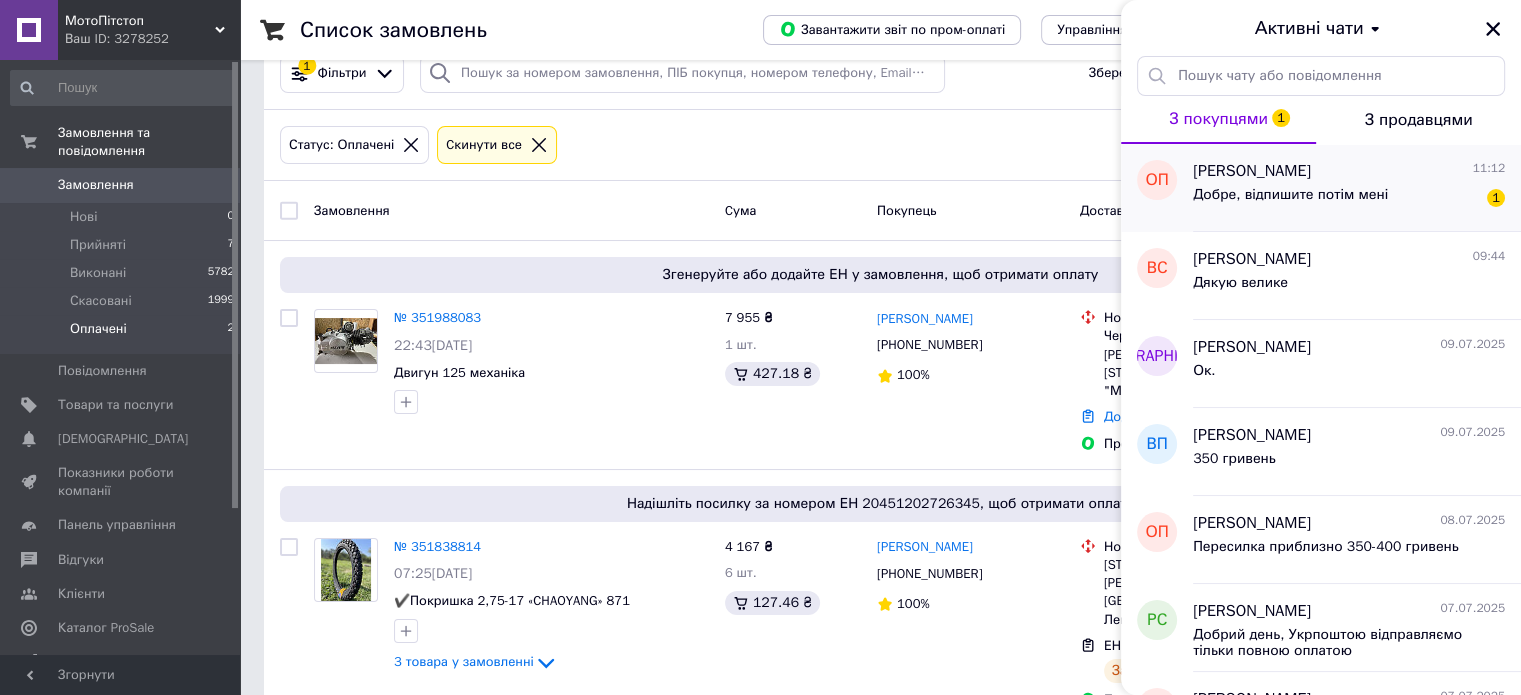 click on "[PERSON_NAME] 11:12" at bounding box center (1349, 171) 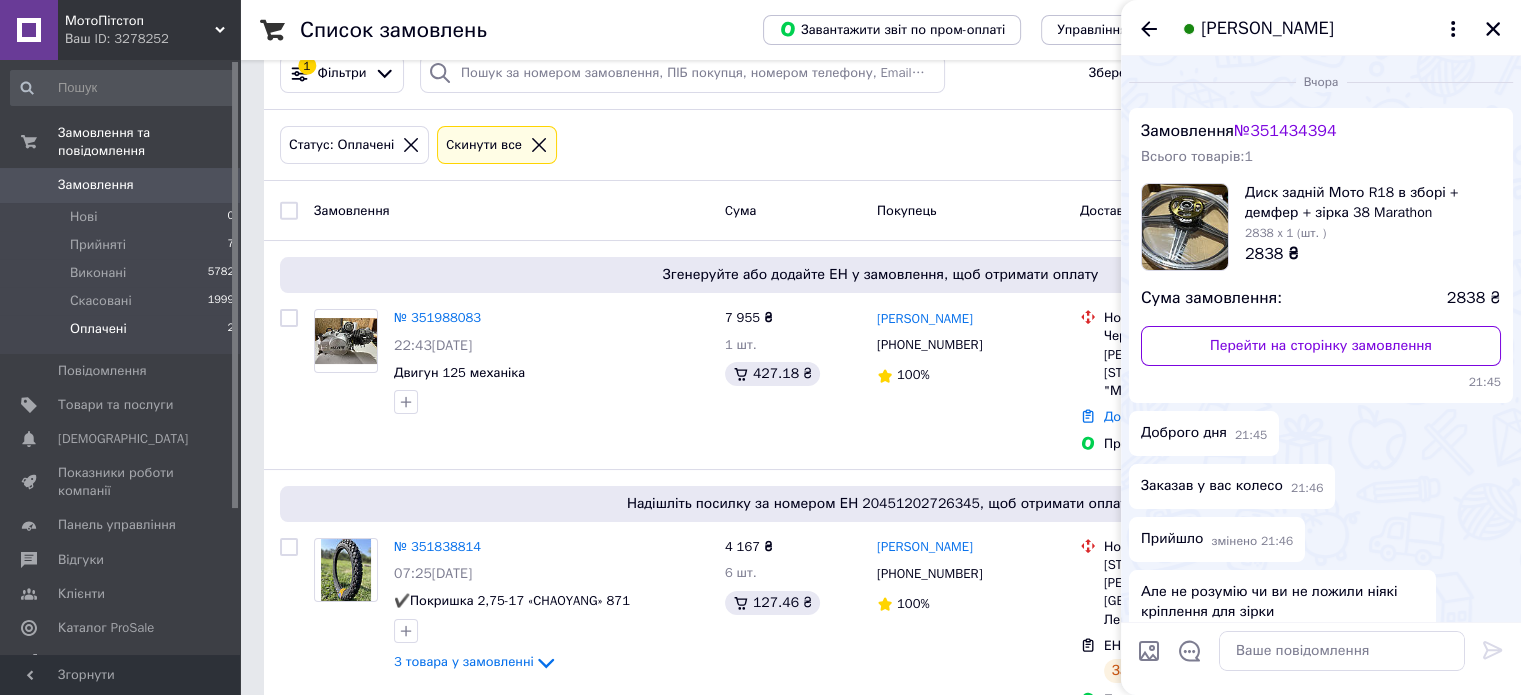 scroll, scrollTop: 1220, scrollLeft: 0, axis: vertical 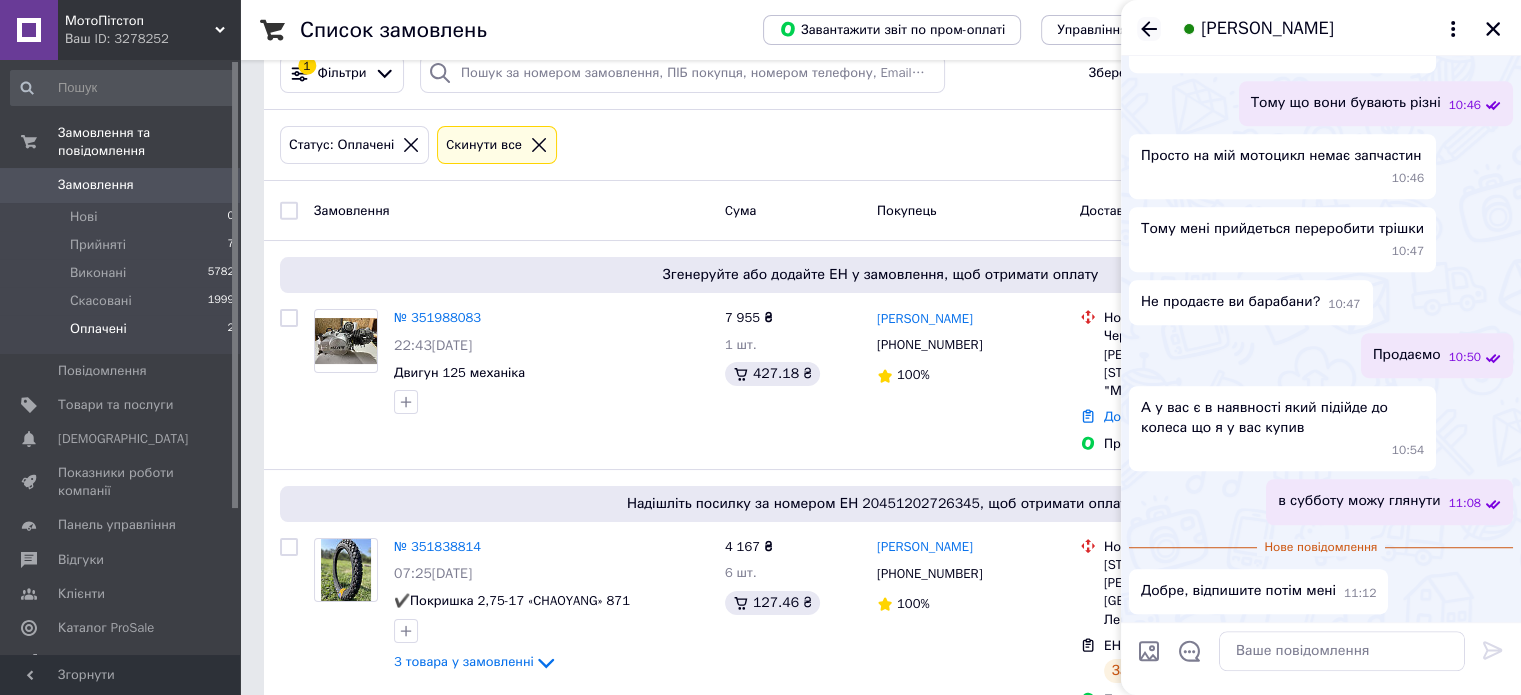 click 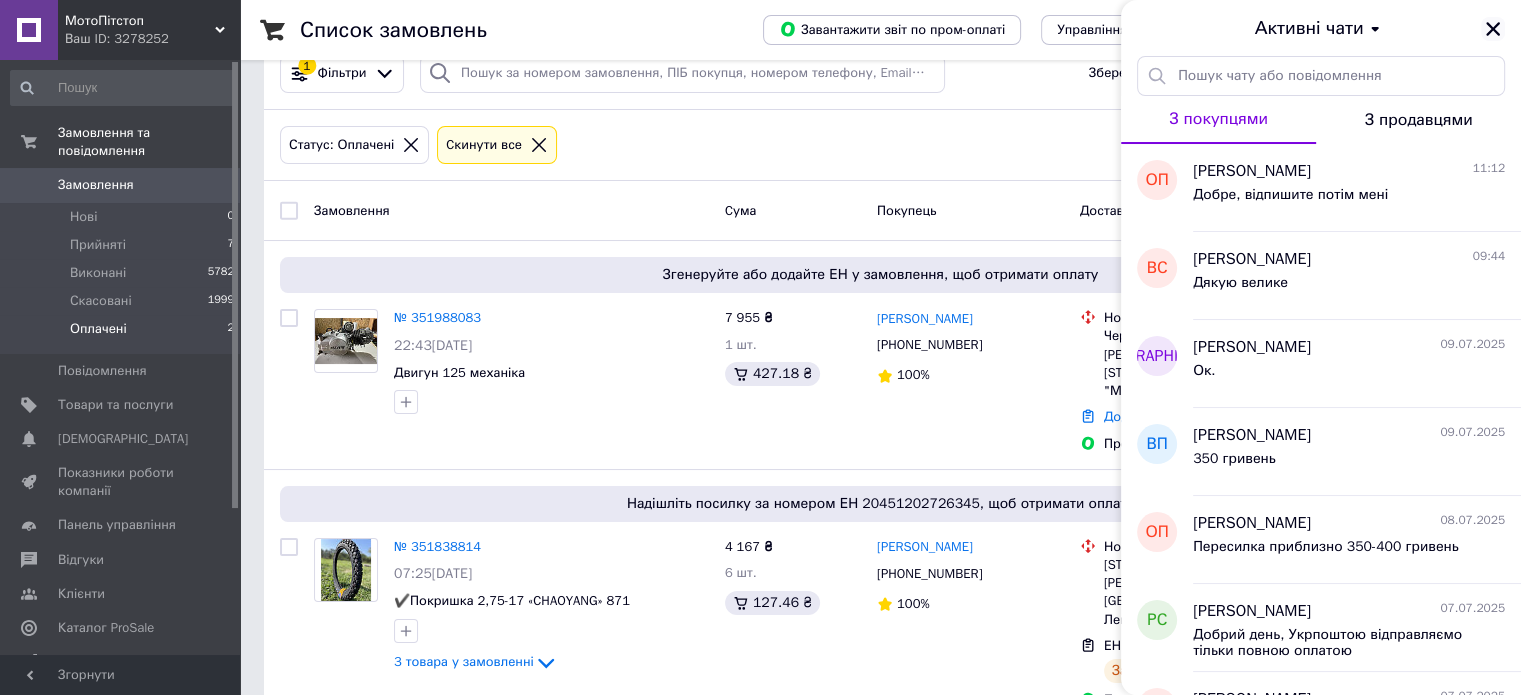 click 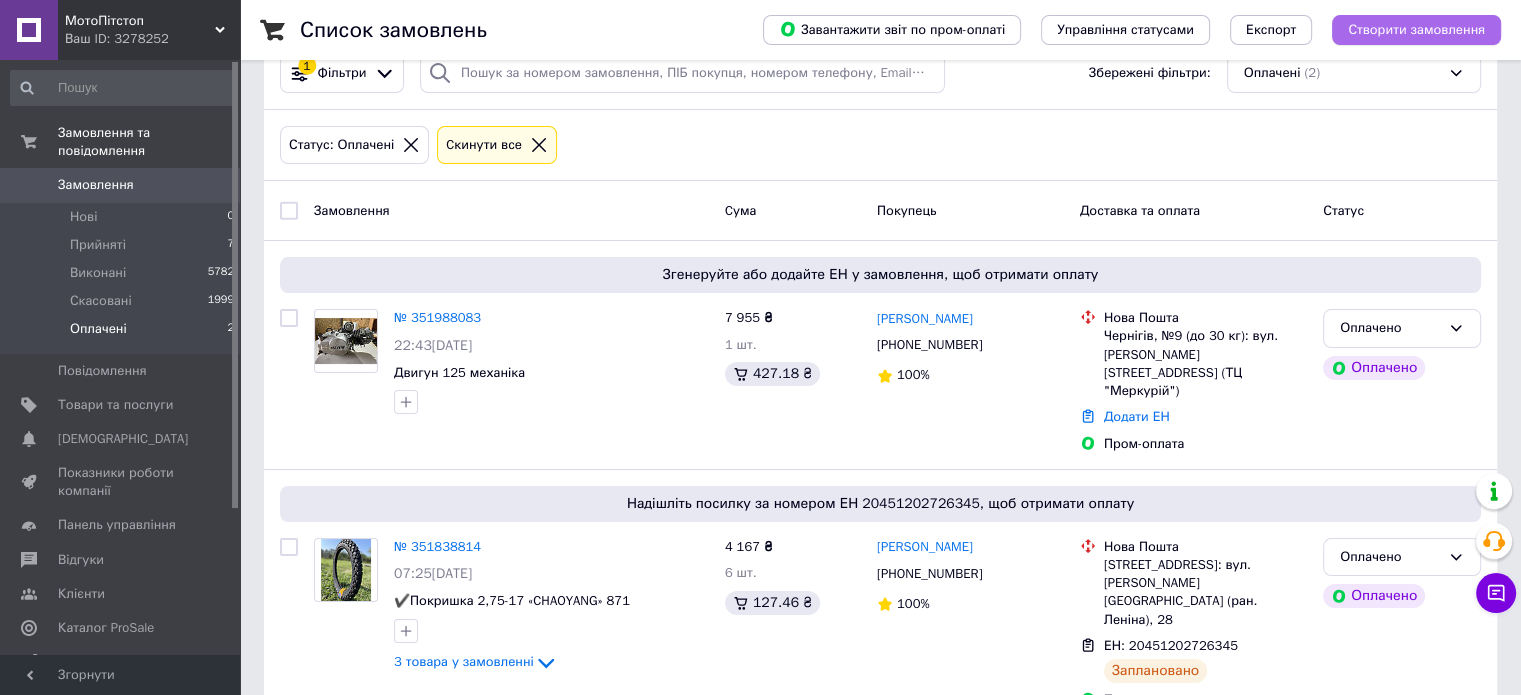click on "Створити замовлення" at bounding box center (1416, 30) 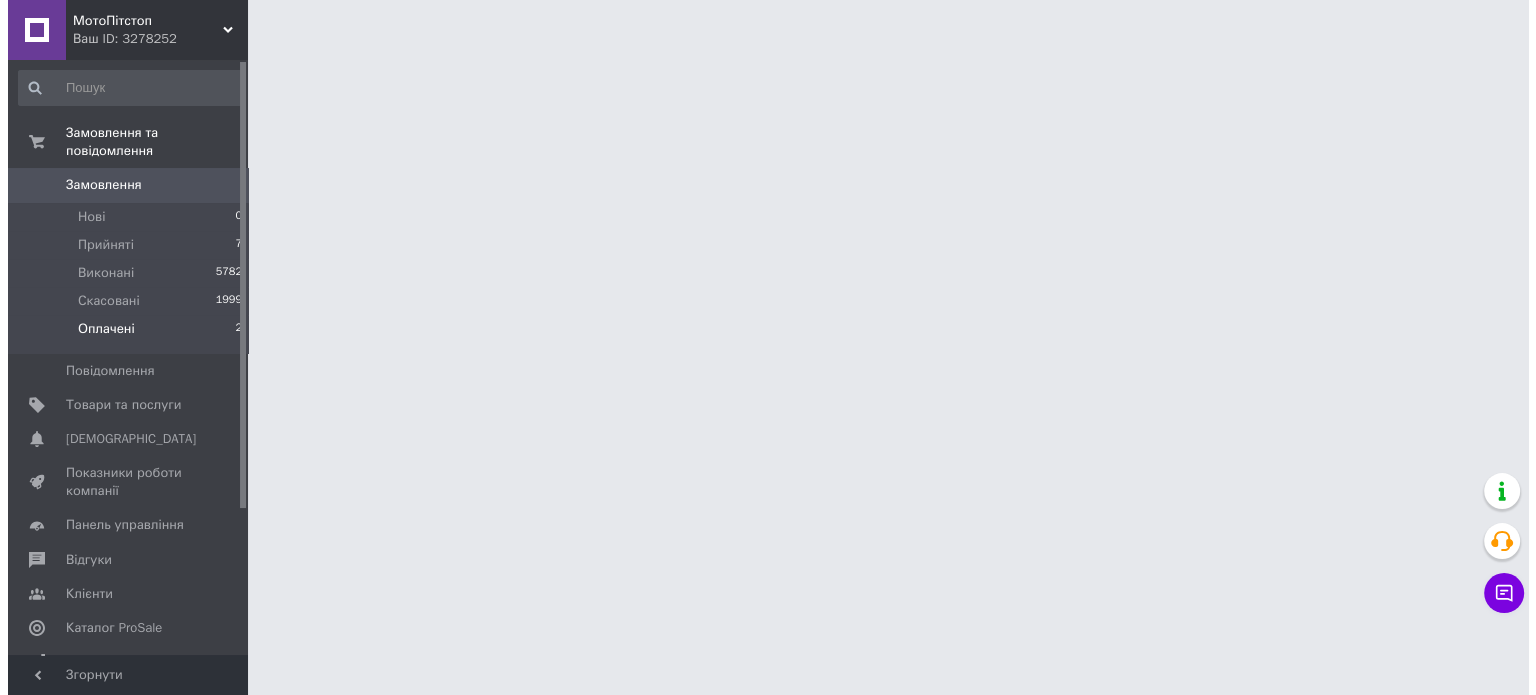 scroll, scrollTop: 0, scrollLeft: 0, axis: both 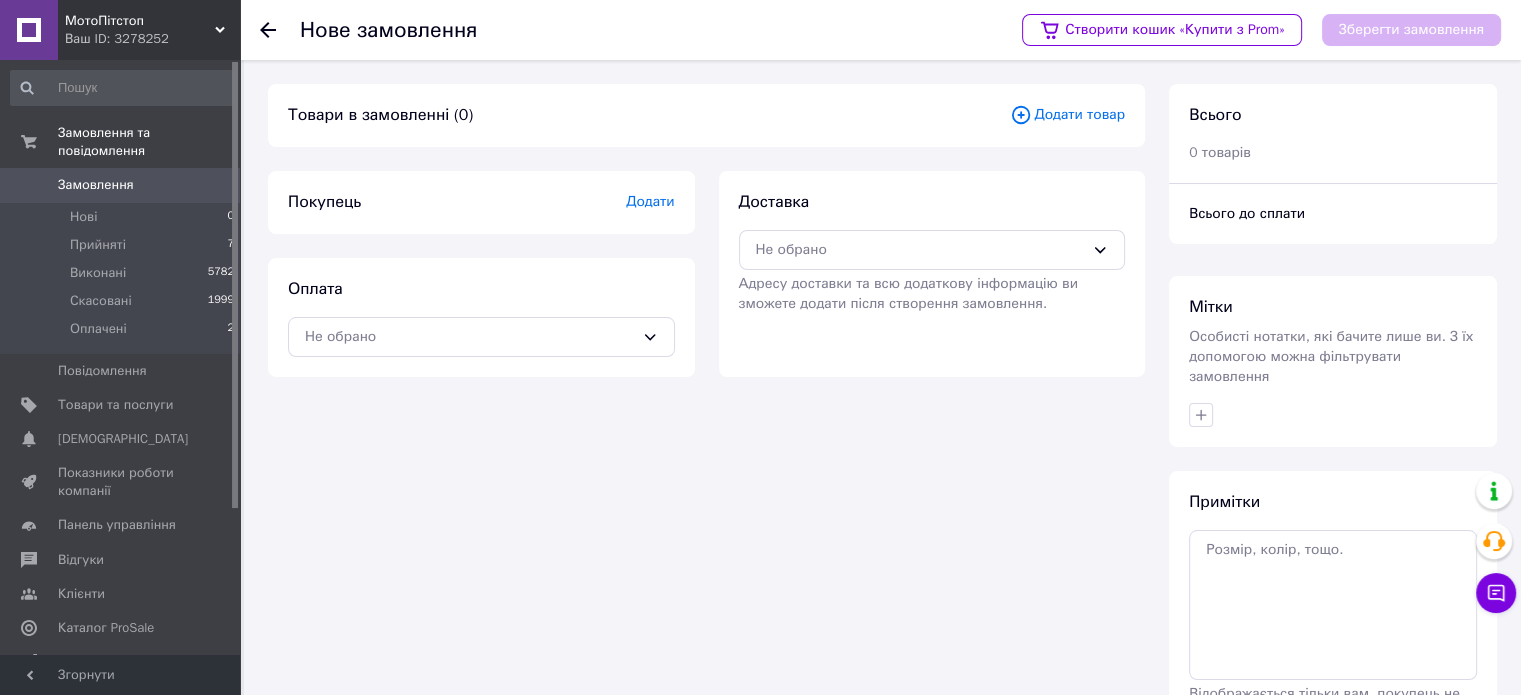 click on "Додати товар" at bounding box center (1067, 115) 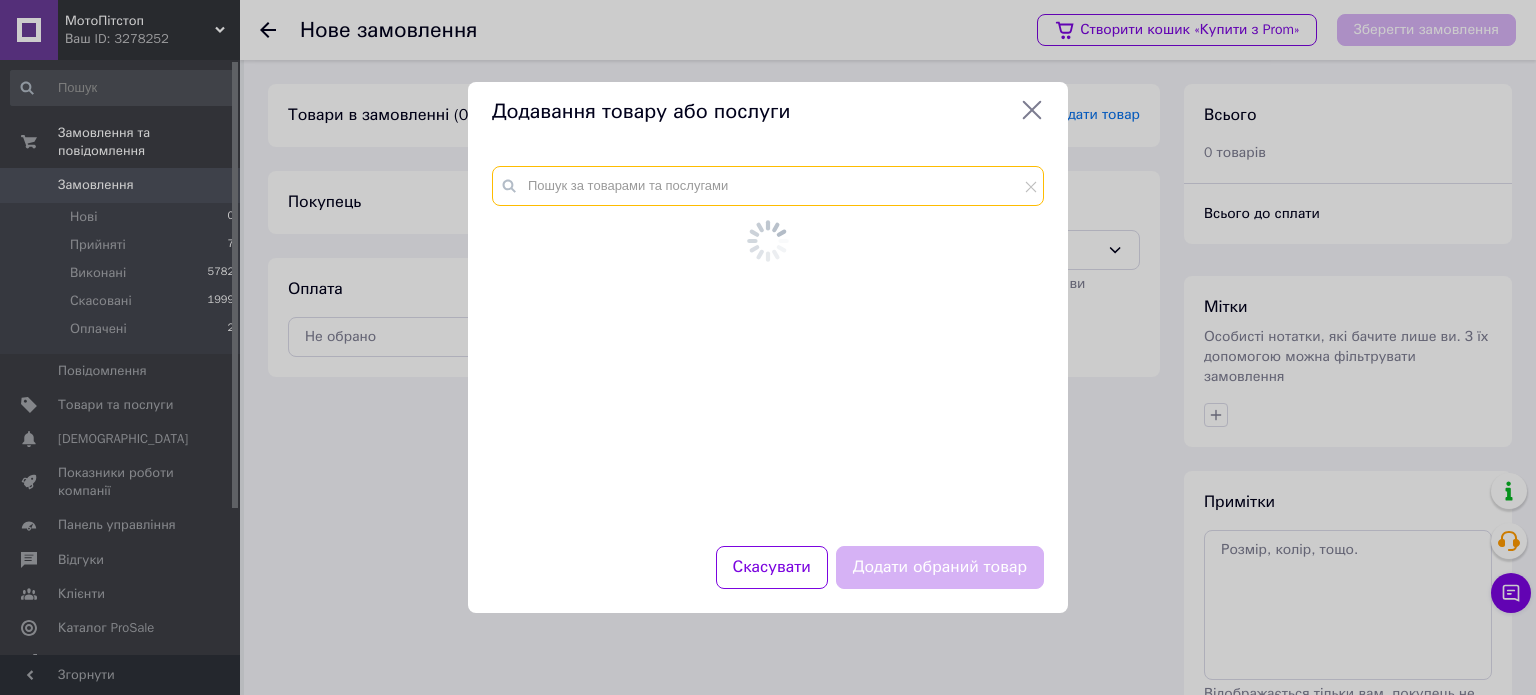 click at bounding box center (768, 186) 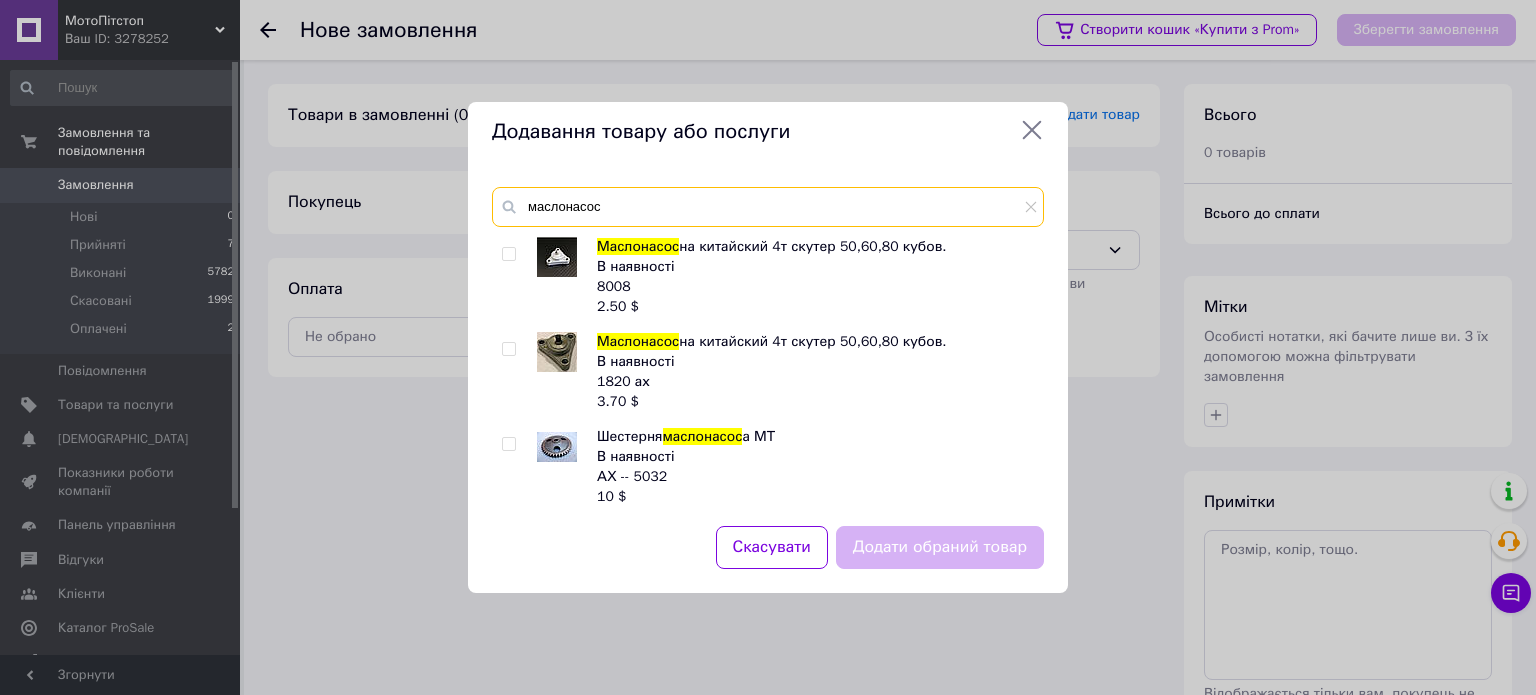 type on "маслонасос" 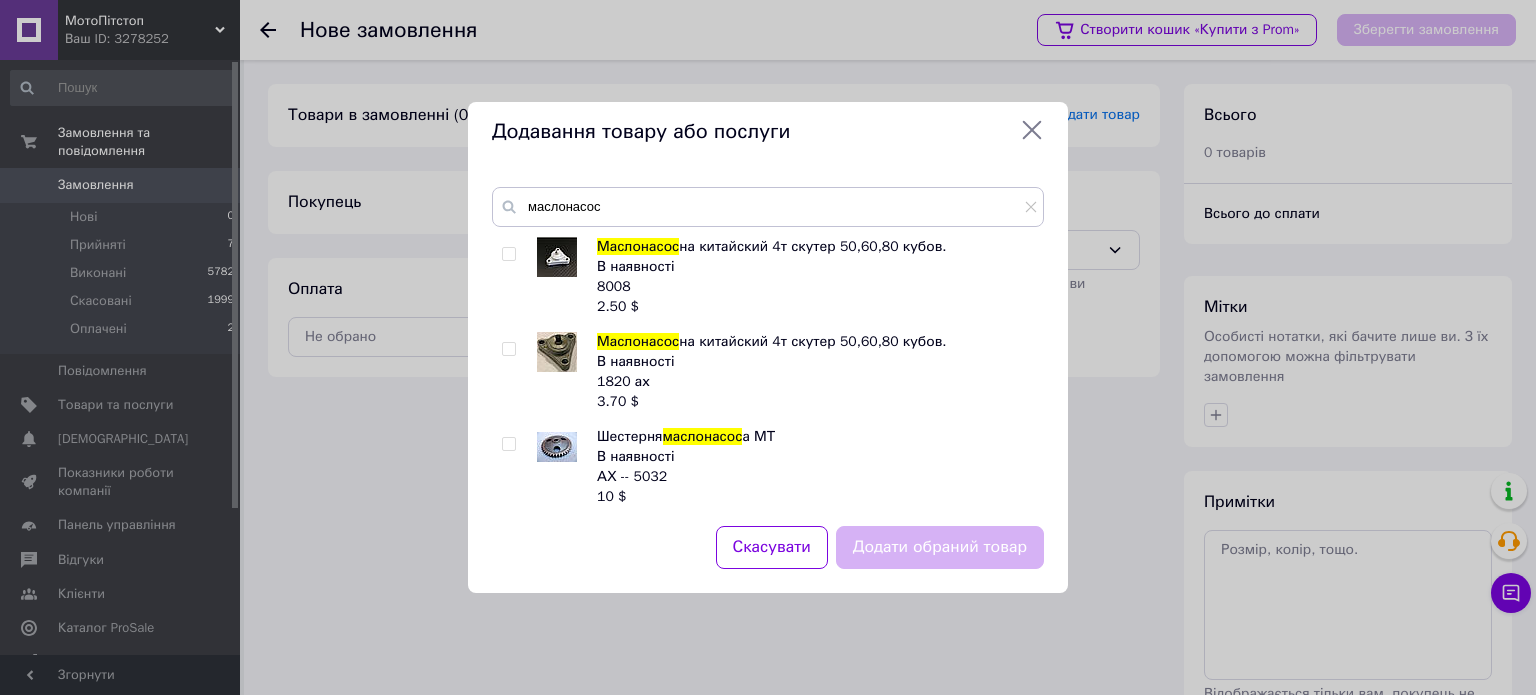 click at bounding box center (508, 349) 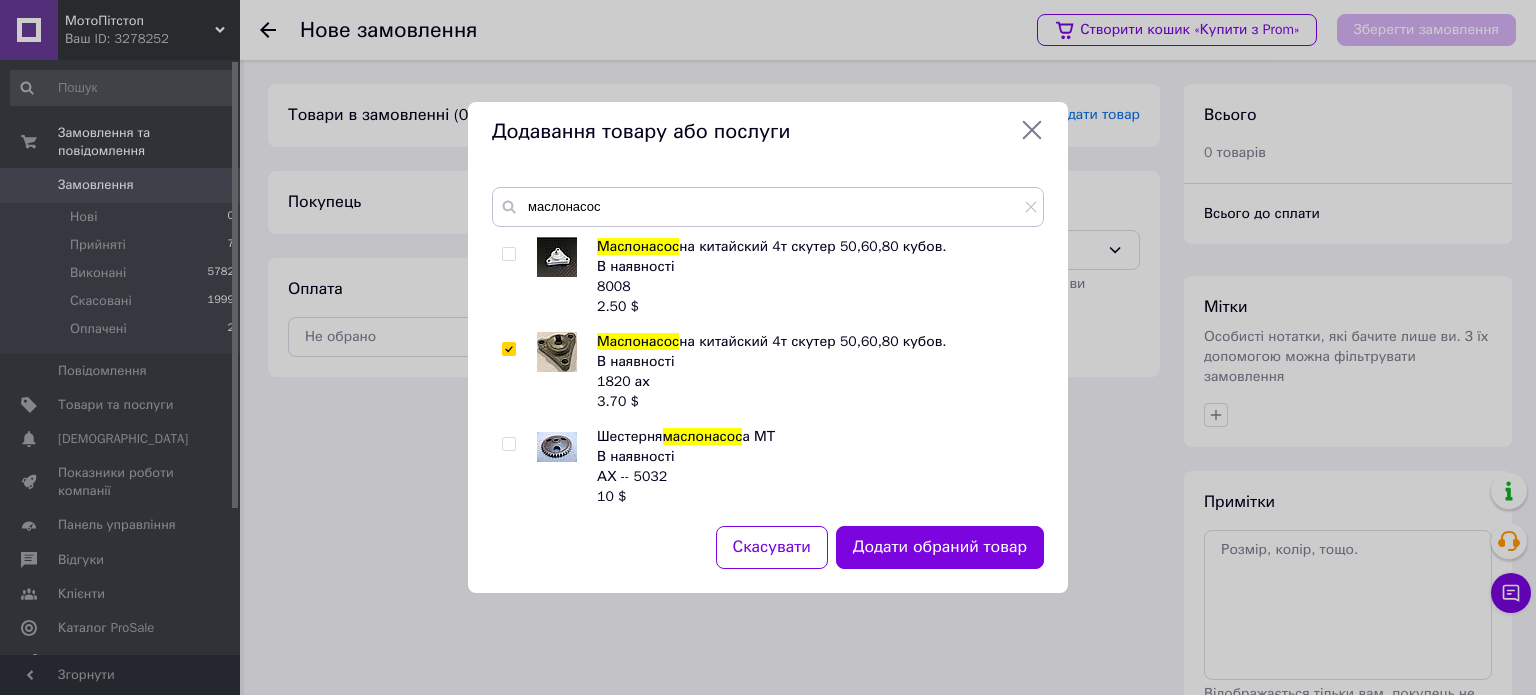 click at bounding box center [508, 349] 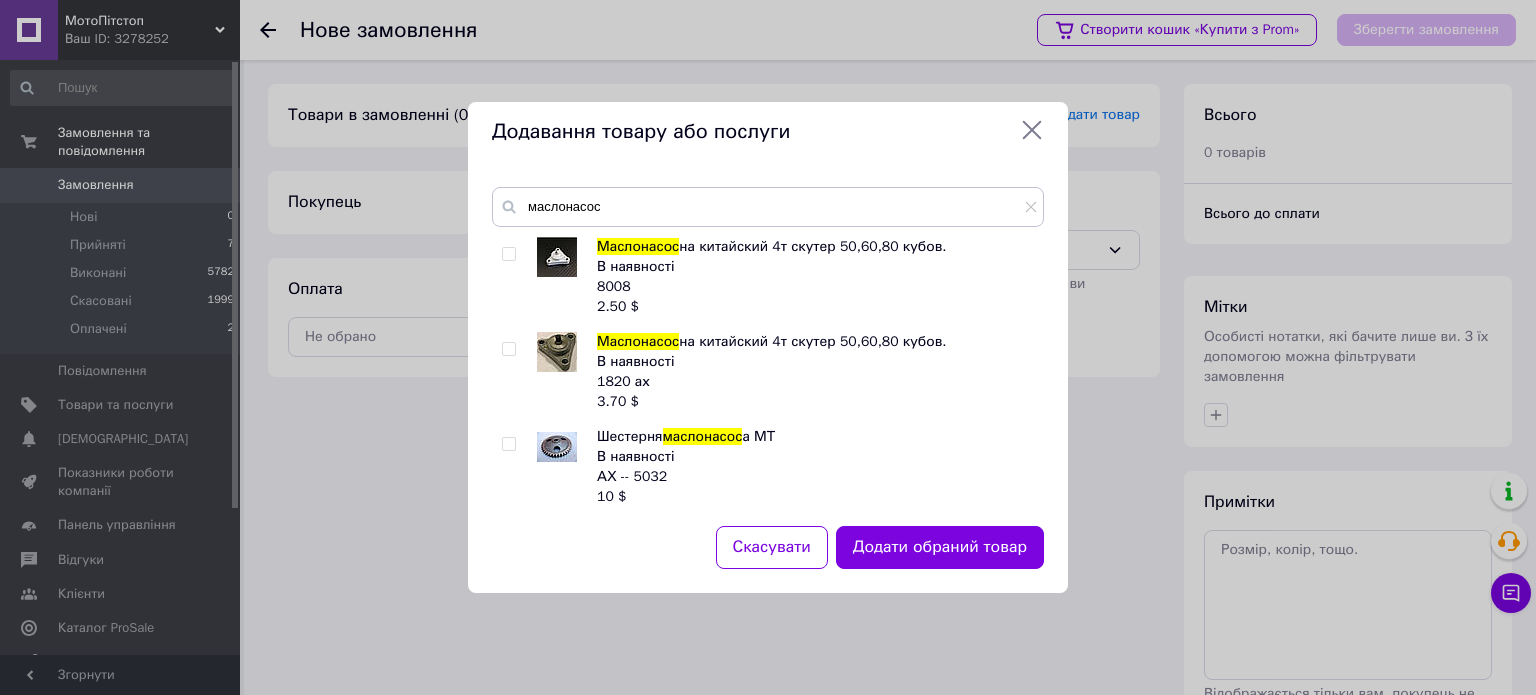 click at bounding box center [508, 349] 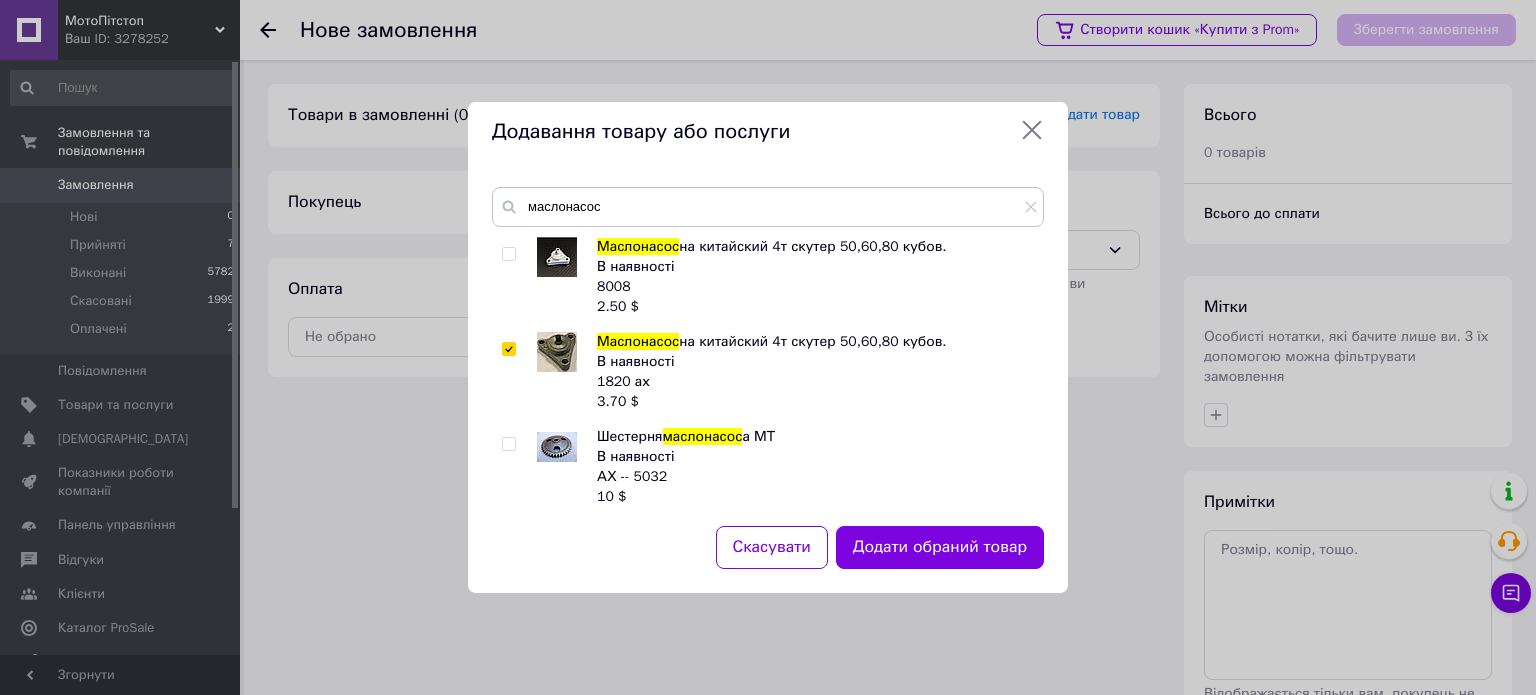 click at bounding box center [508, 349] 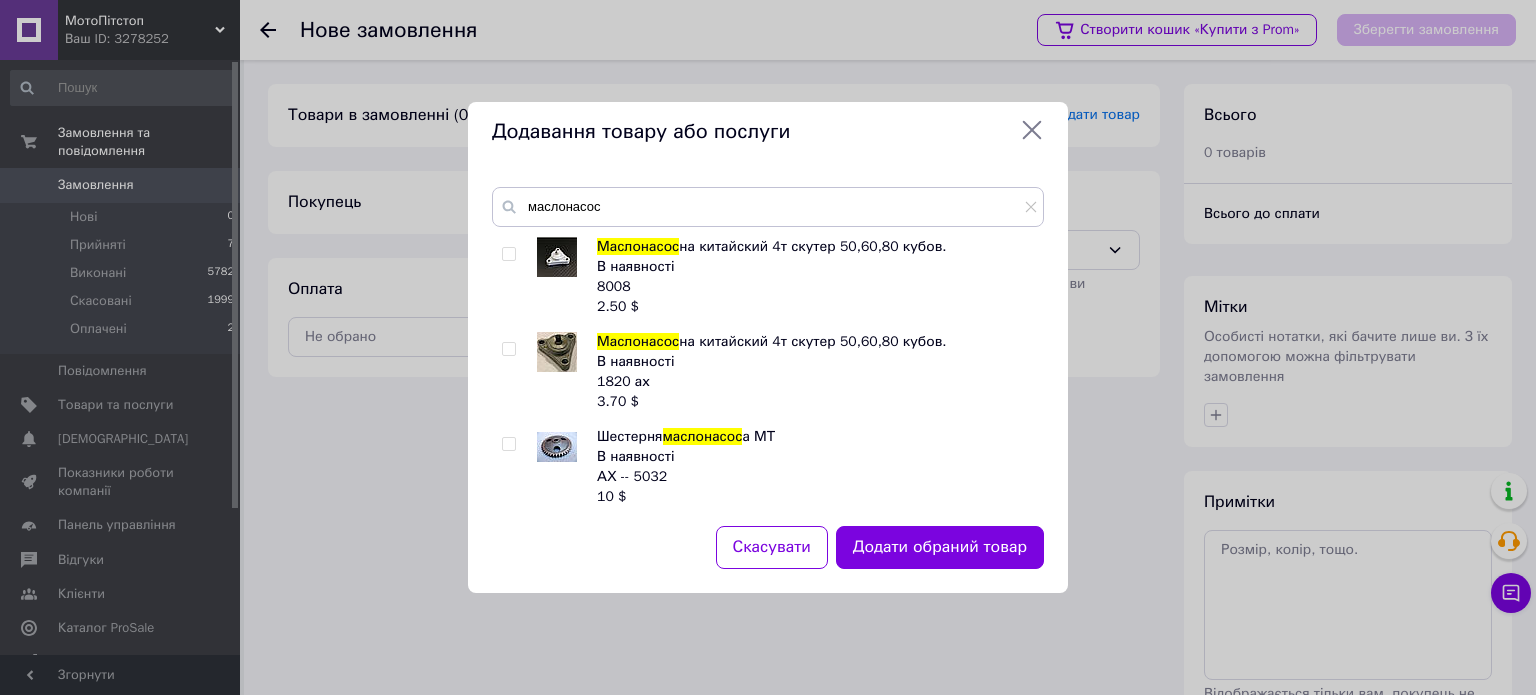 click at bounding box center [508, 349] 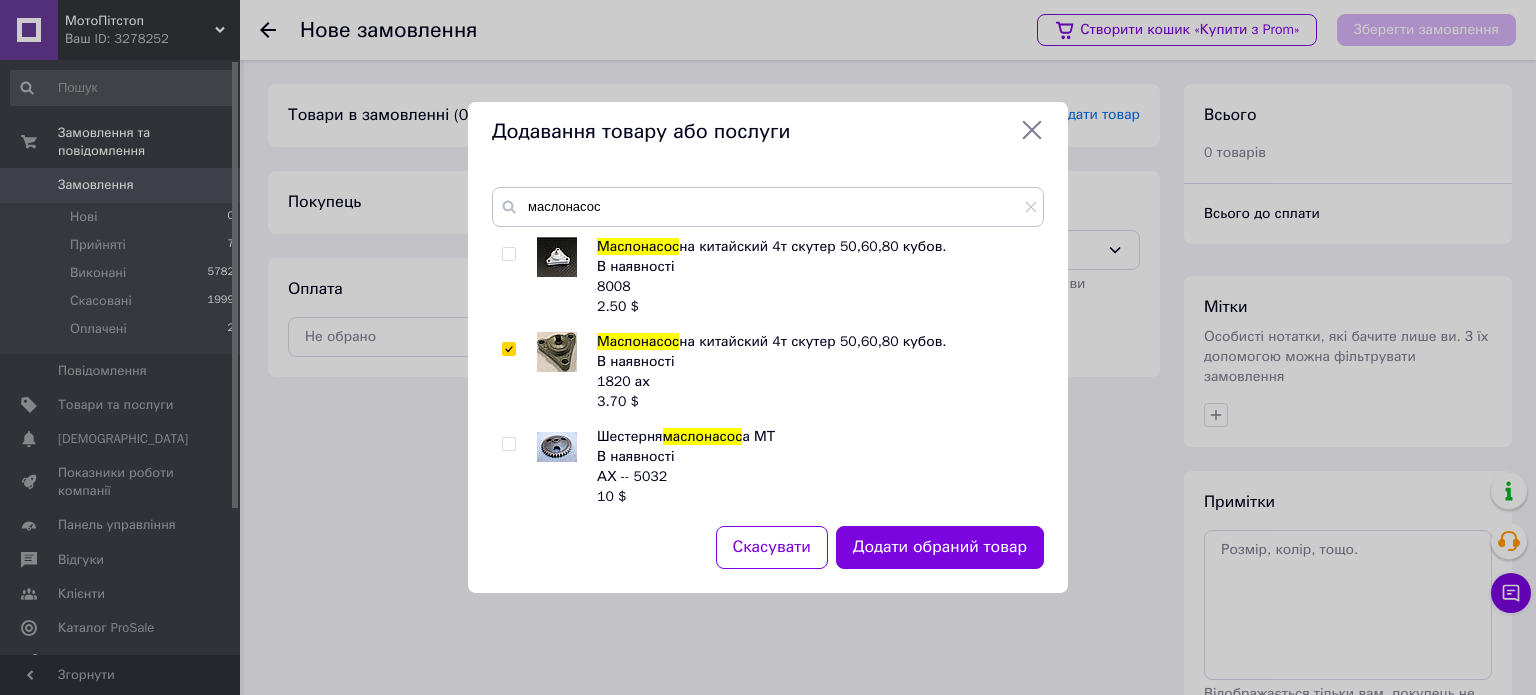 checkbox on "true" 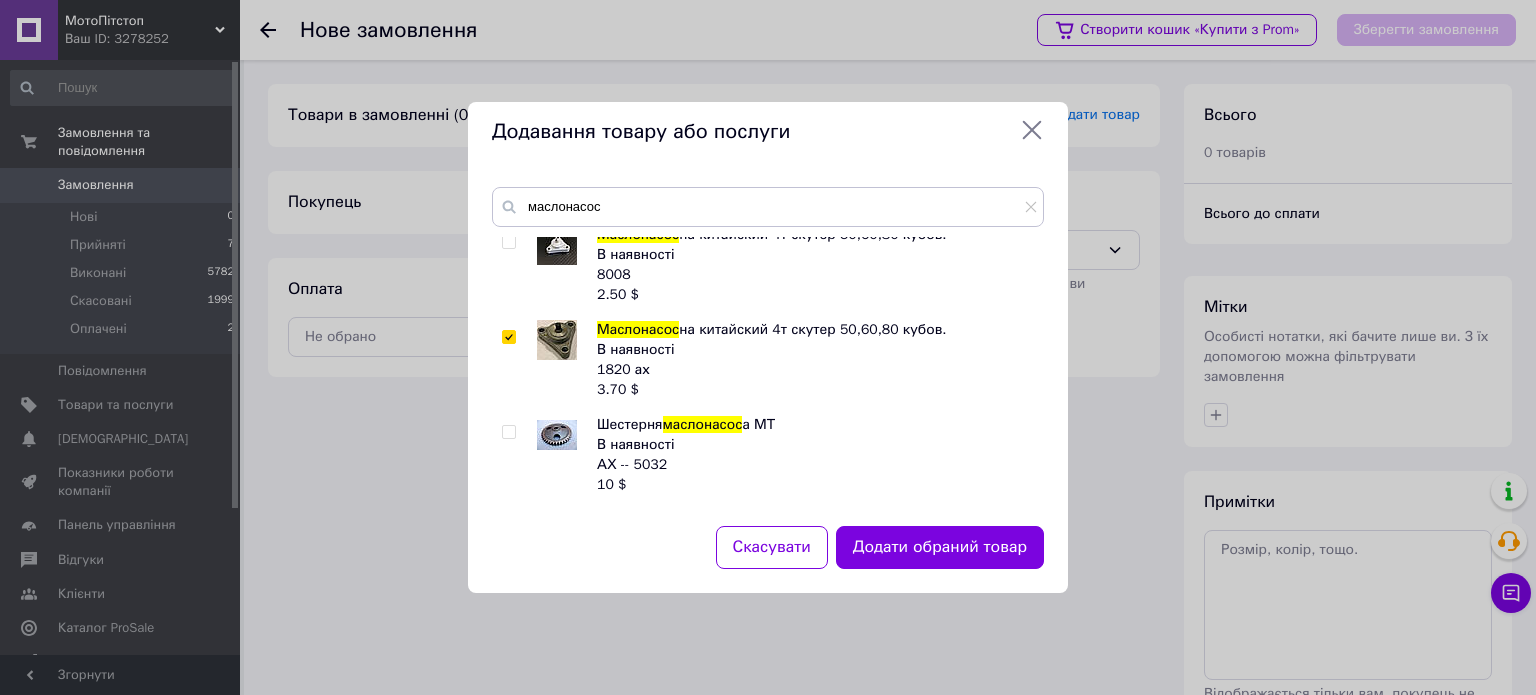 scroll, scrollTop: 0, scrollLeft: 0, axis: both 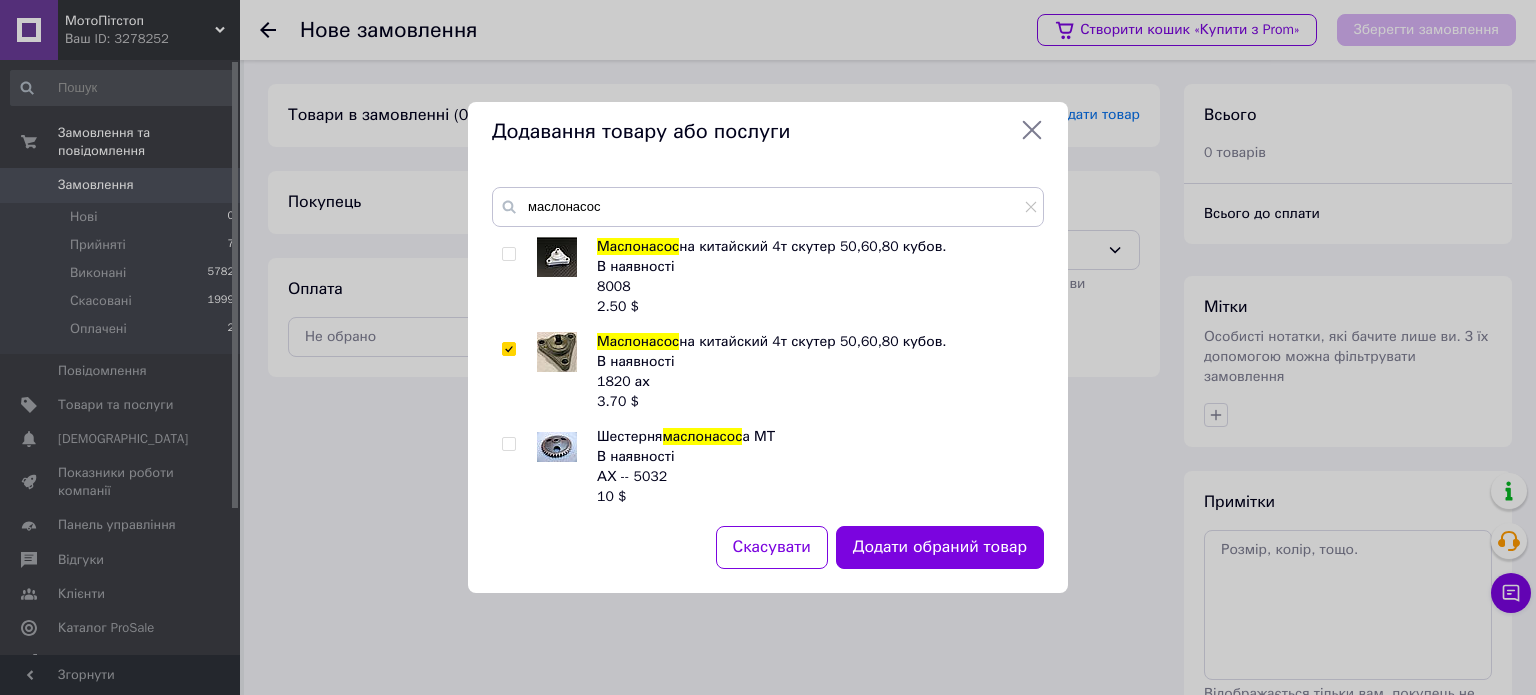 click at bounding box center [508, 254] 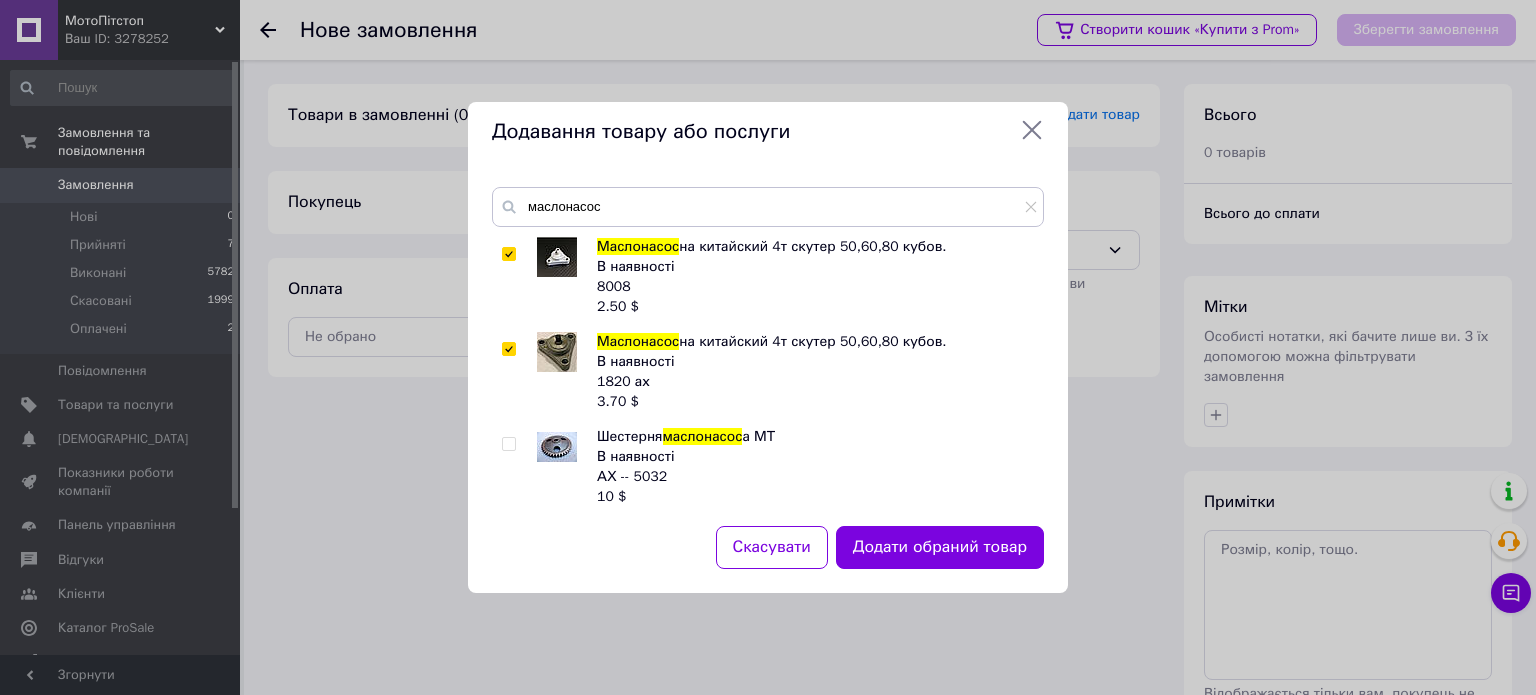 checkbox on "true" 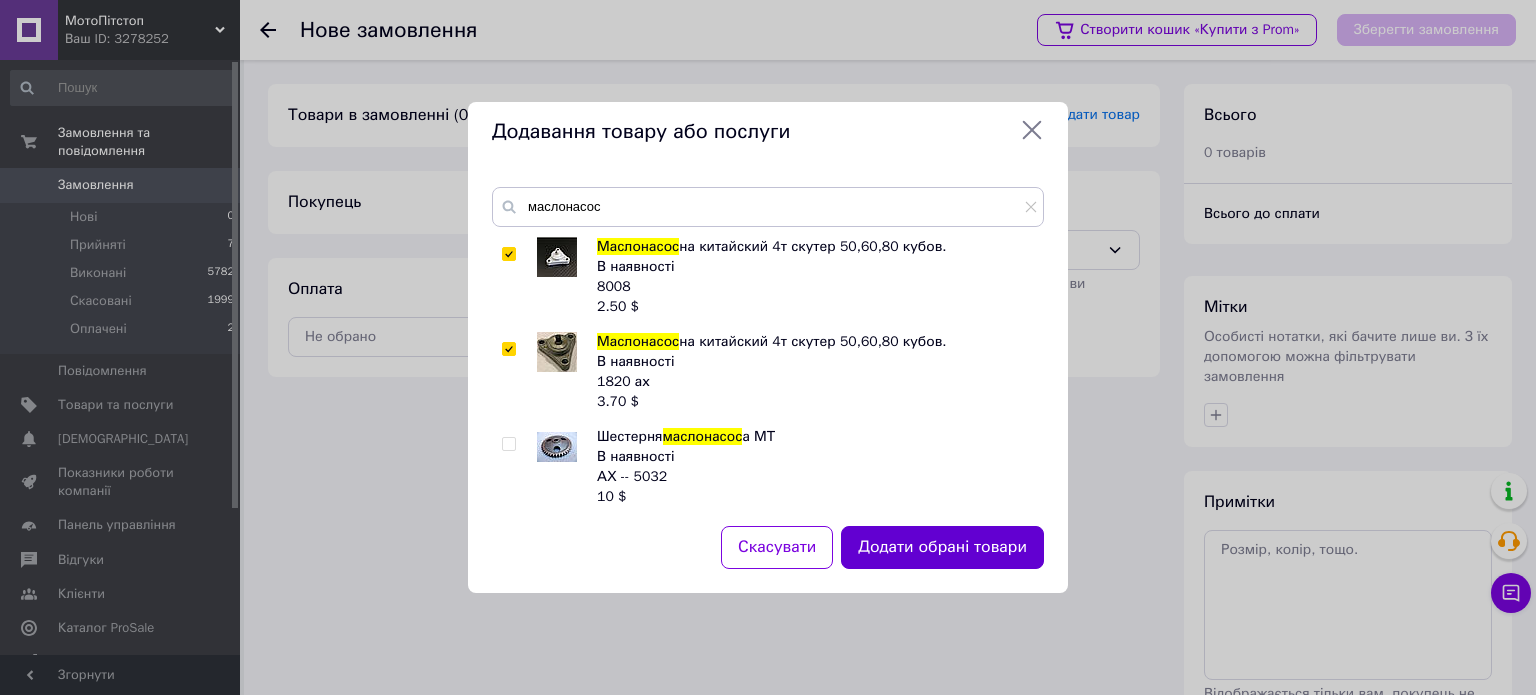 click on "Додати обрані товари" at bounding box center [942, 547] 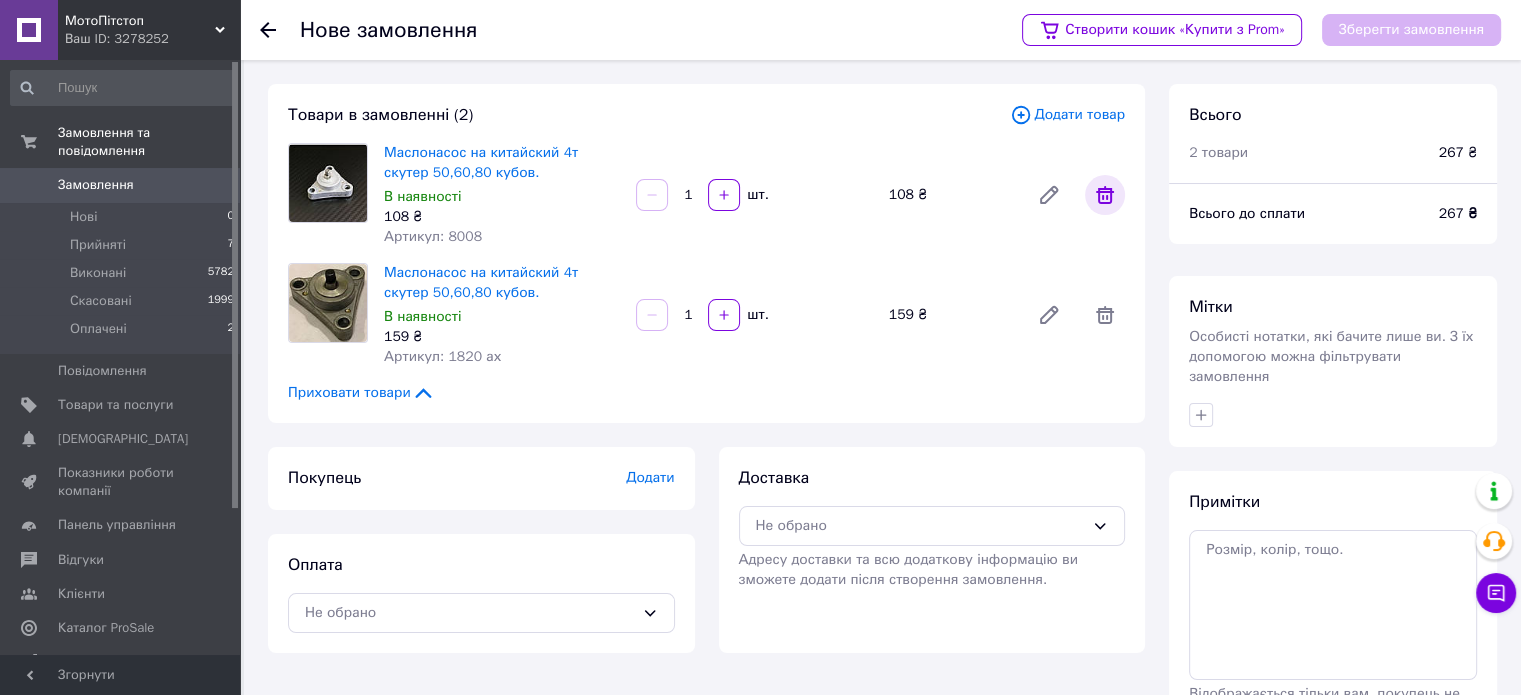 click 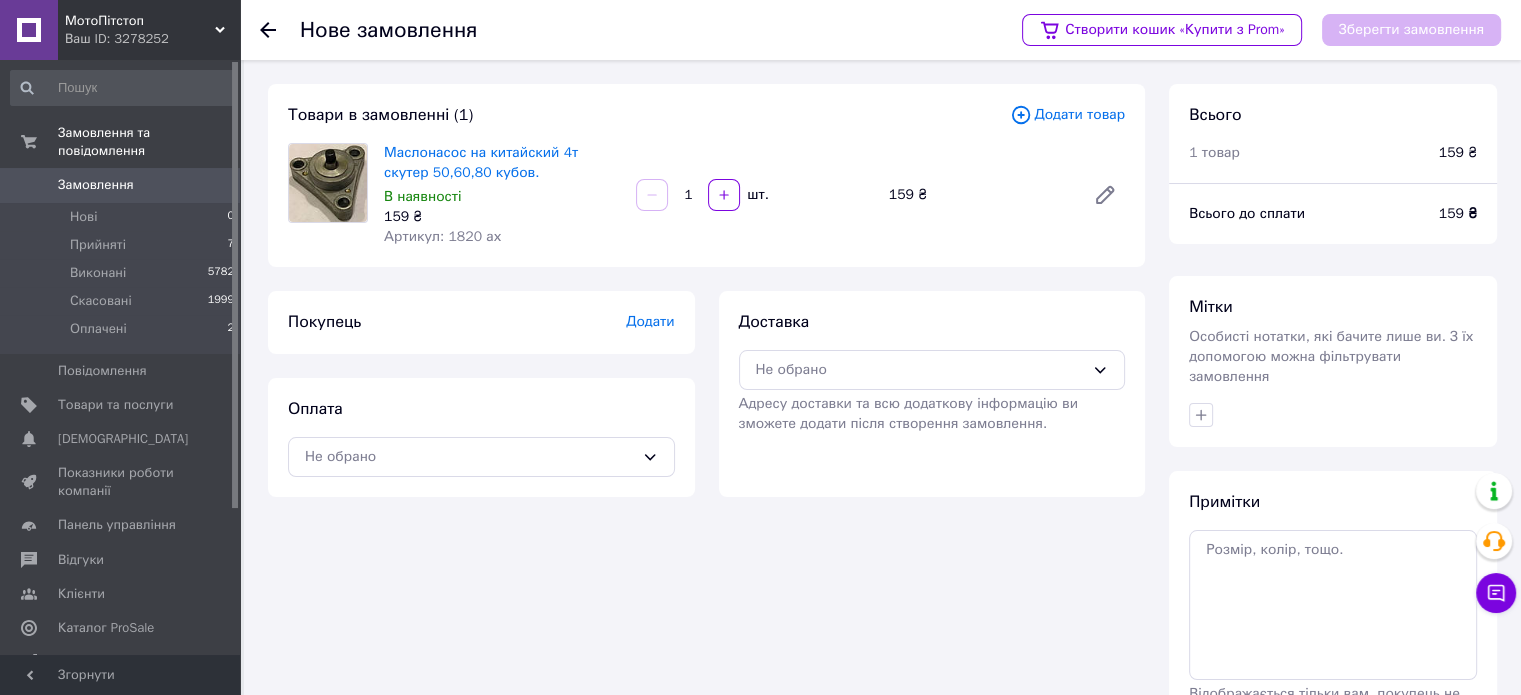 click on "Додати товар" at bounding box center (1067, 115) 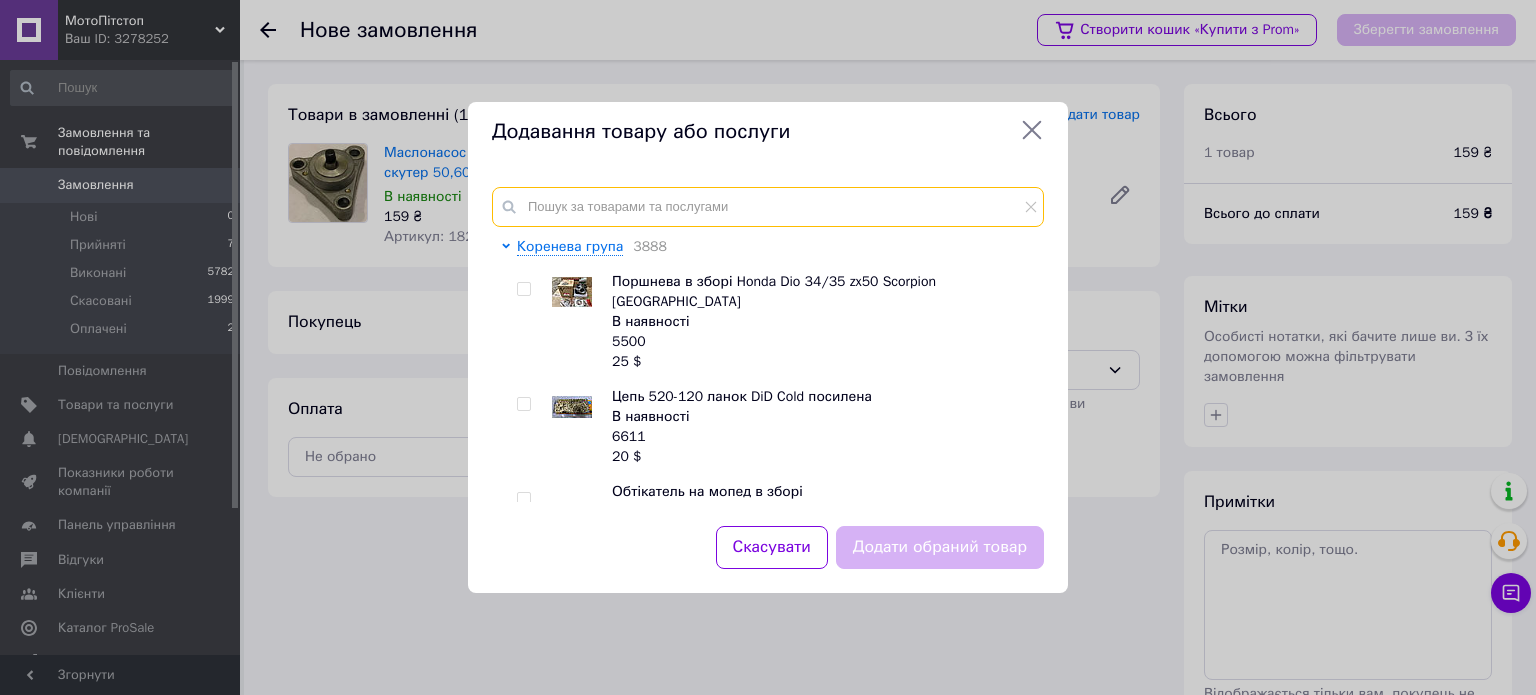 click at bounding box center [768, 207] 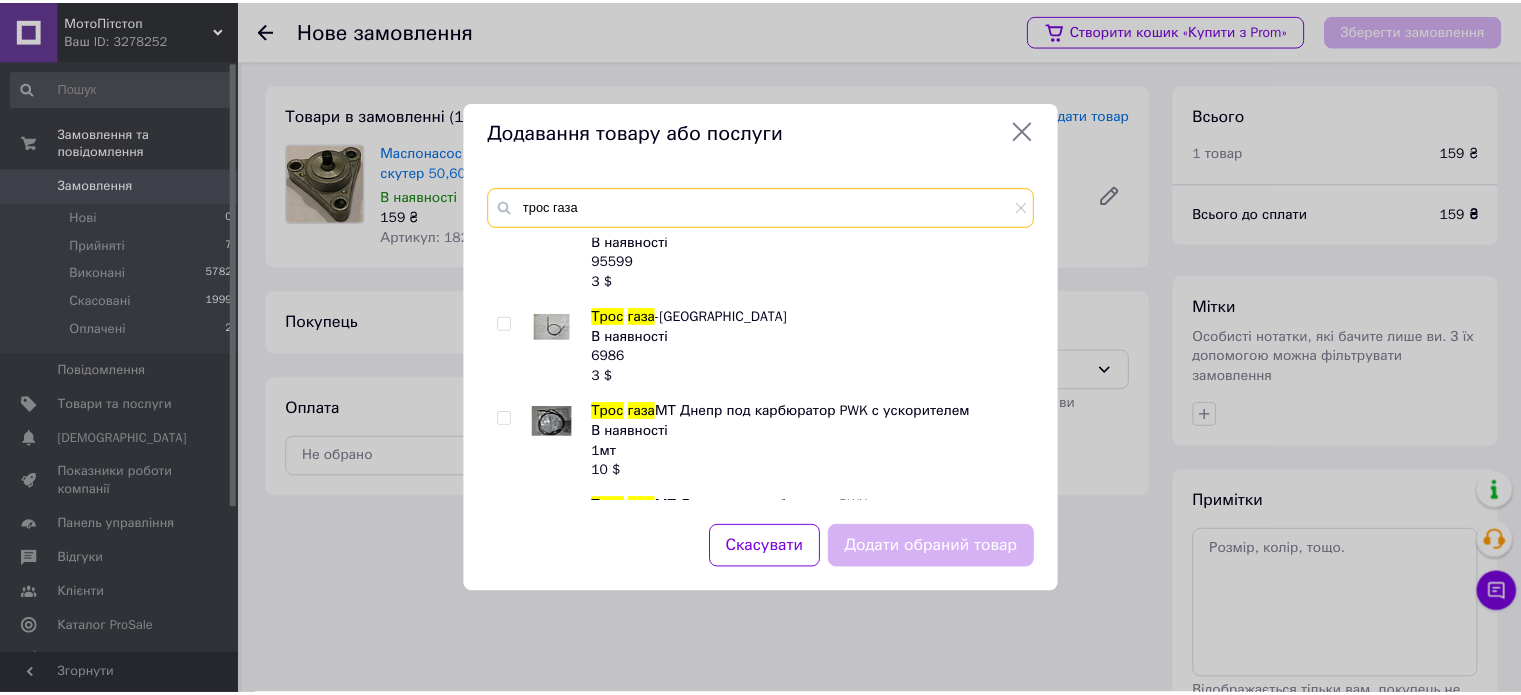 scroll, scrollTop: 3540, scrollLeft: 0, axis: vertical 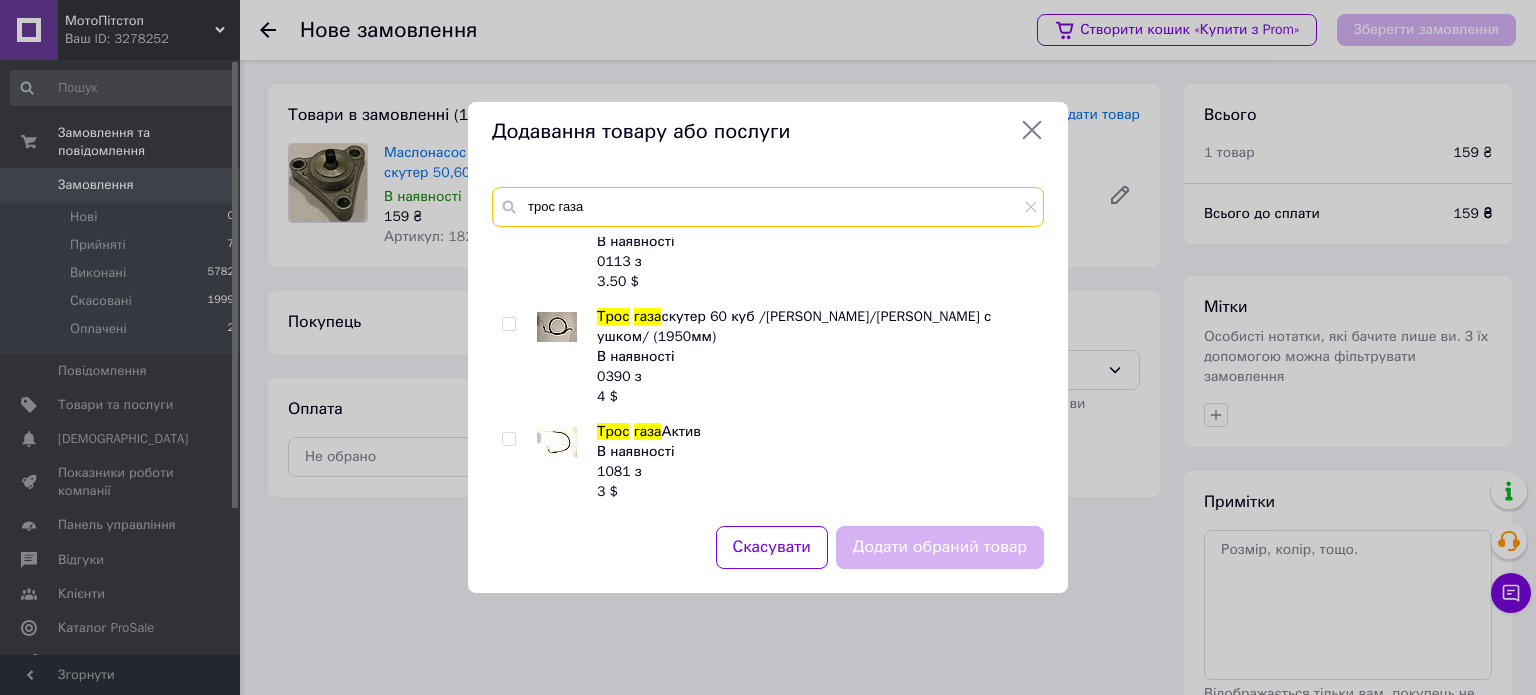 type on "трос газа" 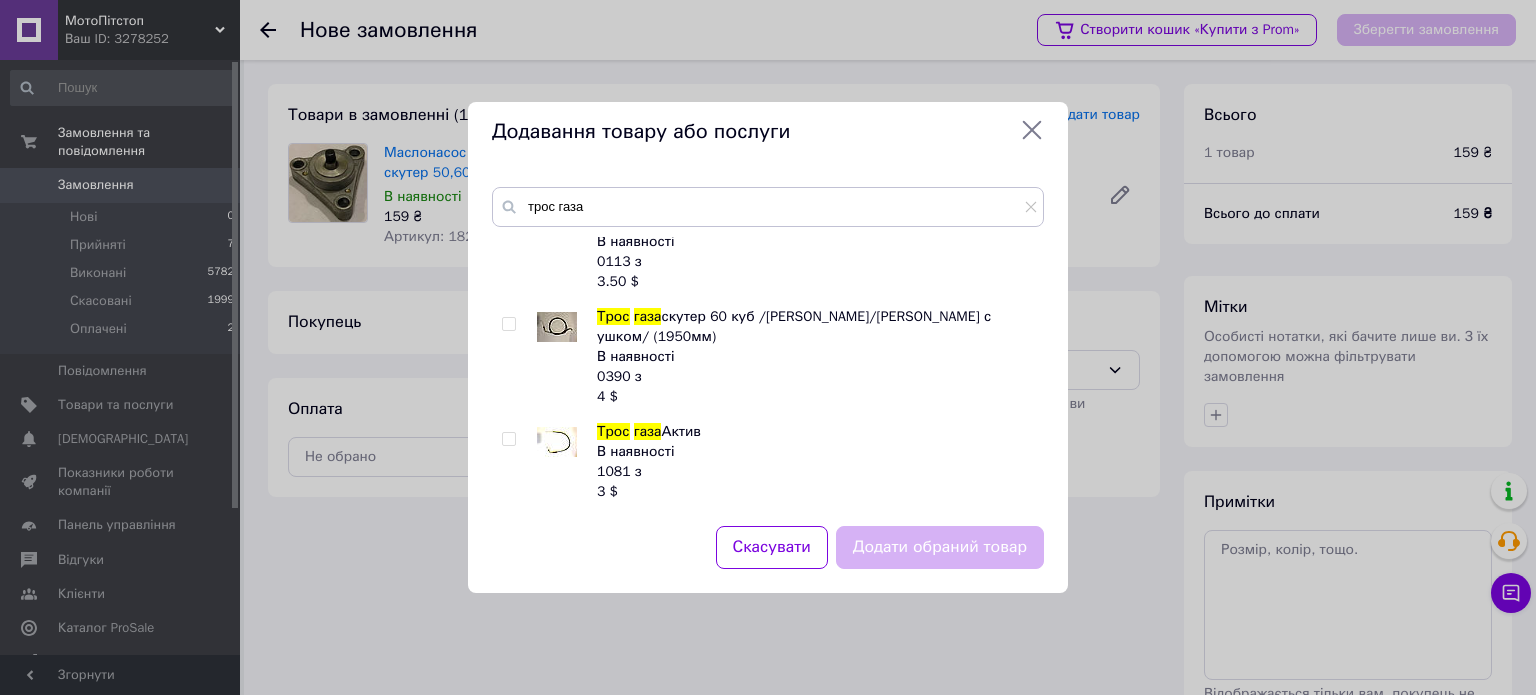 click at bounding box center (508, 324) 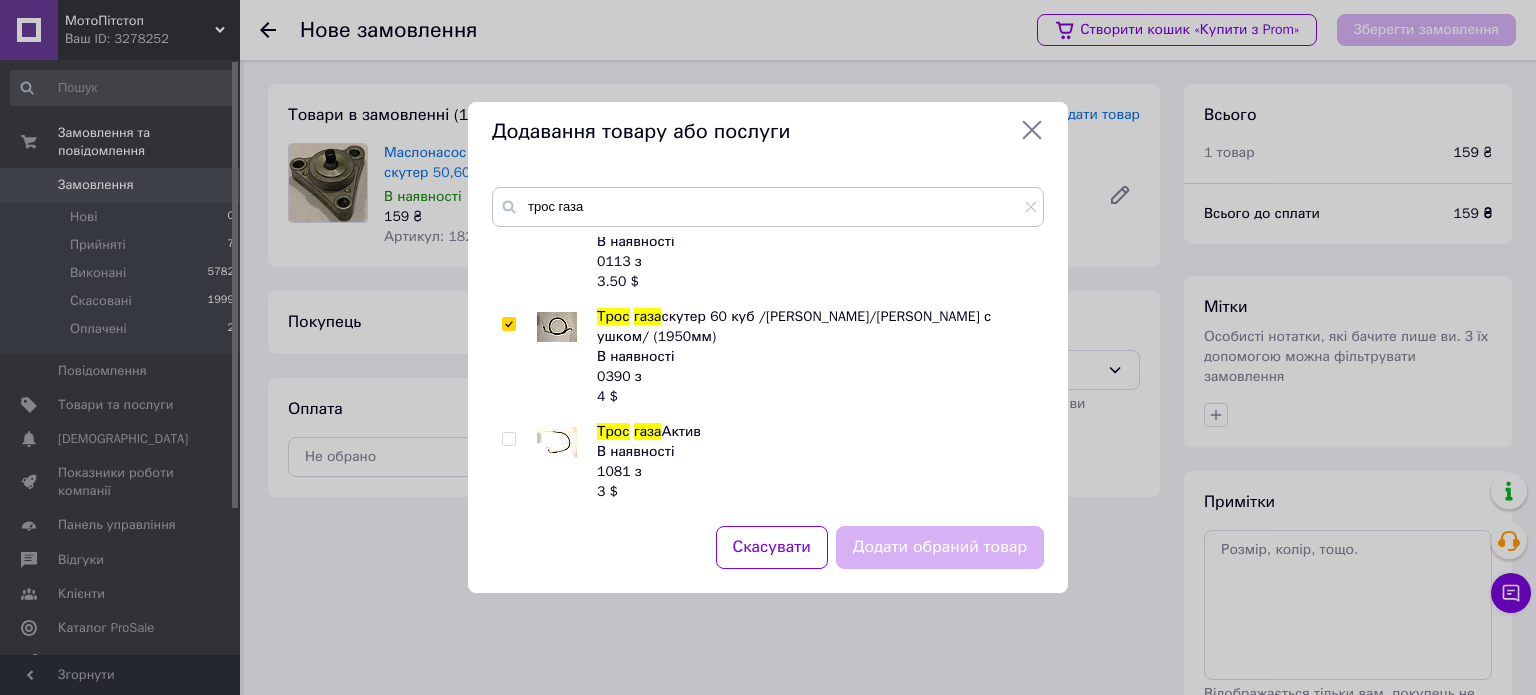 checkbox on "true" 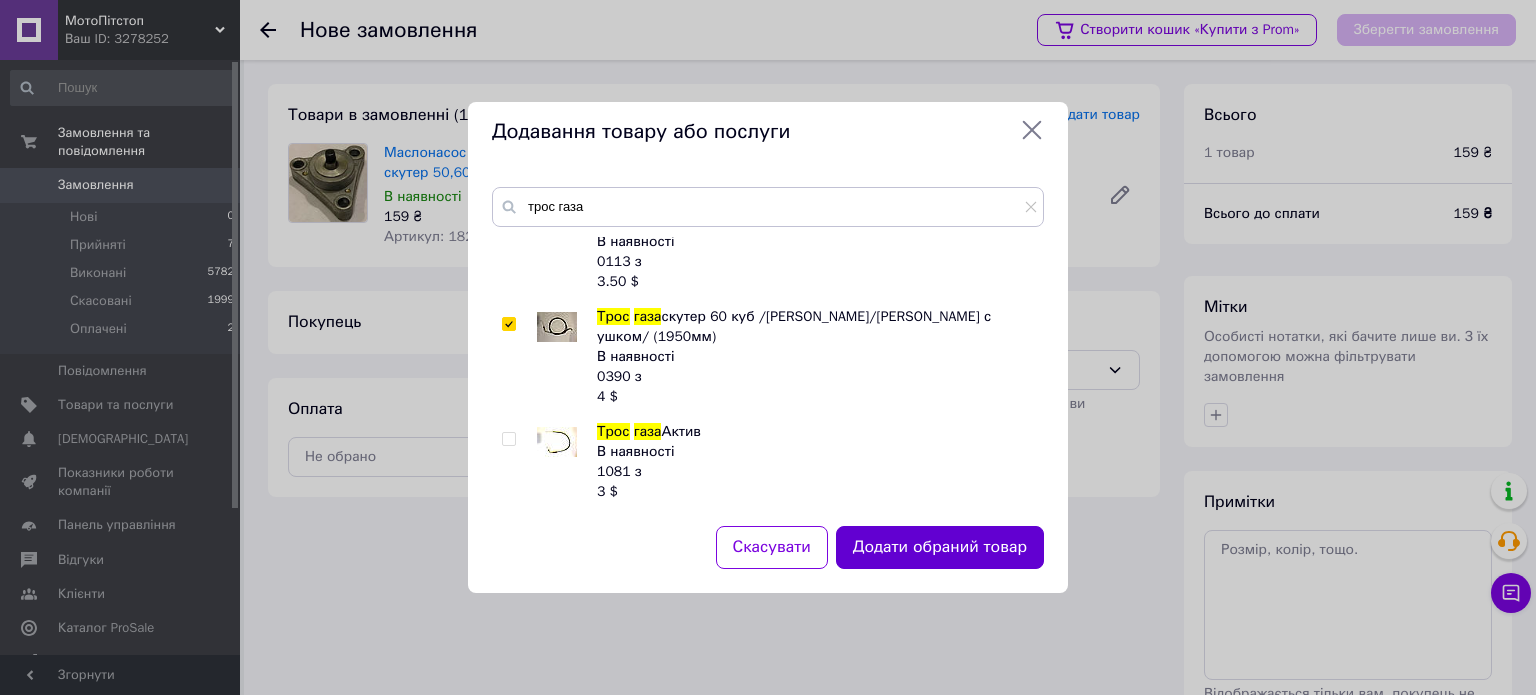 click on "Додати обраний товар" at bounding box center (940, 547) 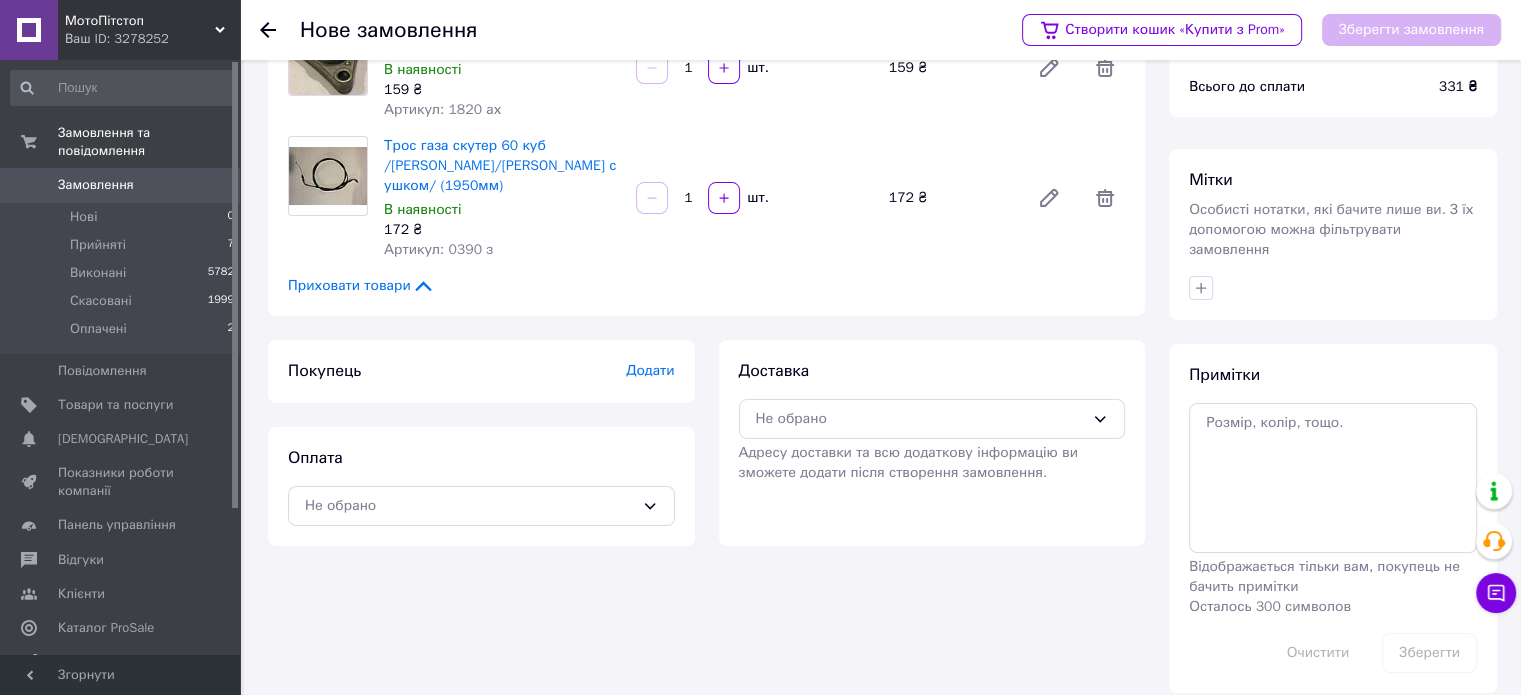 scroll, scrollTop: 128, scrollLeft: 0, axis: vertical 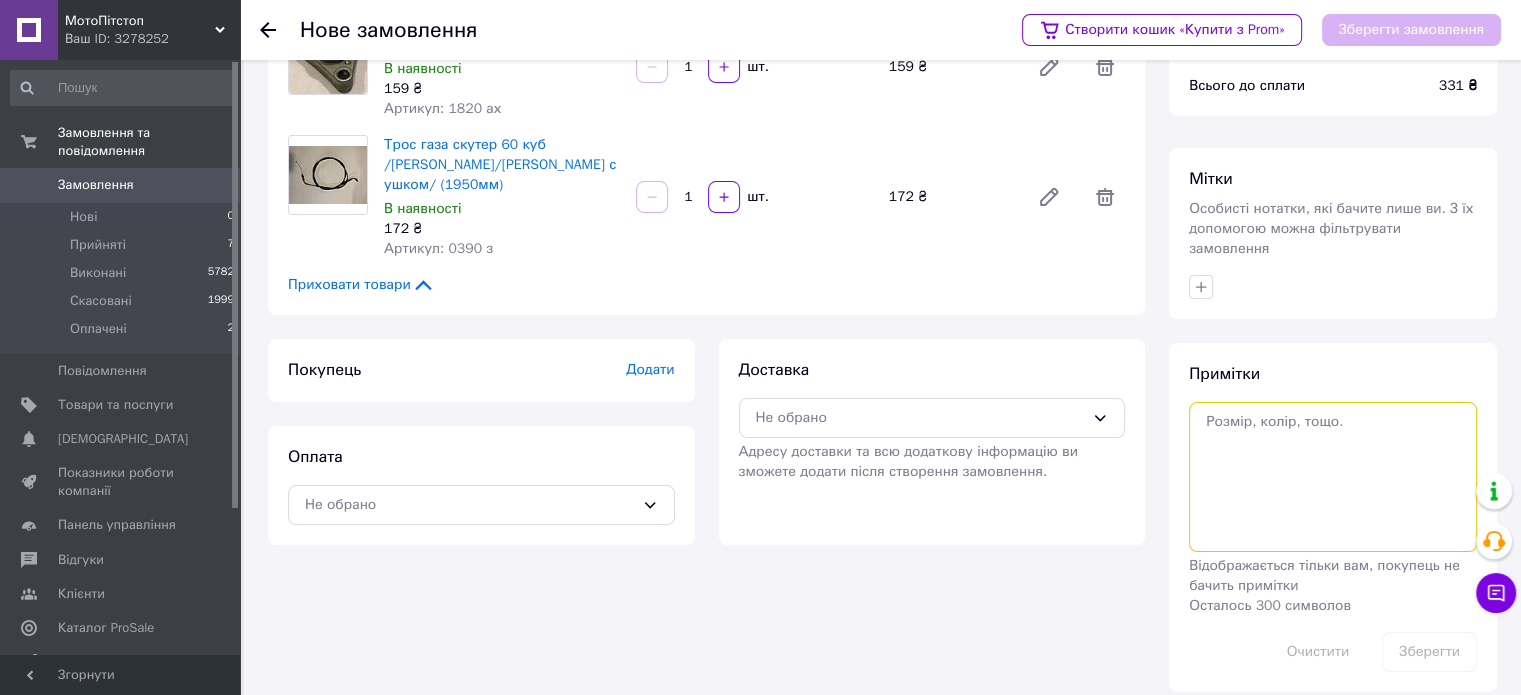 click at bounding box center [1333, 477] 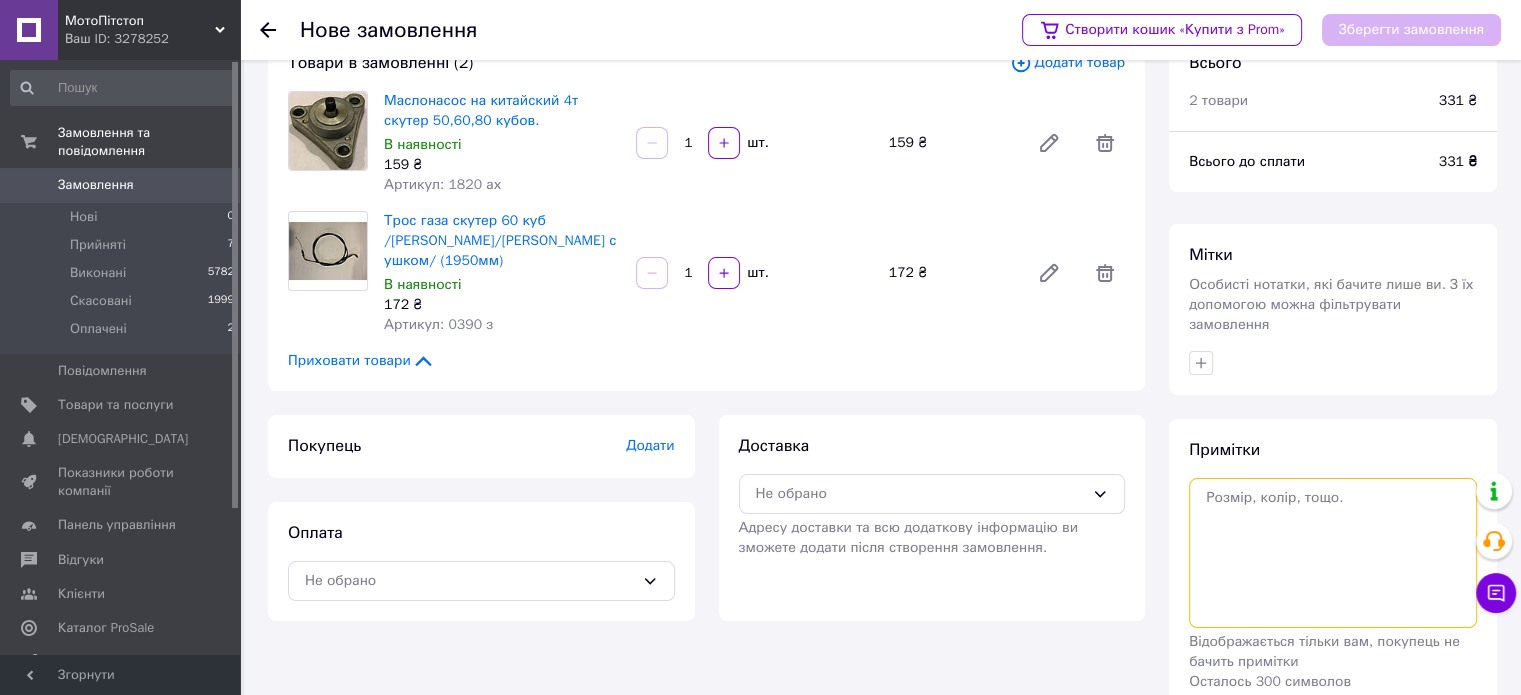 scroll, scrollTop: 0, scrollLeft: 0, axis: both 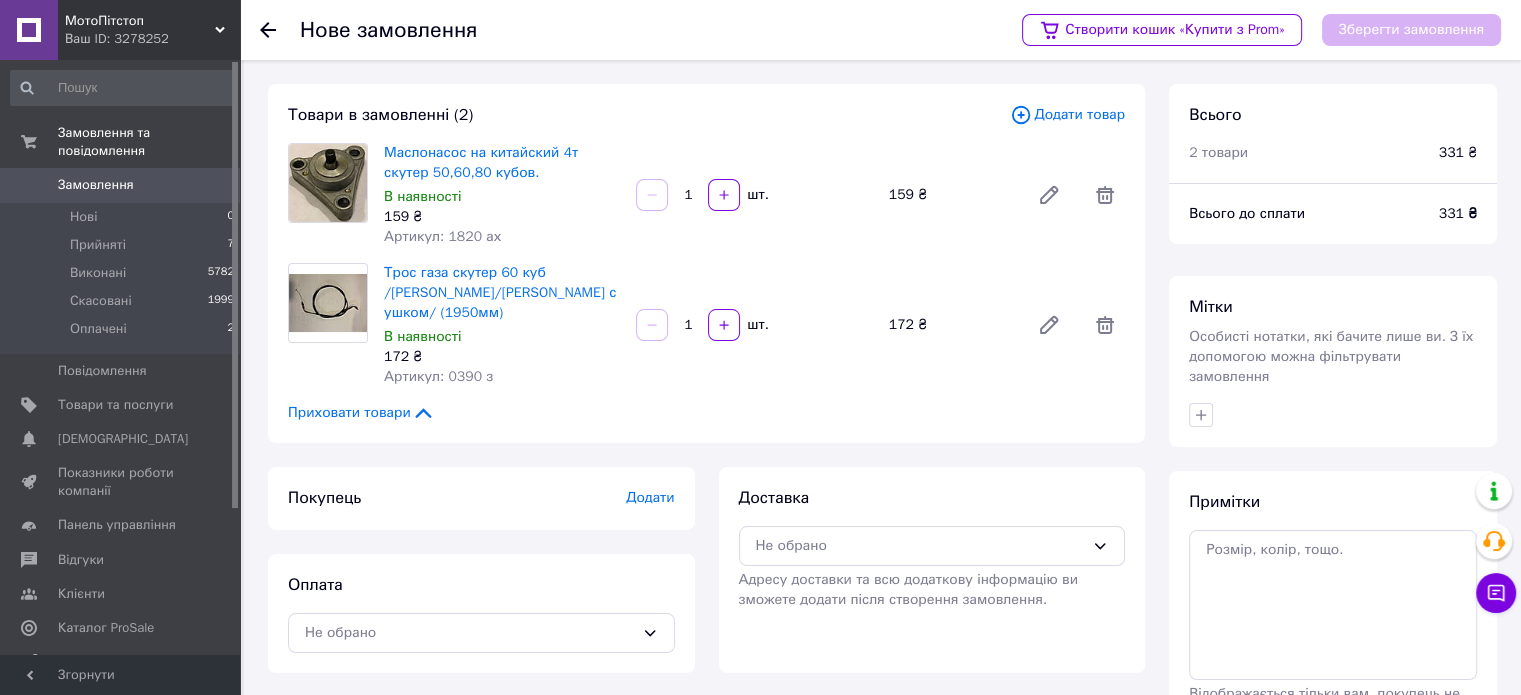 click on "Додати товар" at bounding box center (1067, 115) 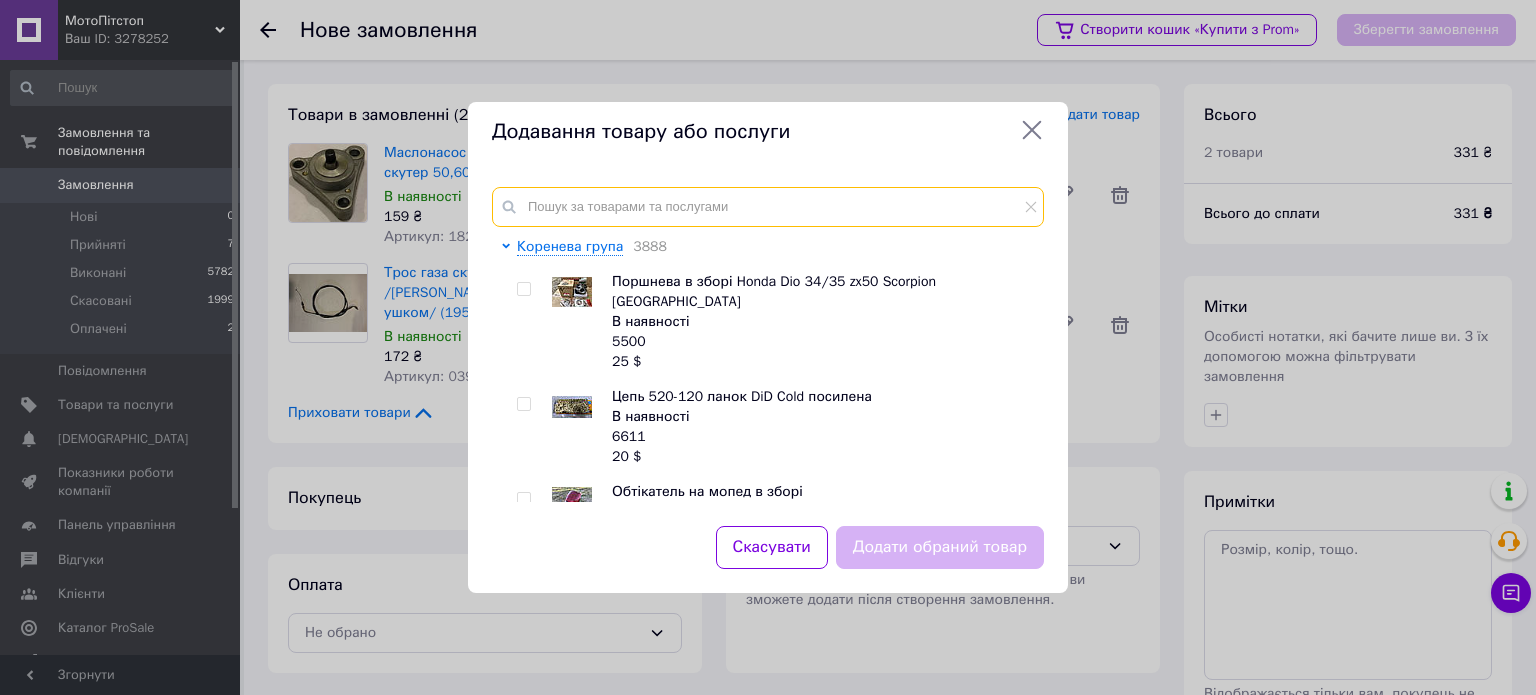 click at bounding box center [768, 207] 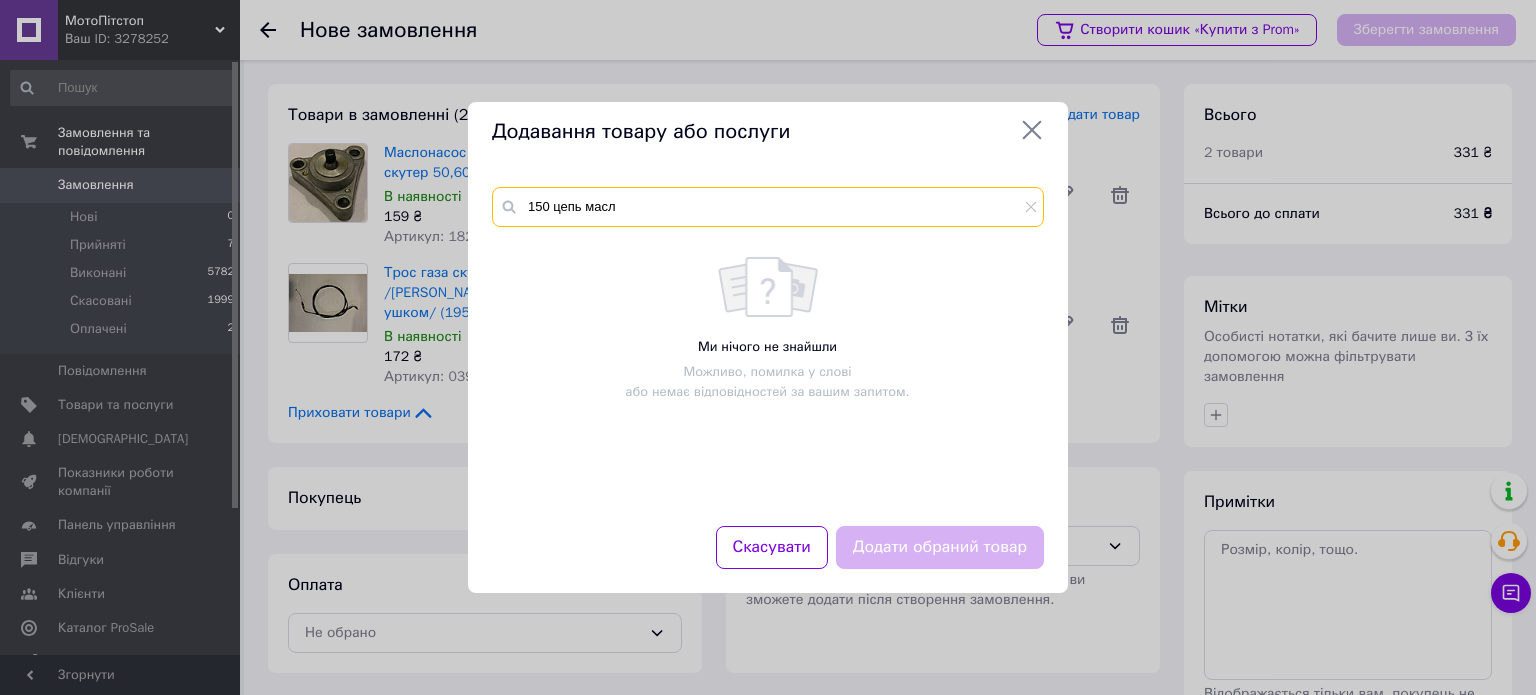 click on "150 цепь масл" at bounding box center (768, 207) 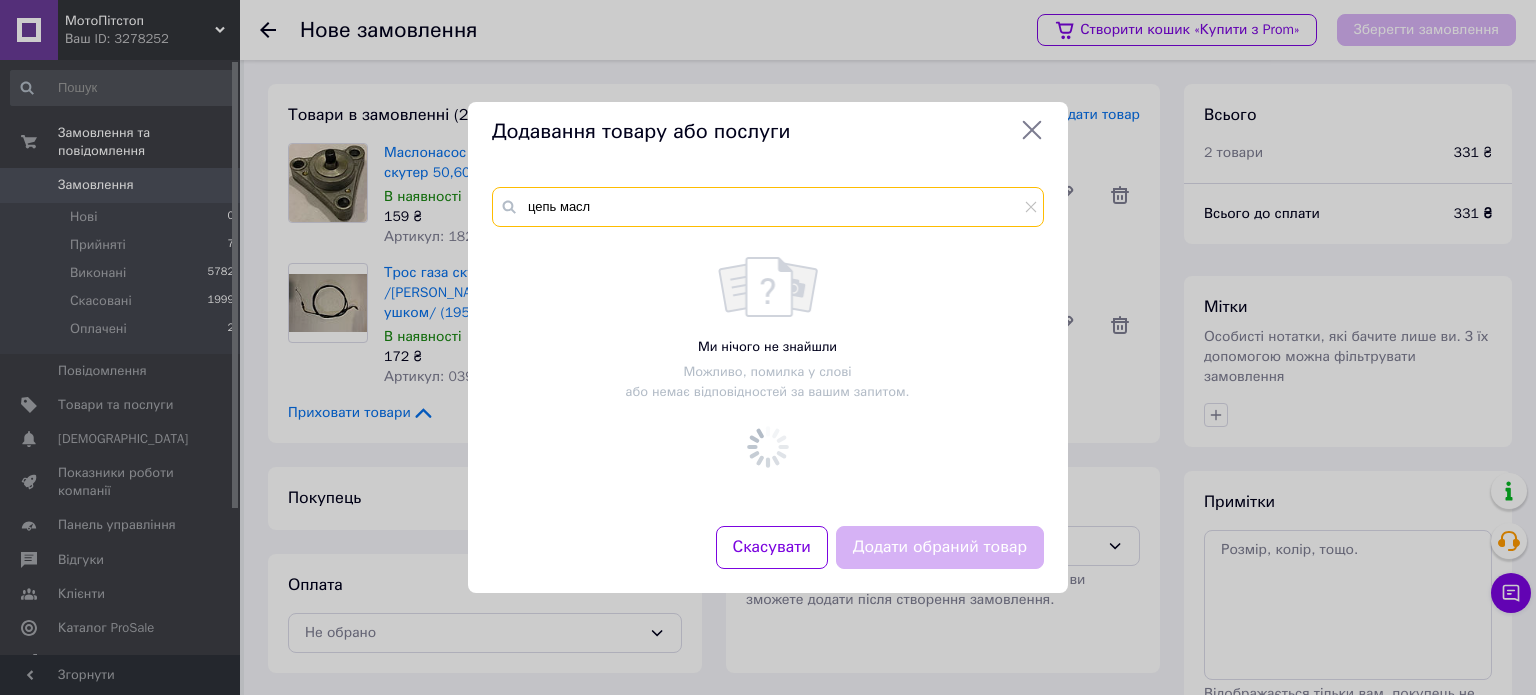 click on "цепь масл" at bounding box center [768, 207] 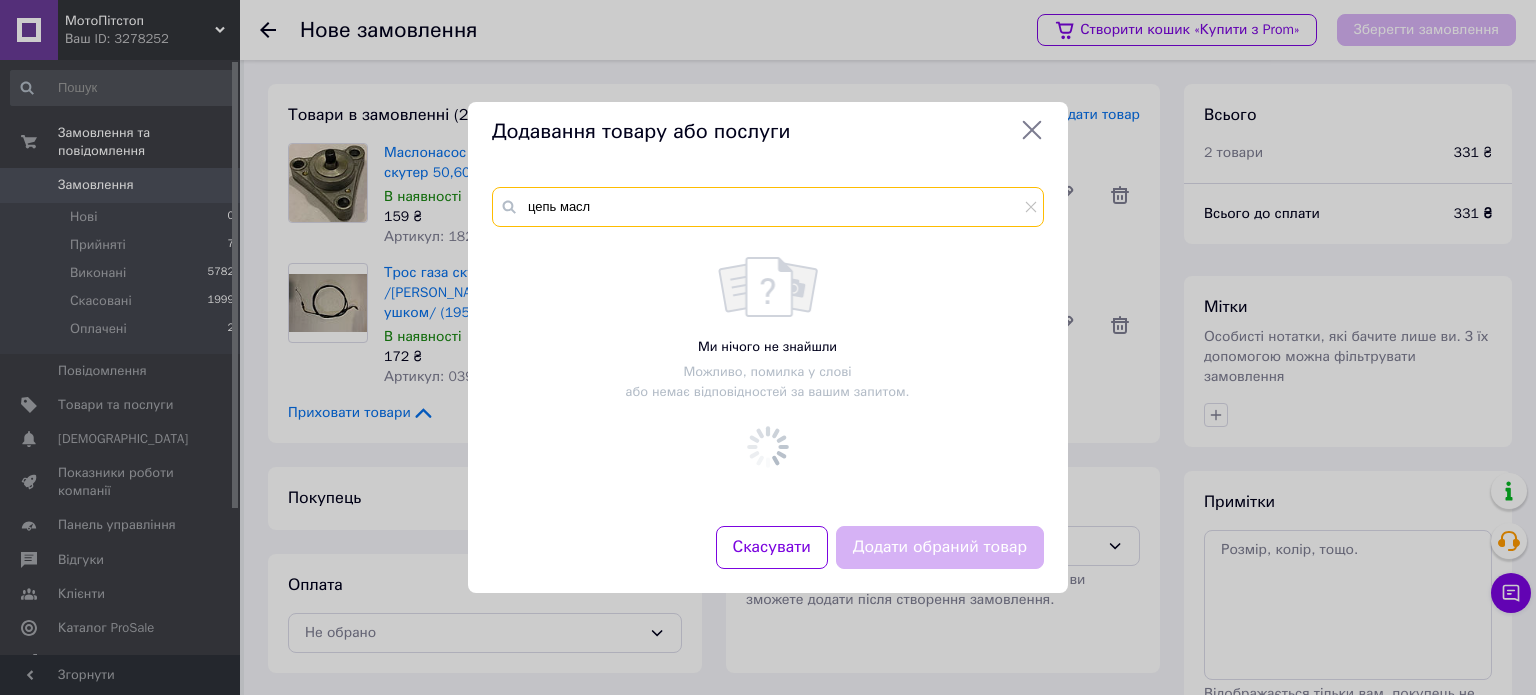 click on "цепь масл" at bounding box center (768, 207) 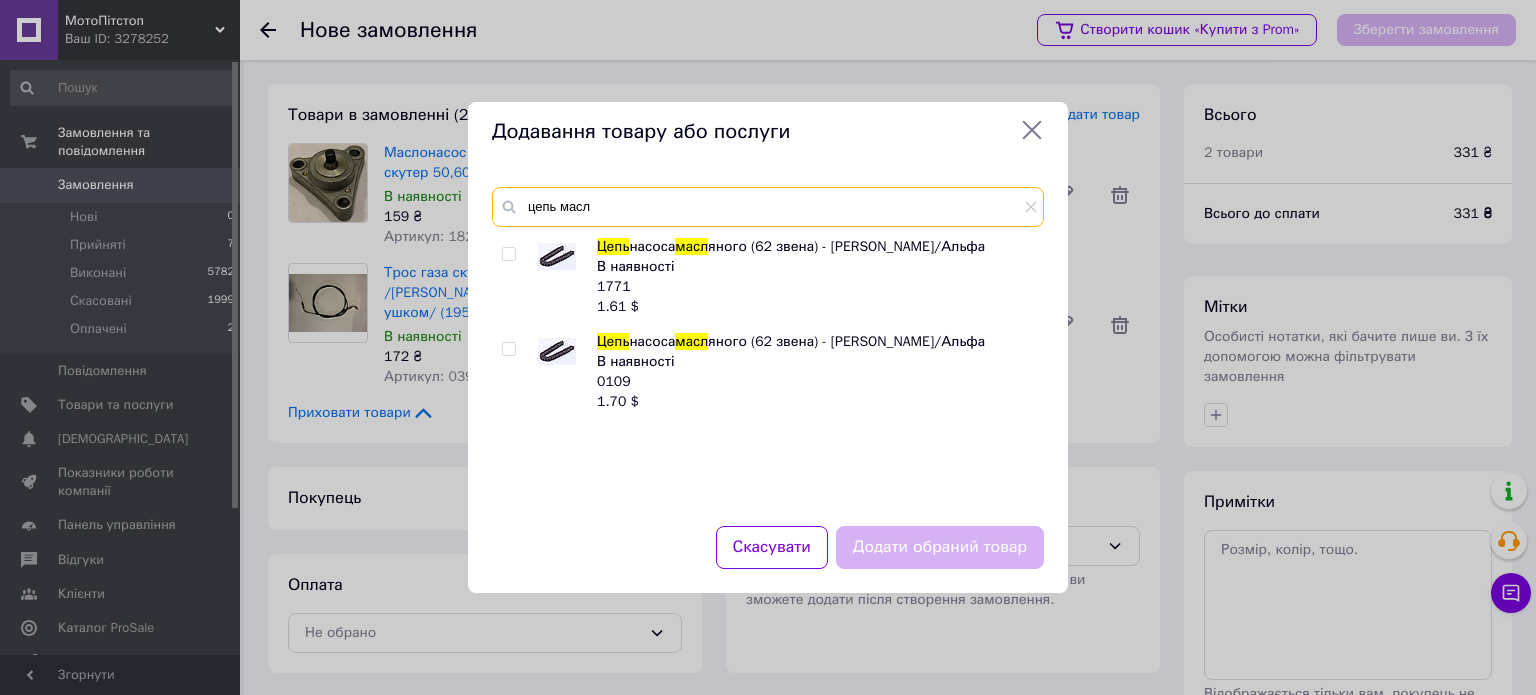 click on "цепь масл" at bounding box center (768, 207) 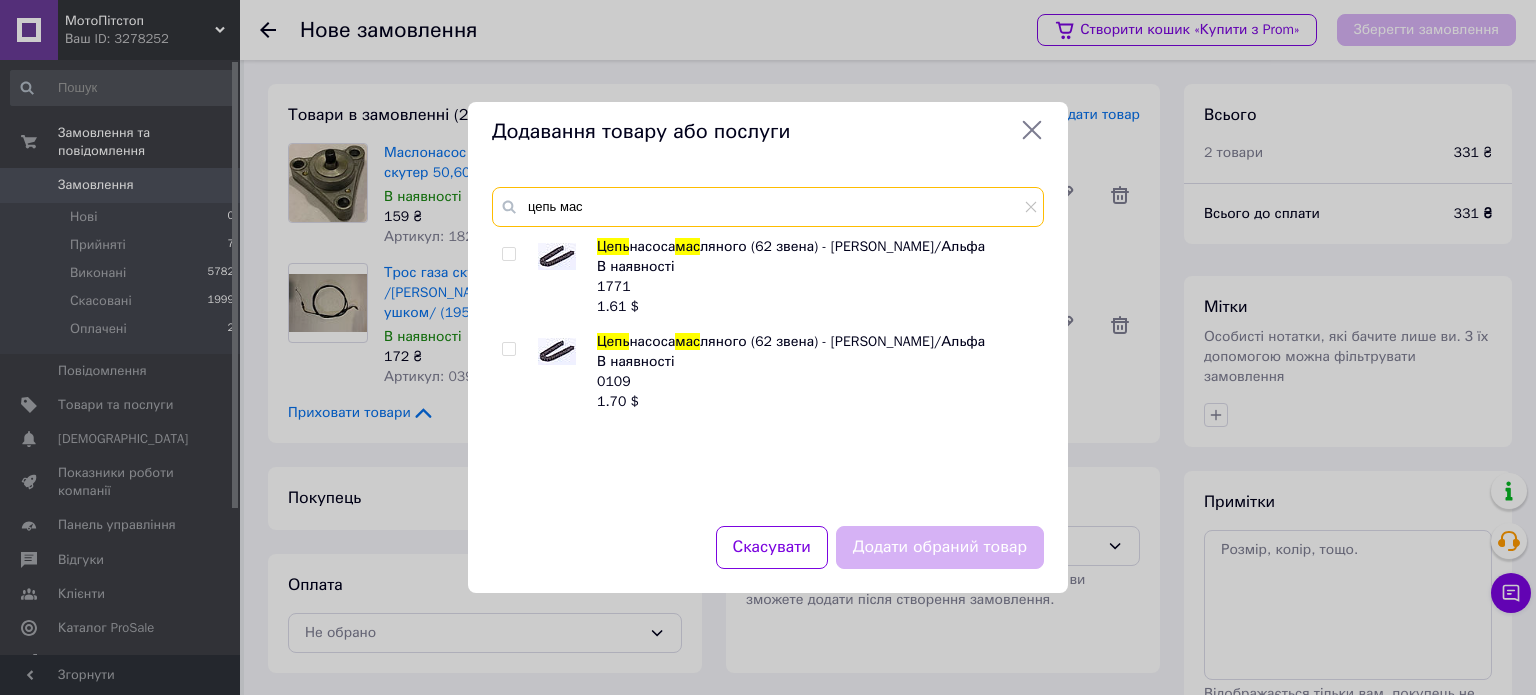 type on "цепь мас" 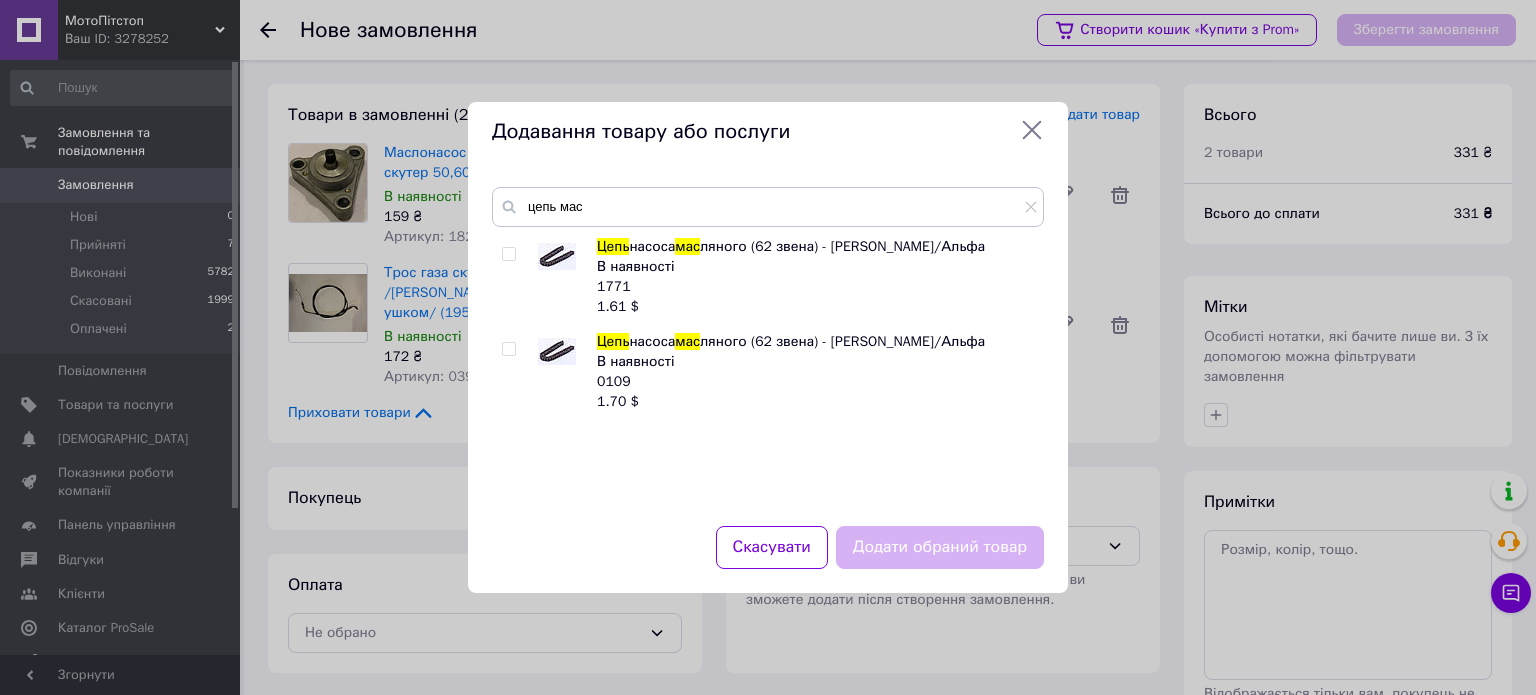 click at bounding box center [508, 349] 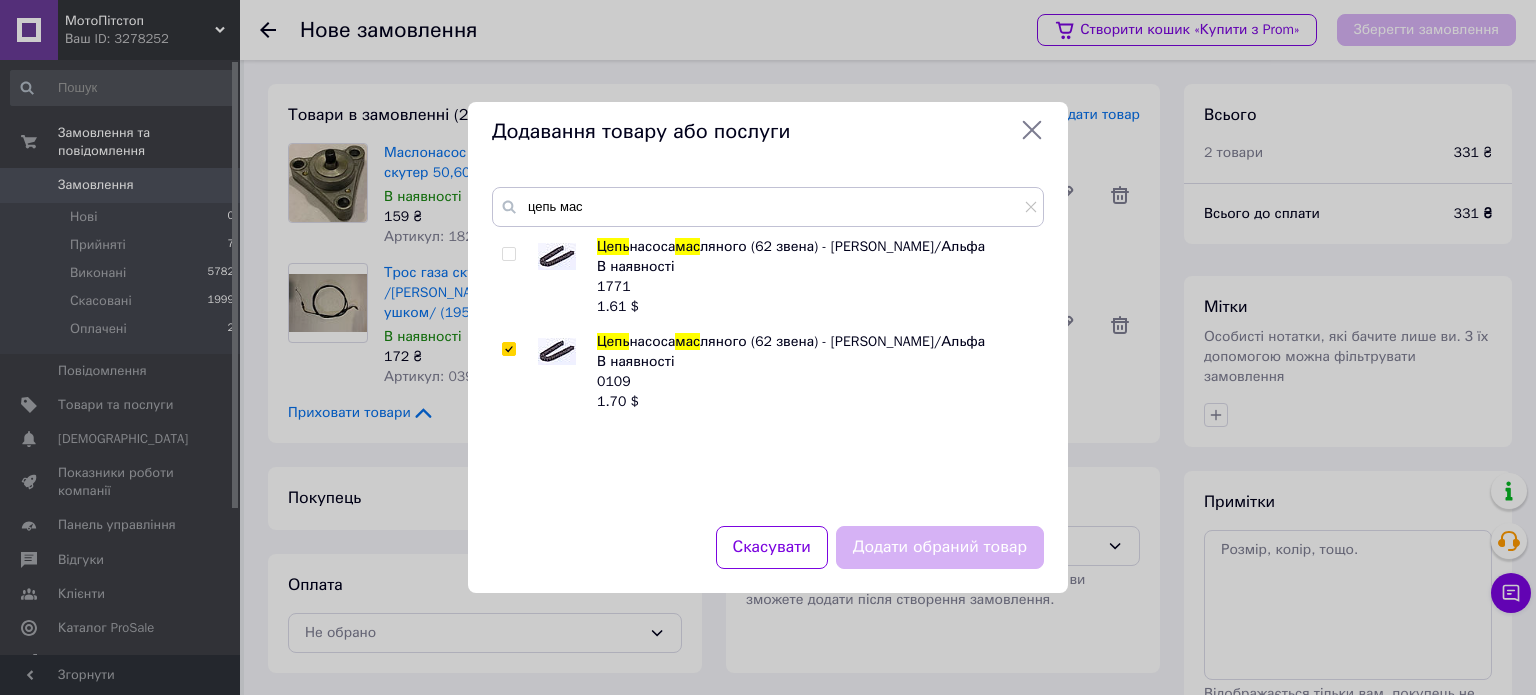 checkbox on "true" 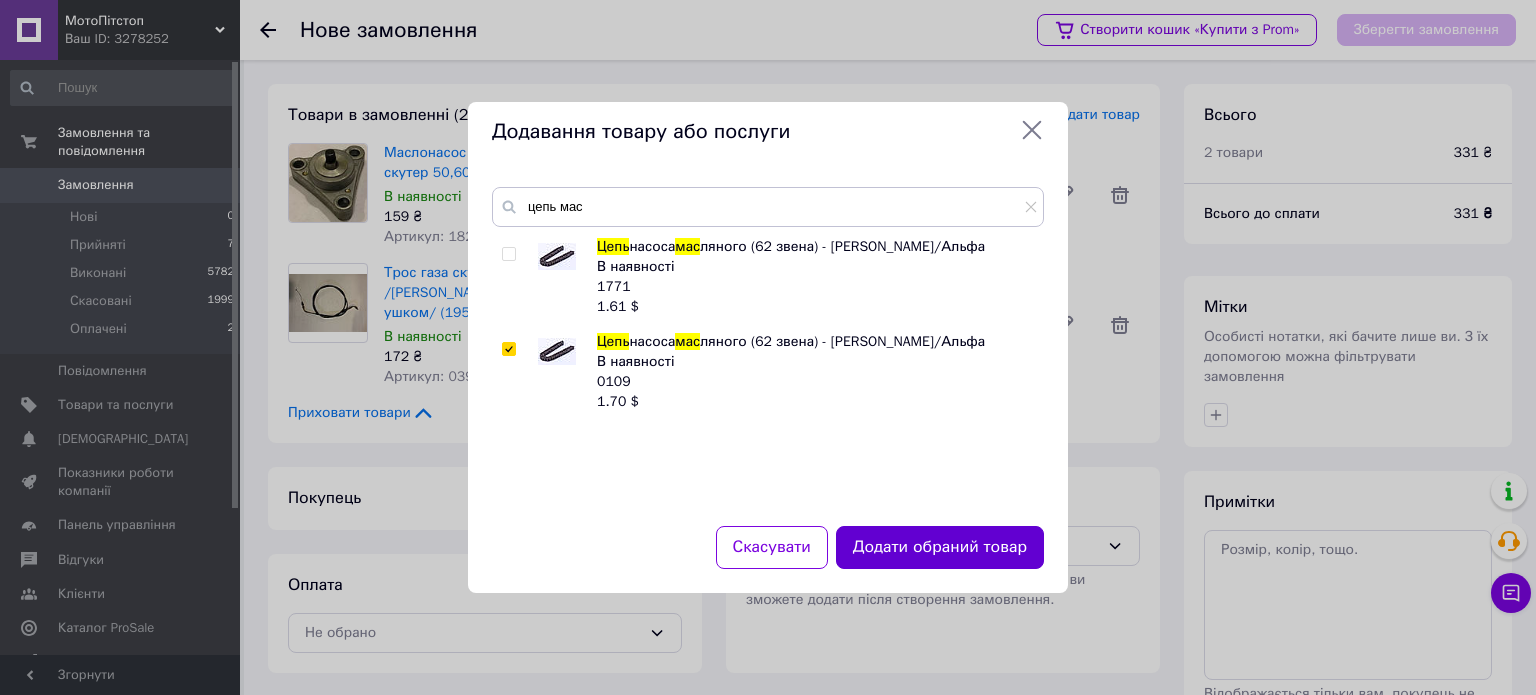 click on "Додати обраний товар" at bounding box center [940, 547] 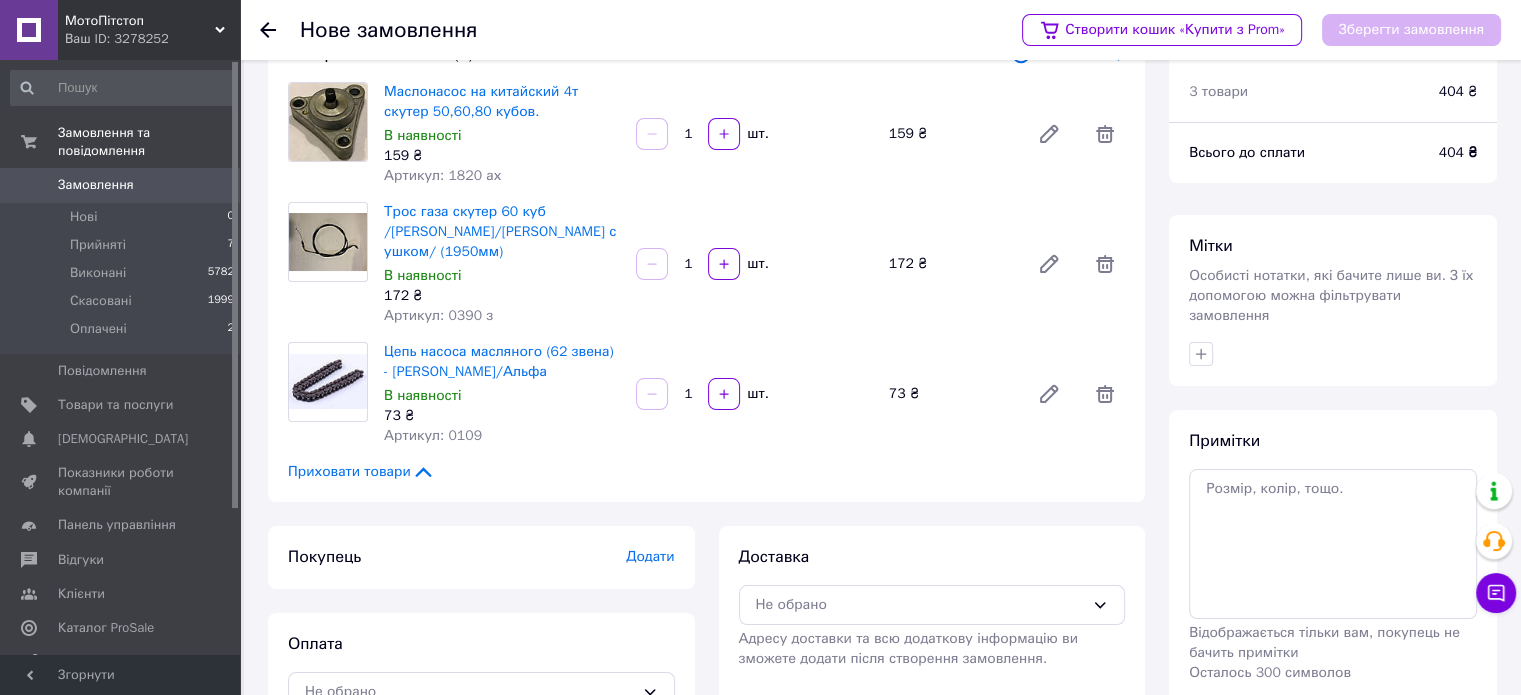 scroll, scrollTop: 128, scrollLeft: 0, axis: vertical 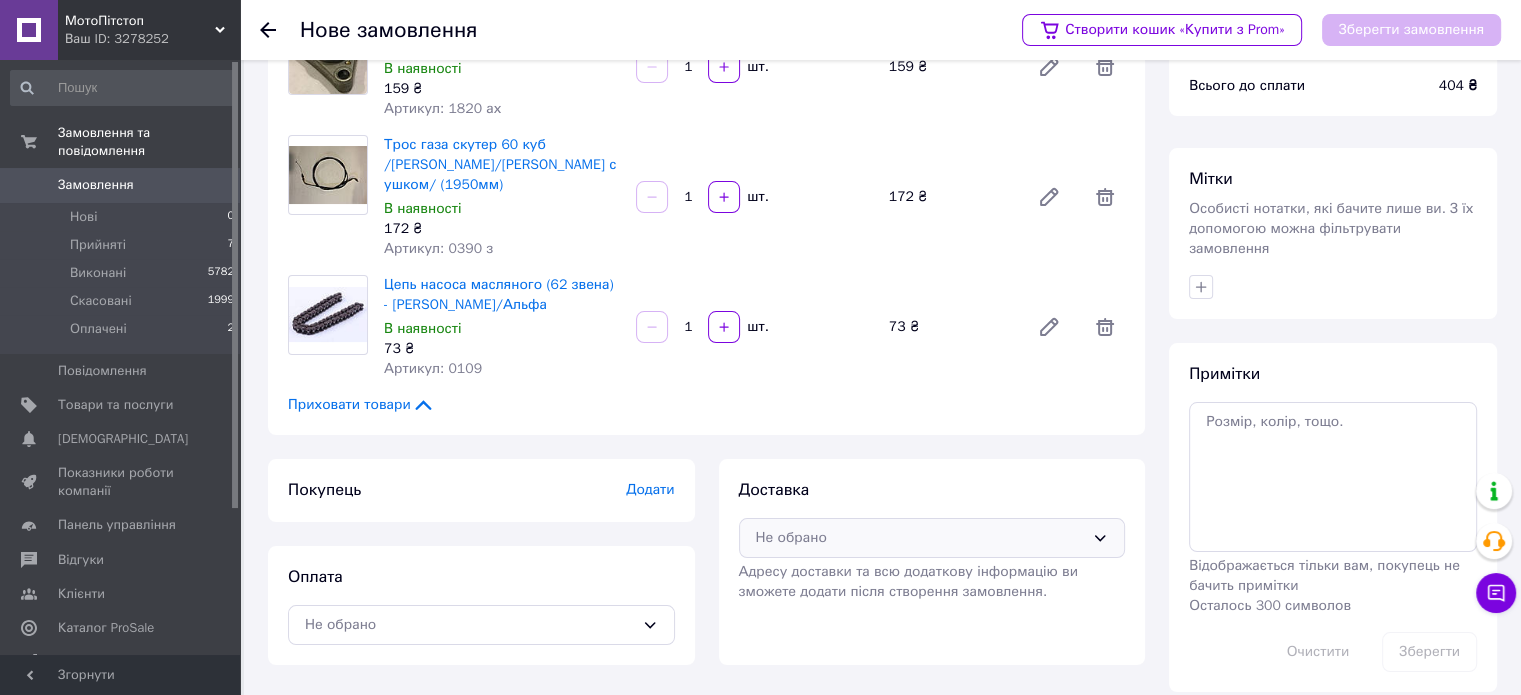 click on "Не обрано" at bounding box center (920, 538) 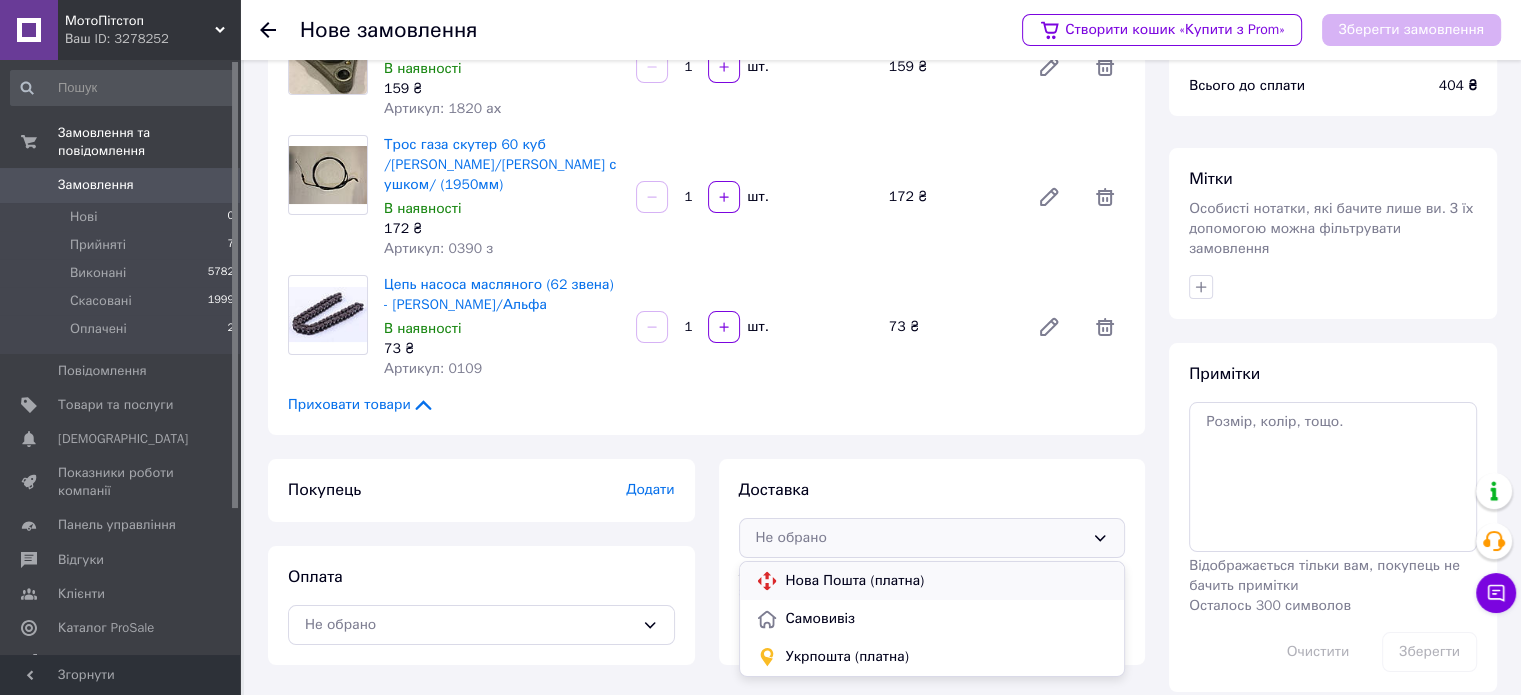 click on "Нова Пошта (платна)" at bounding box center (947, 581) 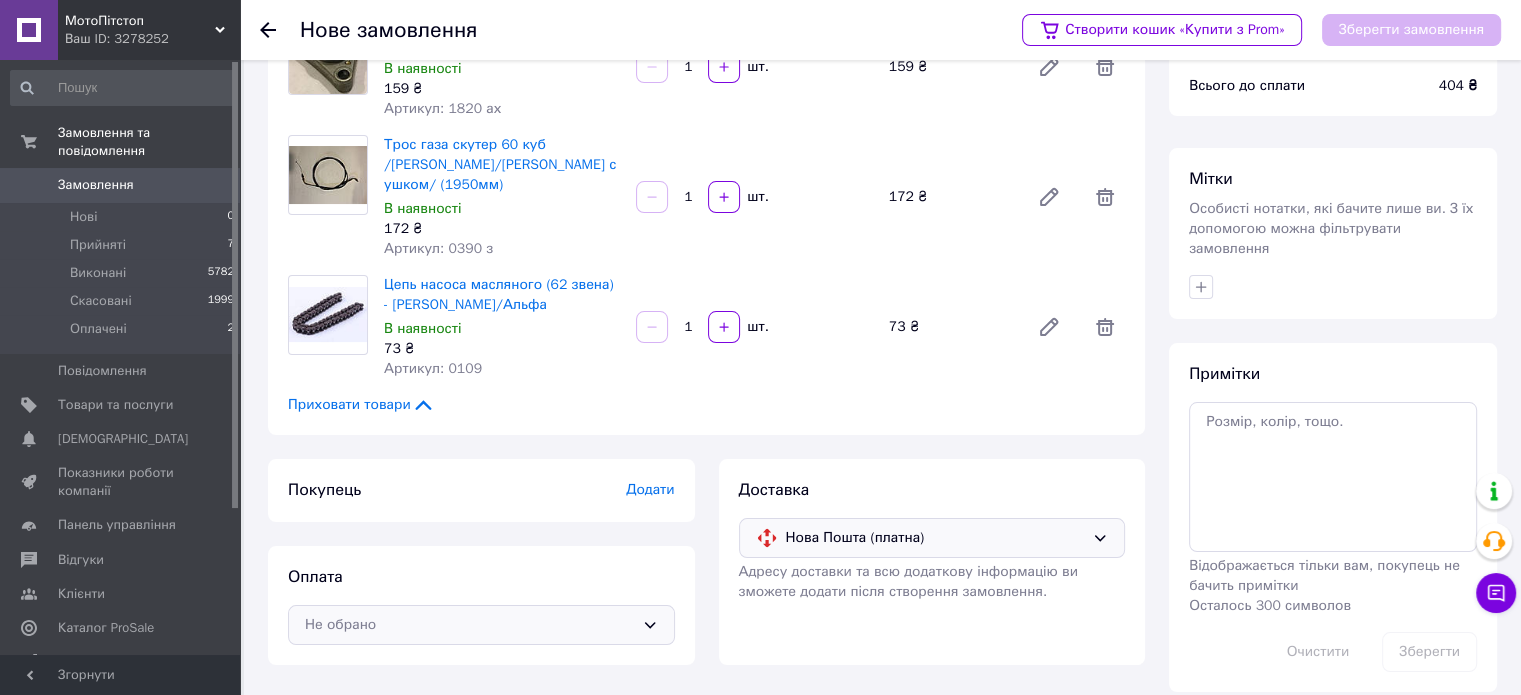 click on "Не обрано" at bounding box center (469, 625) 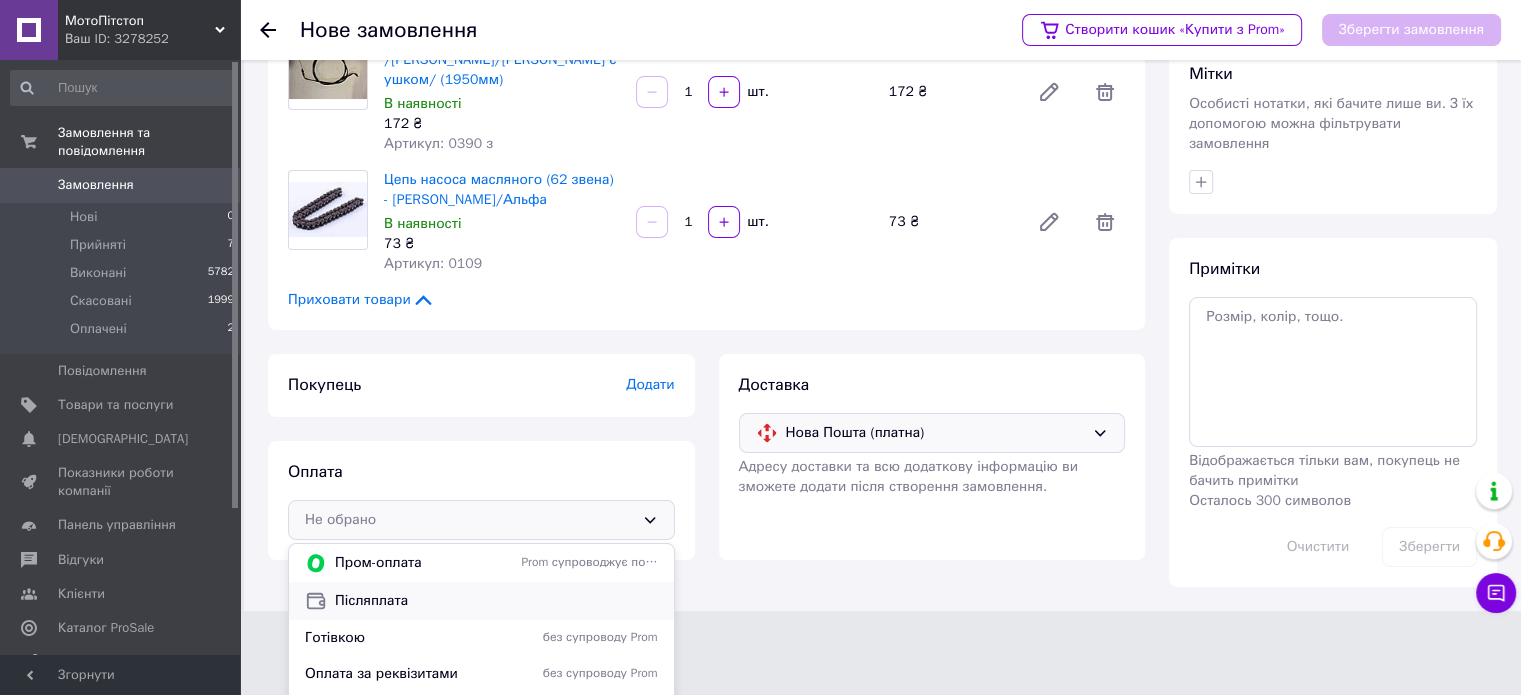 click on "Післяплата" at bounding box center [496, 601] 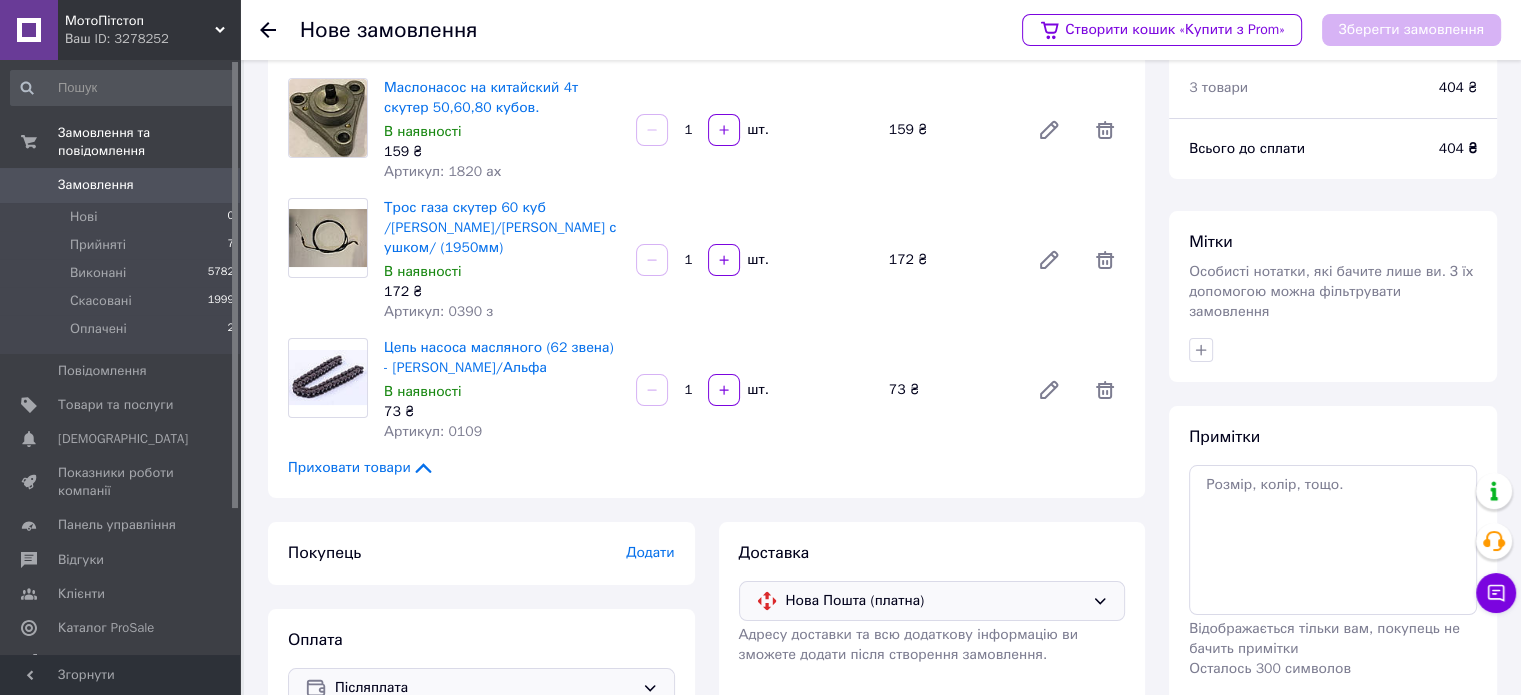 scroll, scrollTop: 128, scrollLeft: 0, axis: vertical 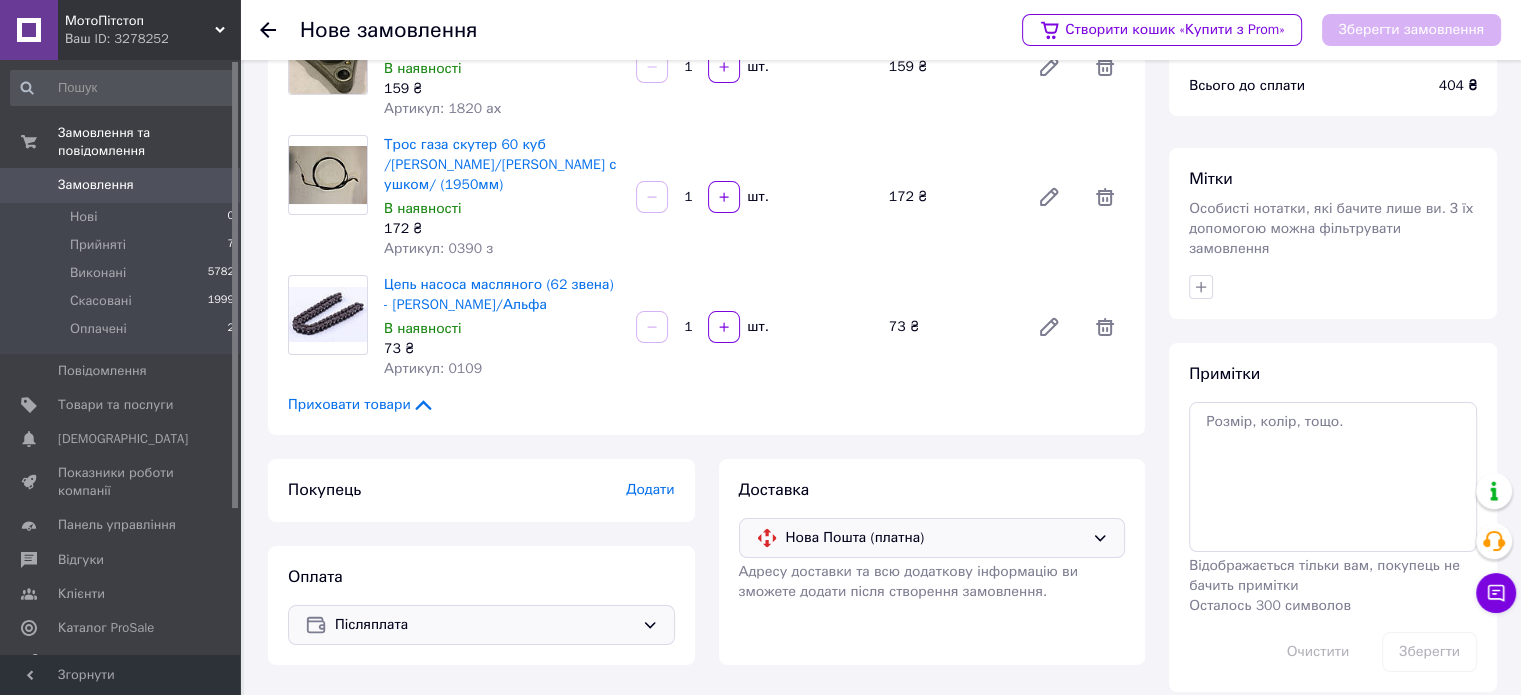 click on "Додати" at bounding box center (650, 489) 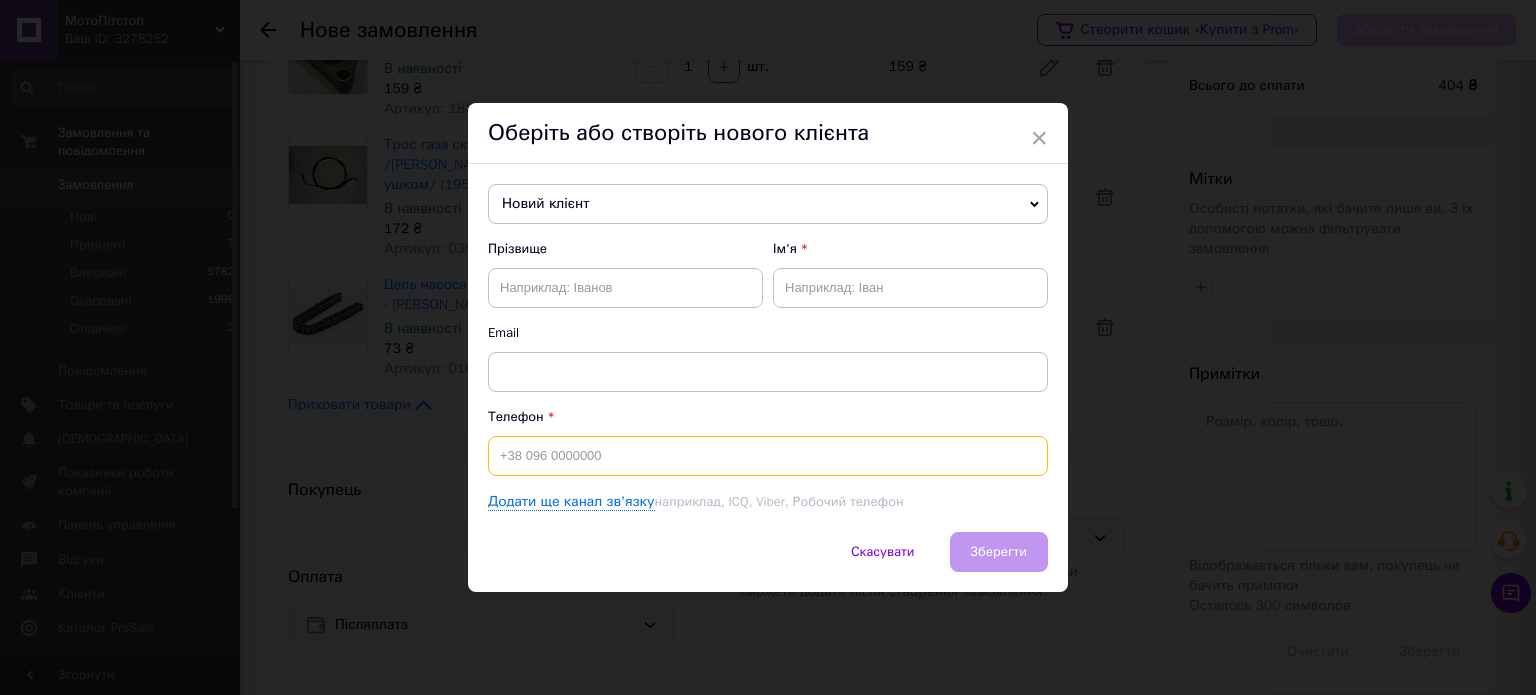 click at bounding box center [768, 456] 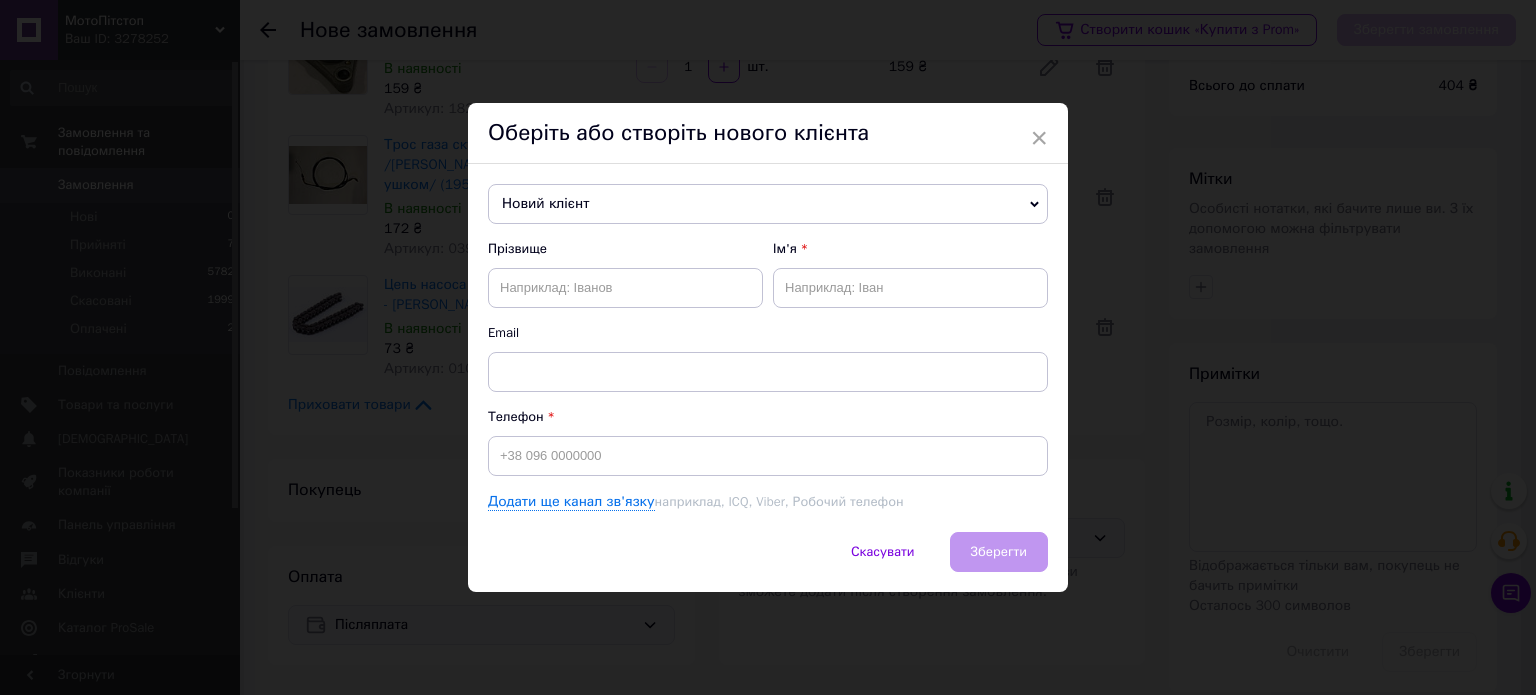 click on "Новий клієнт" at bounding box center [768, 204] 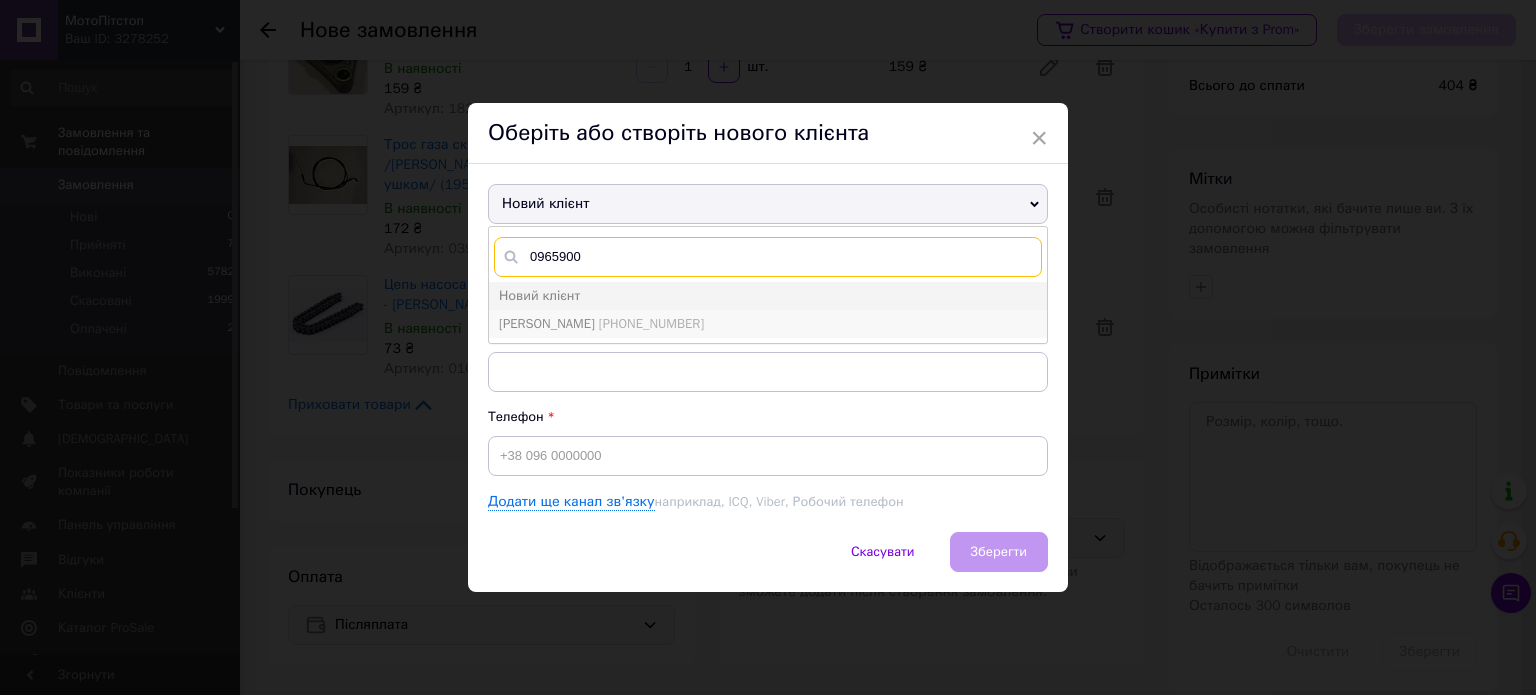 type on "0965900" 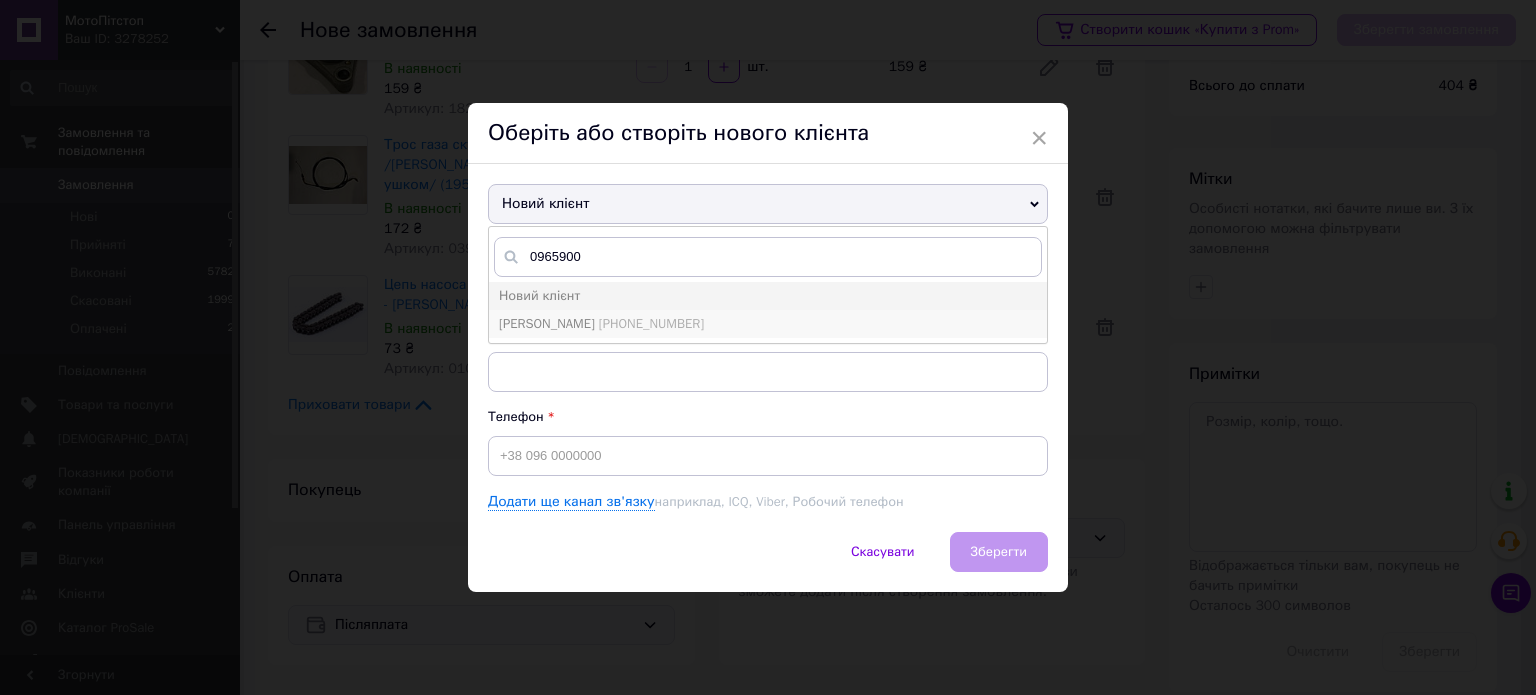 click on "[PHONE_NUMBER]" at bounding box center [651, 323] 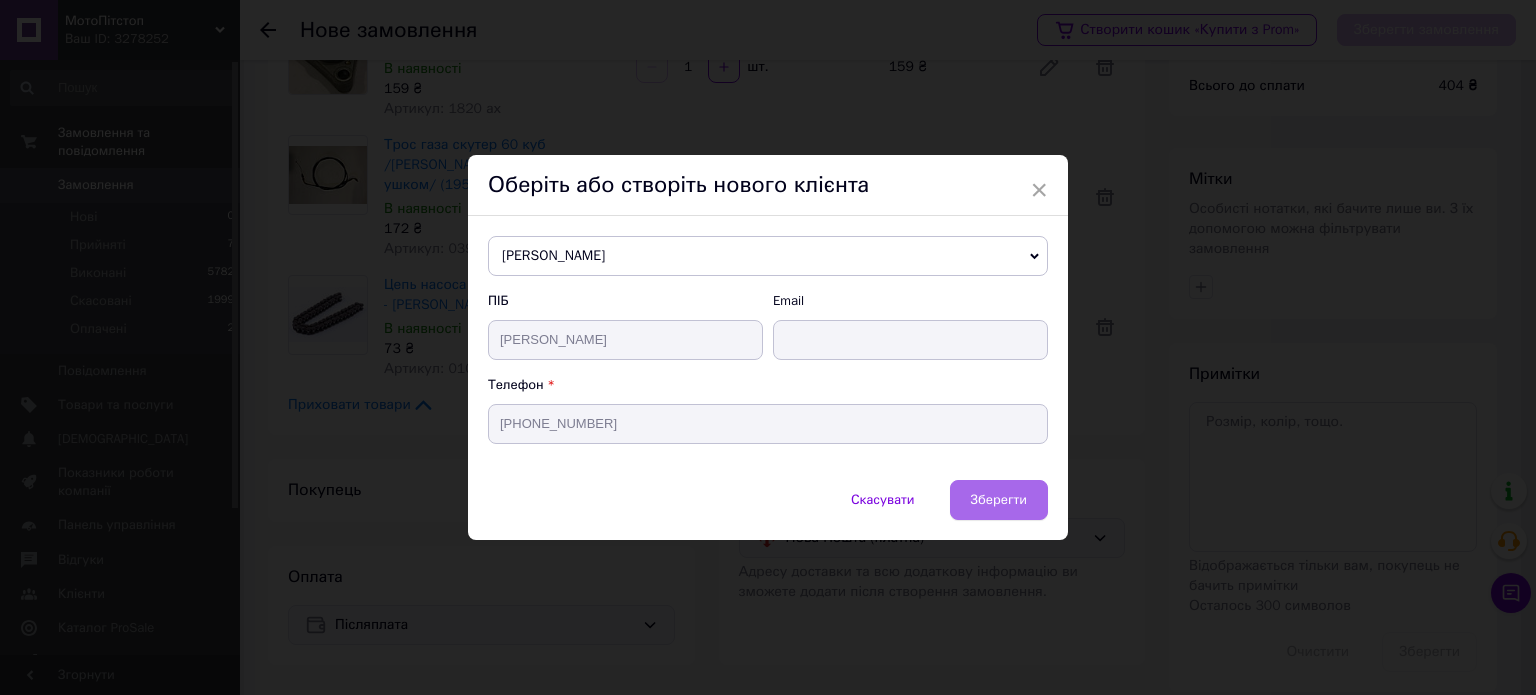 click on "Зберегти" at bounding box center [999, 500] 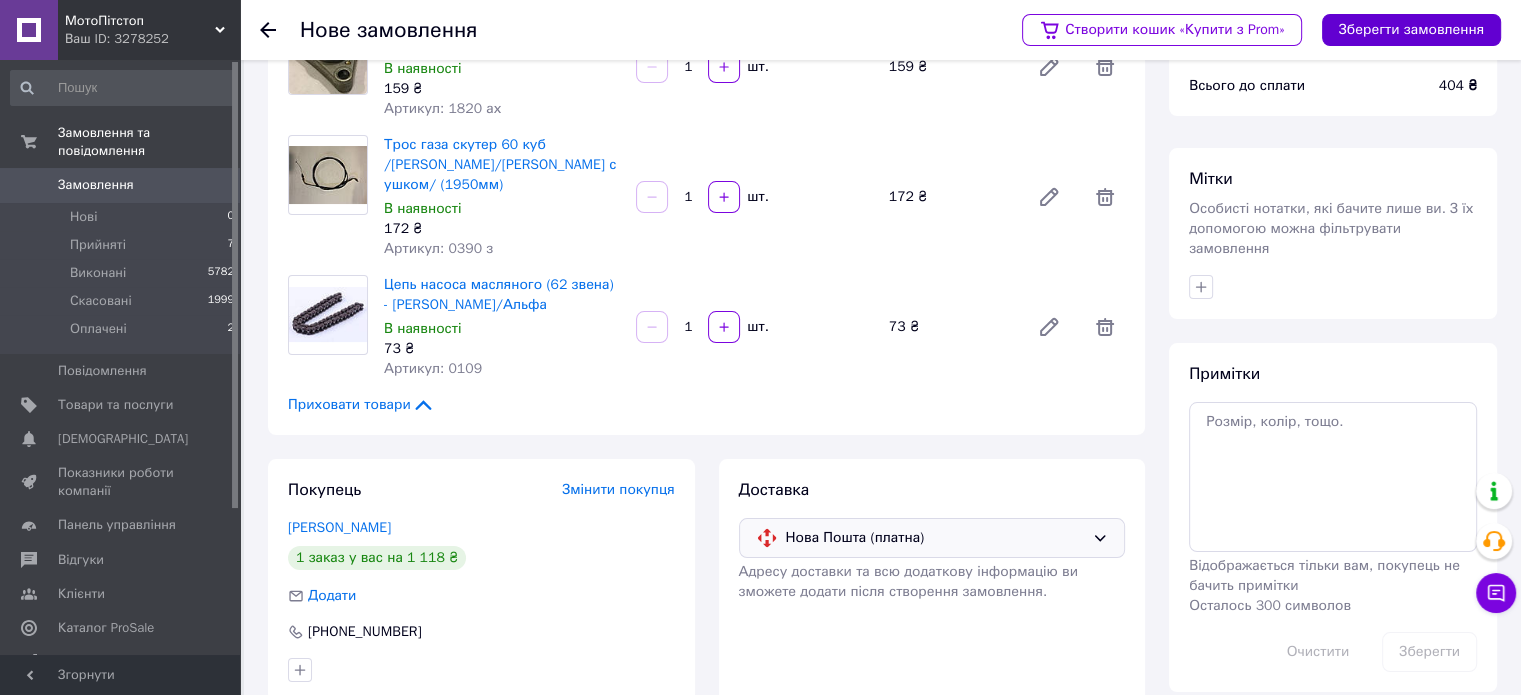 click on "Зберегти замовлення" at bounding box center [1411, 30] 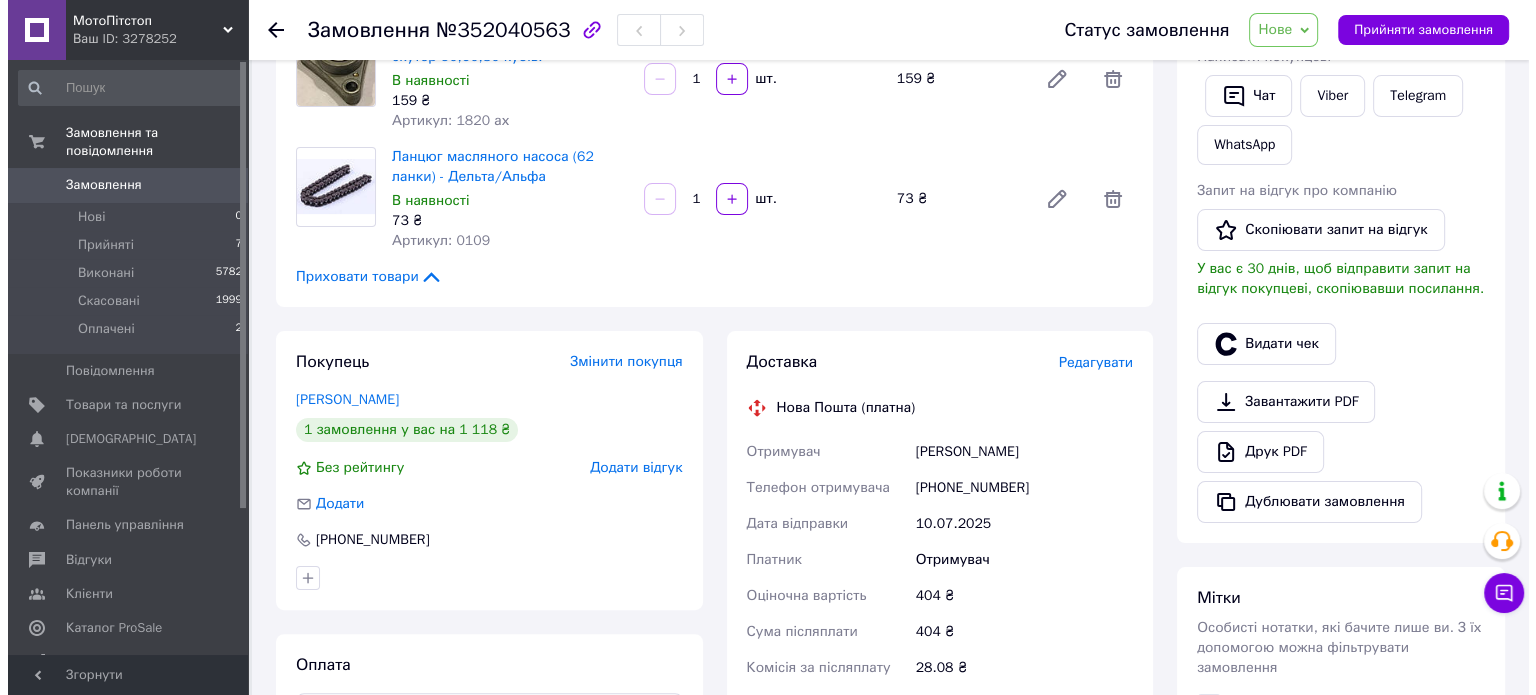 scroll, scrollTop: 428, scrollLeft: 0, axis: vertical 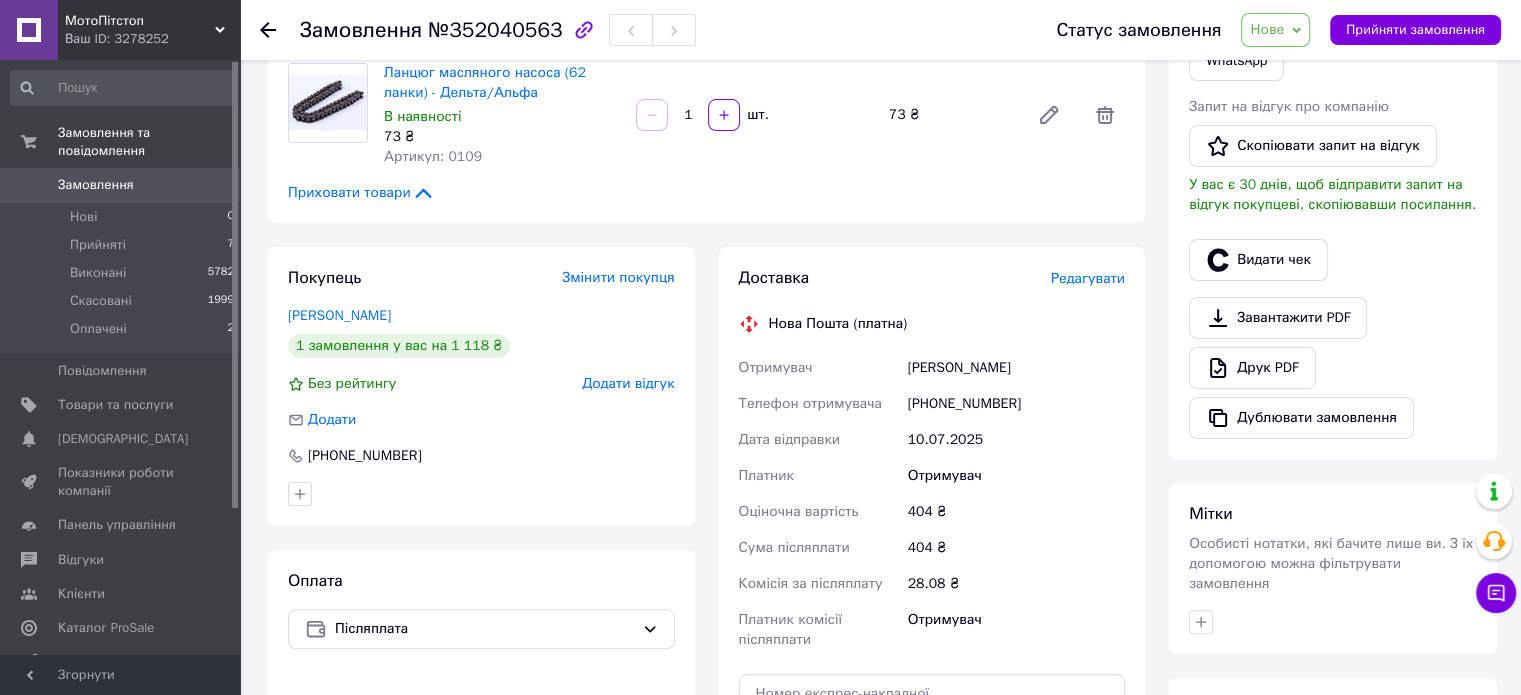 click on "Редагувати" at bounding box center [1088, 278] 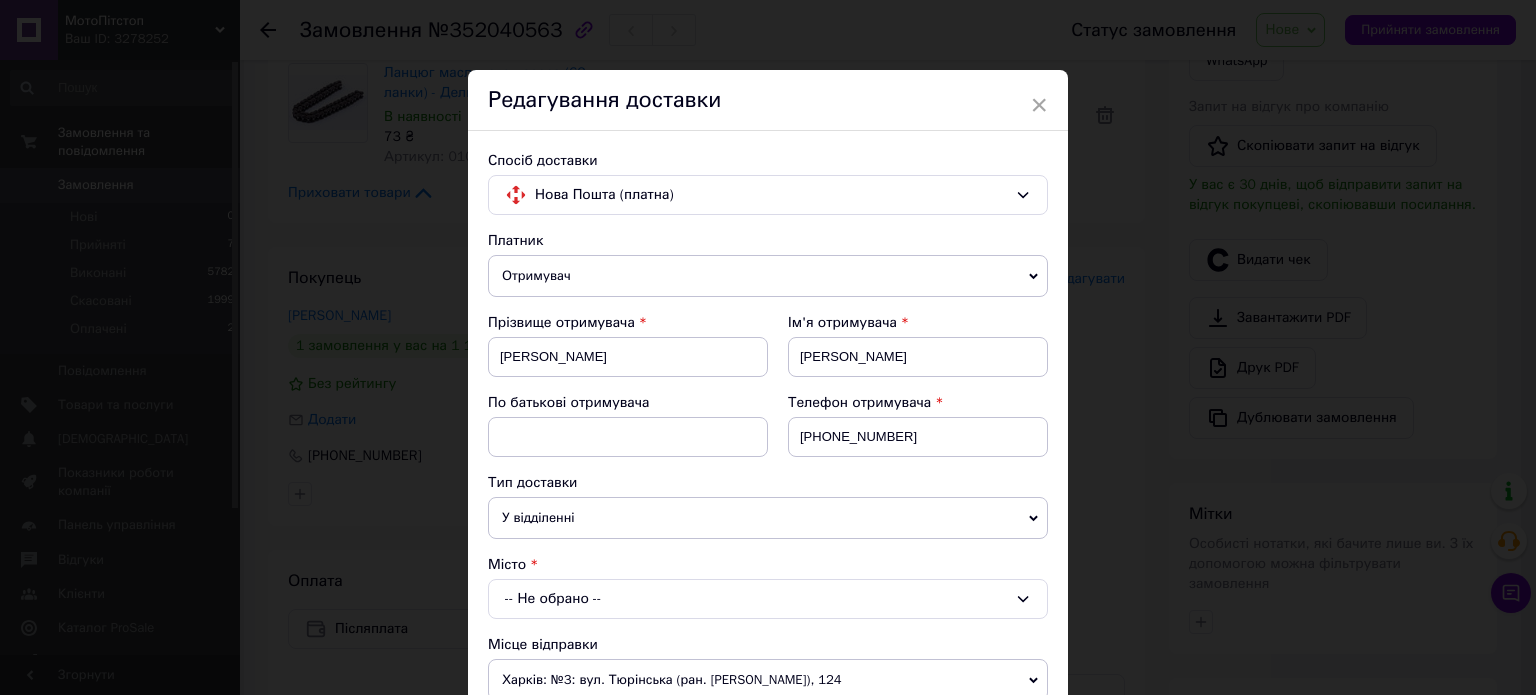 scroll, scrollTop: 100, scrollLeft: 0, axis: vertical 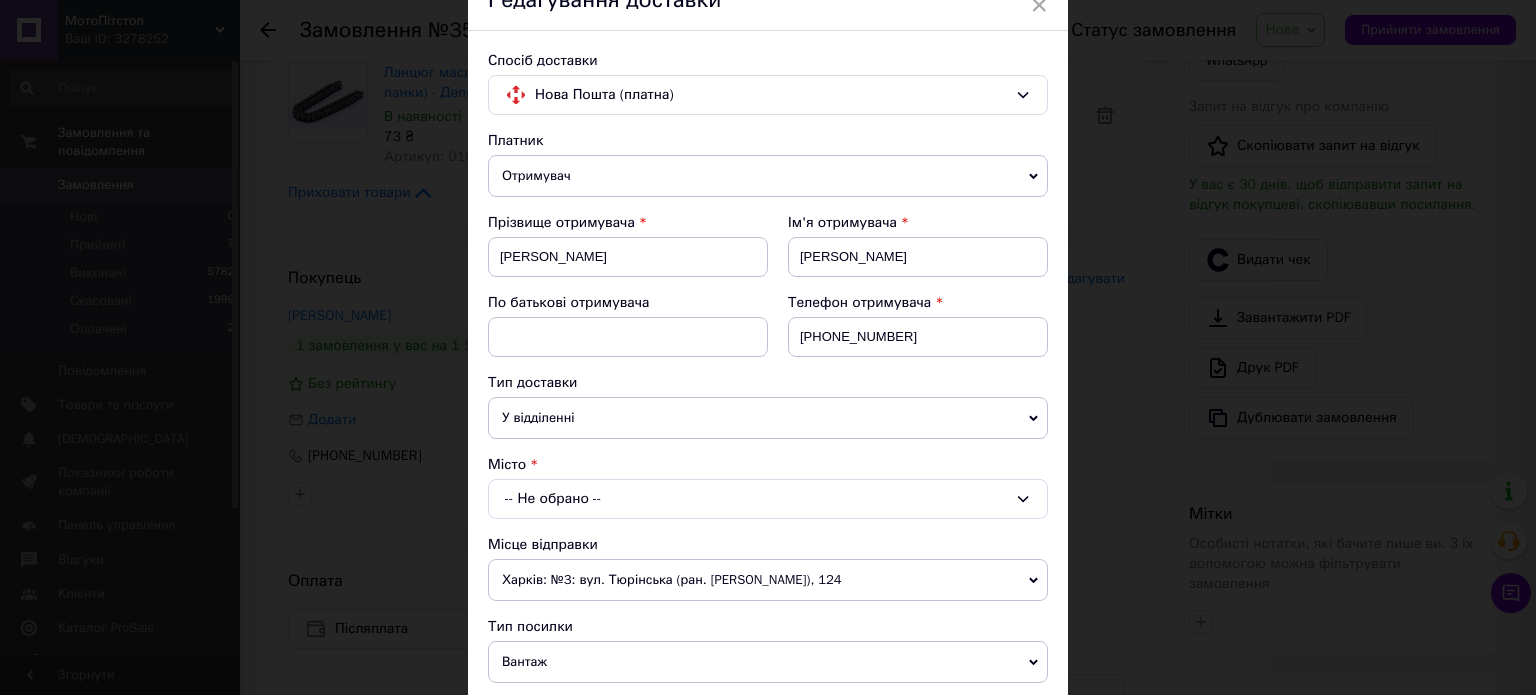 click on "-- Не обрано --" at bounding box center [768, 499] 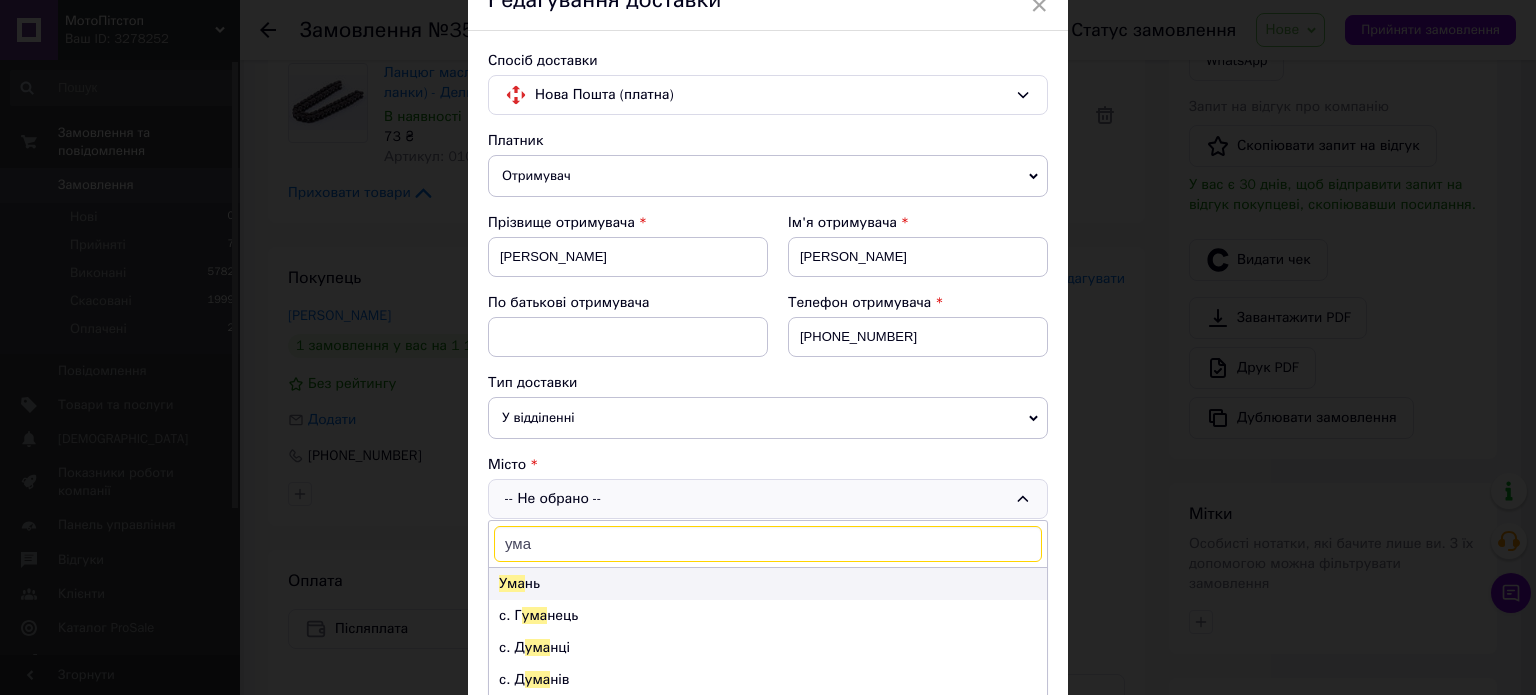 type on "ума" 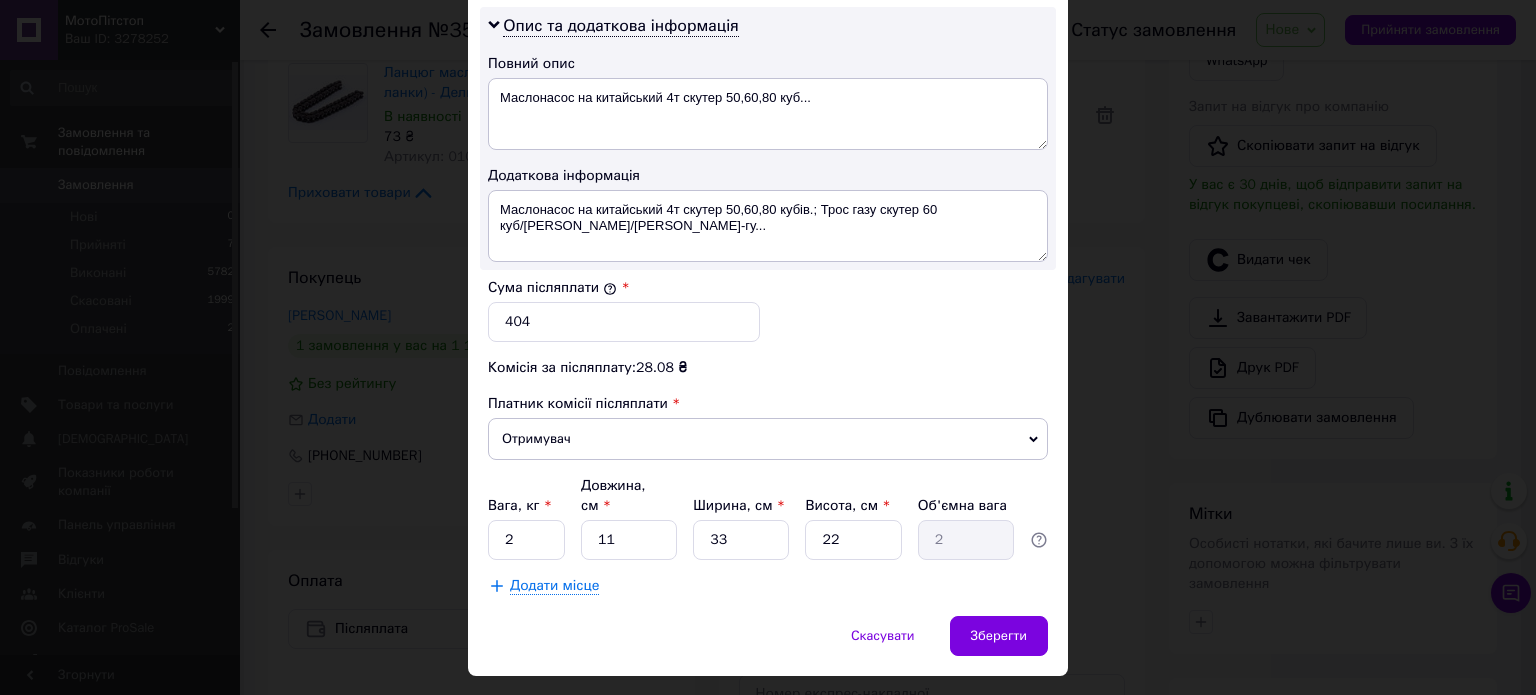 scroll, scrollTop: 1048, scrollLeft: 0, axis: vertical 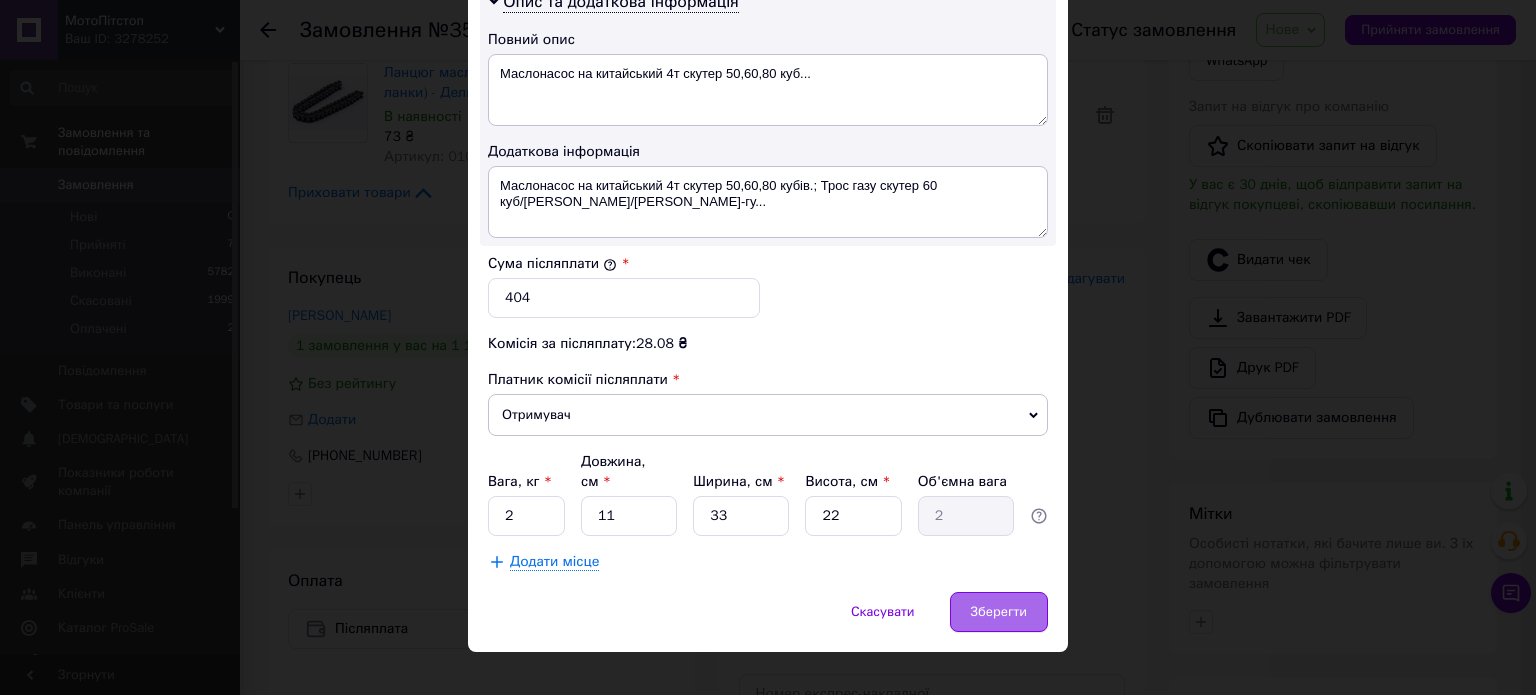 click on "Зберегти" at bounding box center (999, 612) 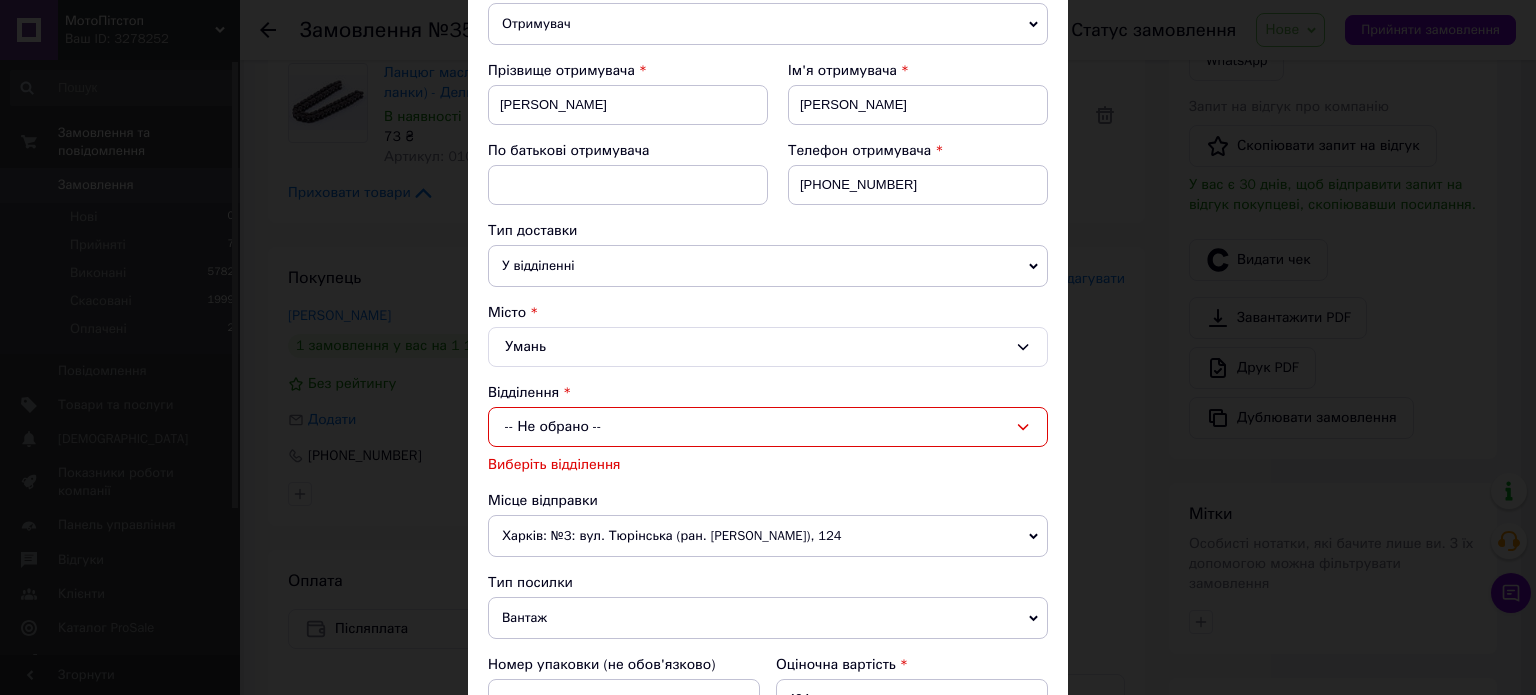 scroll, scrollTop: 300, scrollLeft: 0, axis: vertical 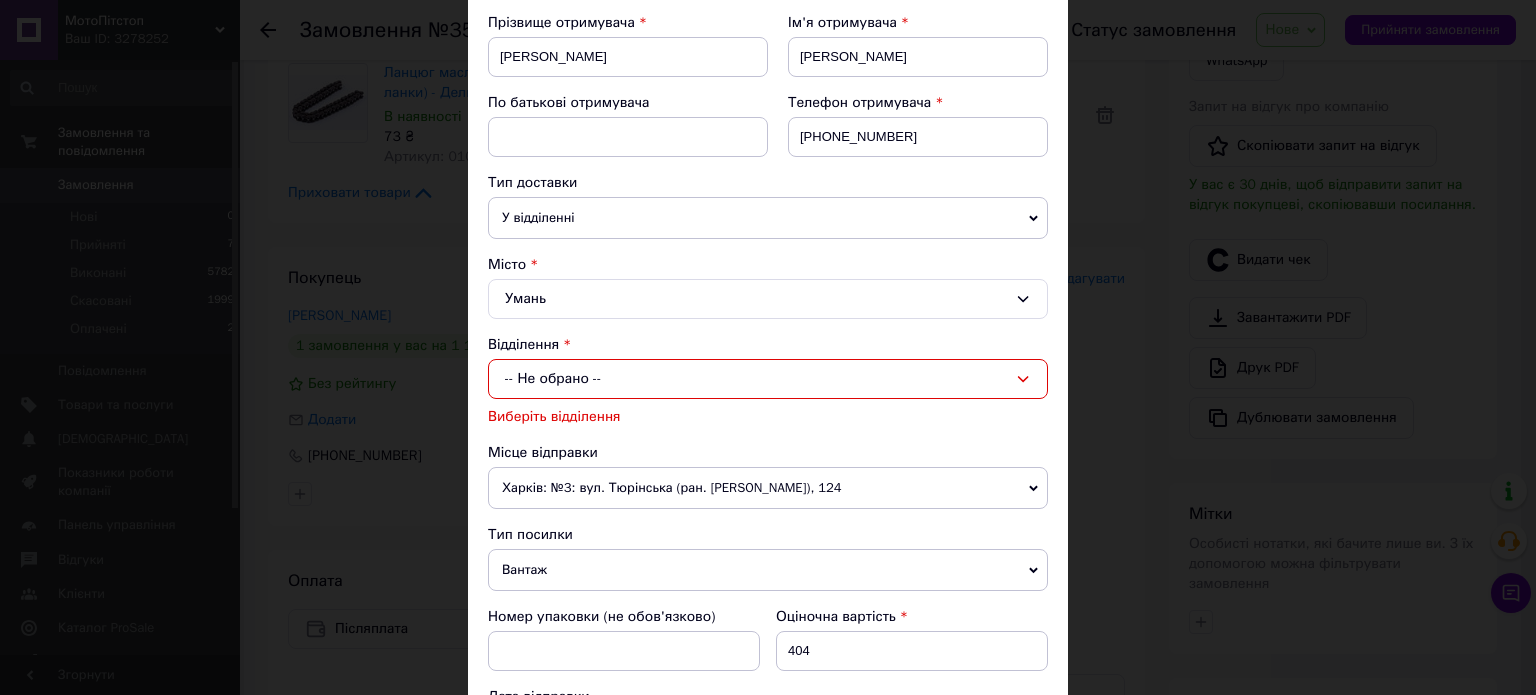 click on "-- Не обрано --" at bounding box center (768, 379) 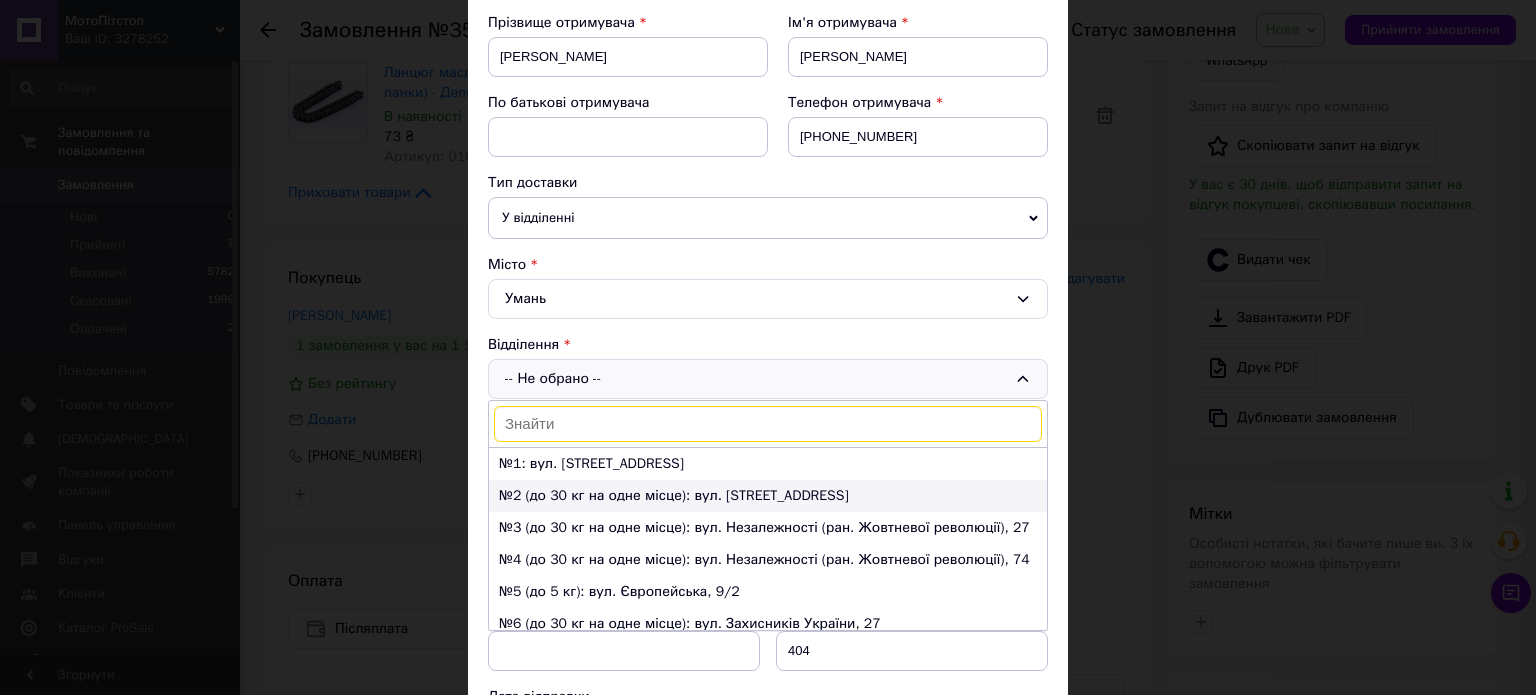 click on "№2 (до 30 кг на одне місце): вул. [STREET_ADDRESS]" at bounding box center (768, 496) 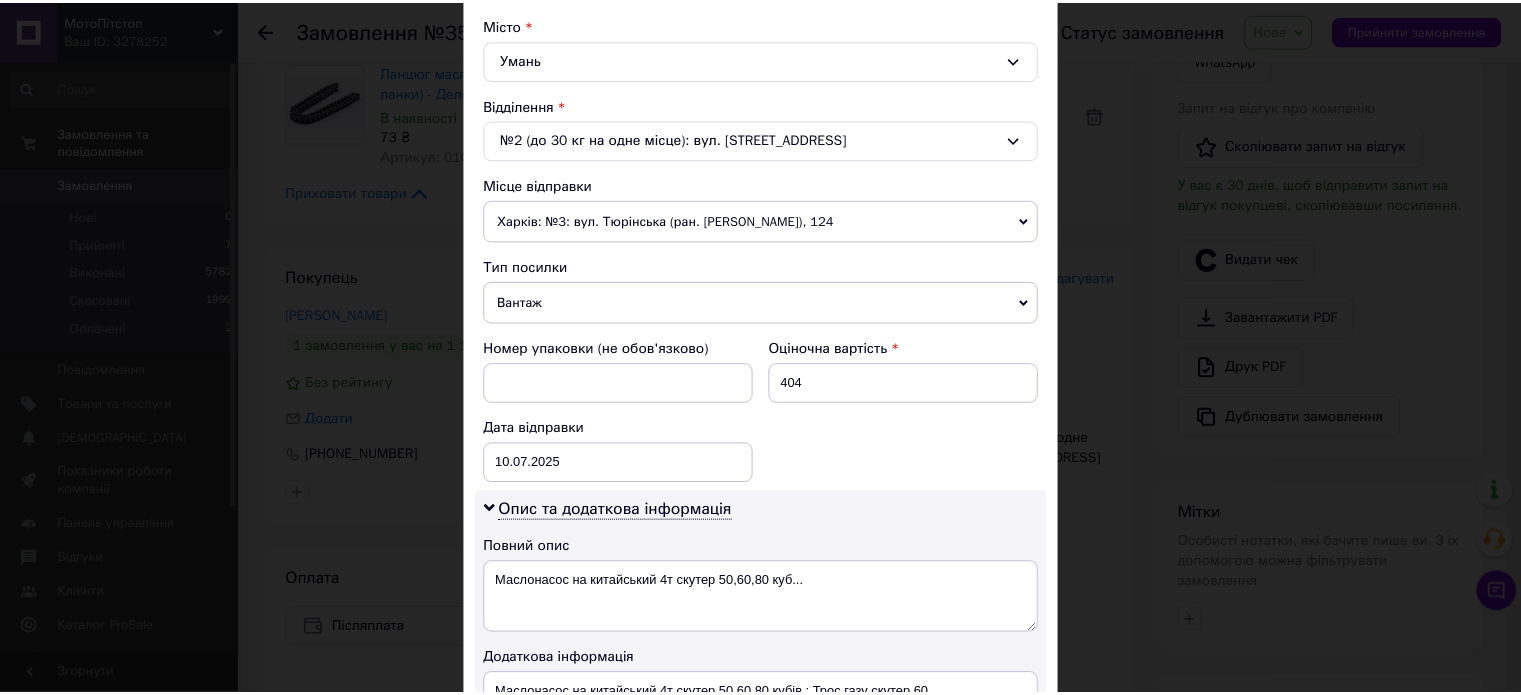 scroll, scrollTop: 1048, scrollLeft: 0, axis: vertical 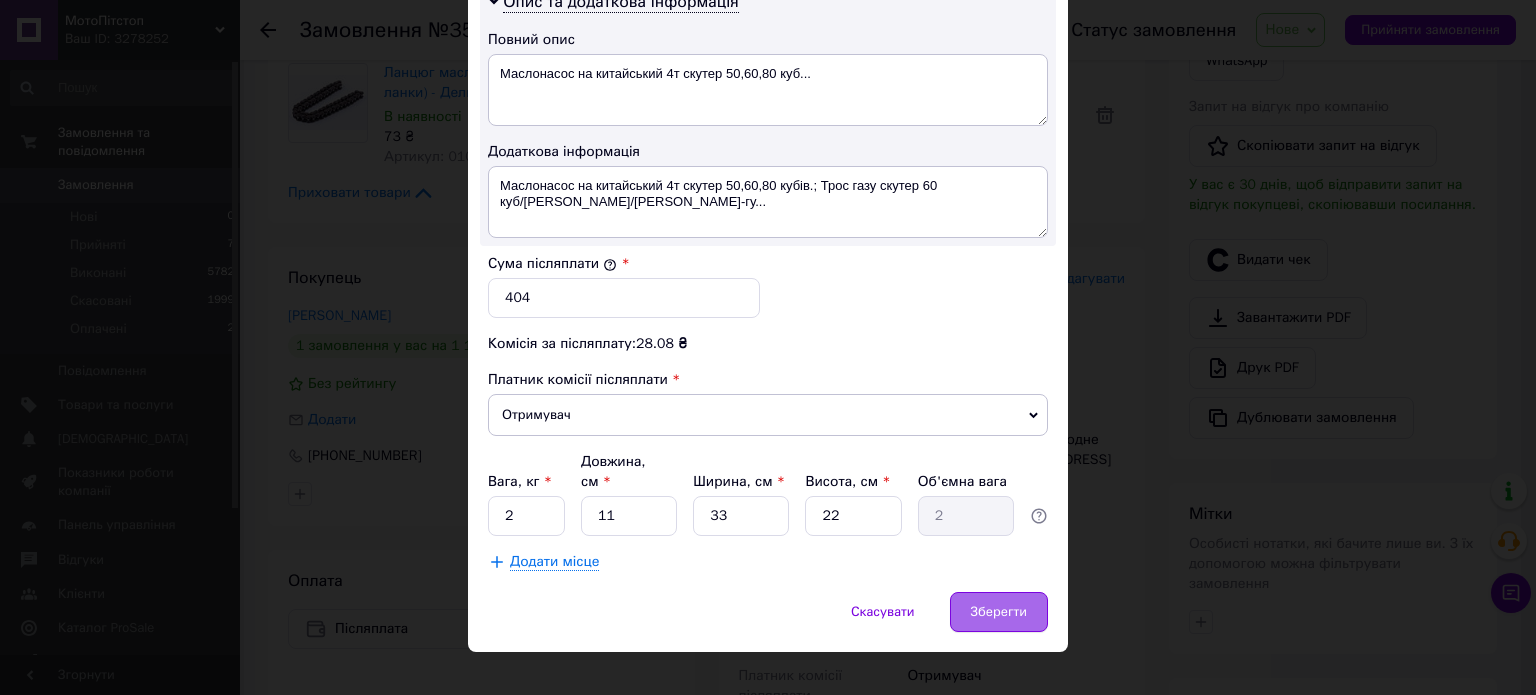 click on "Зберегти" at bounding box center (999, 612) 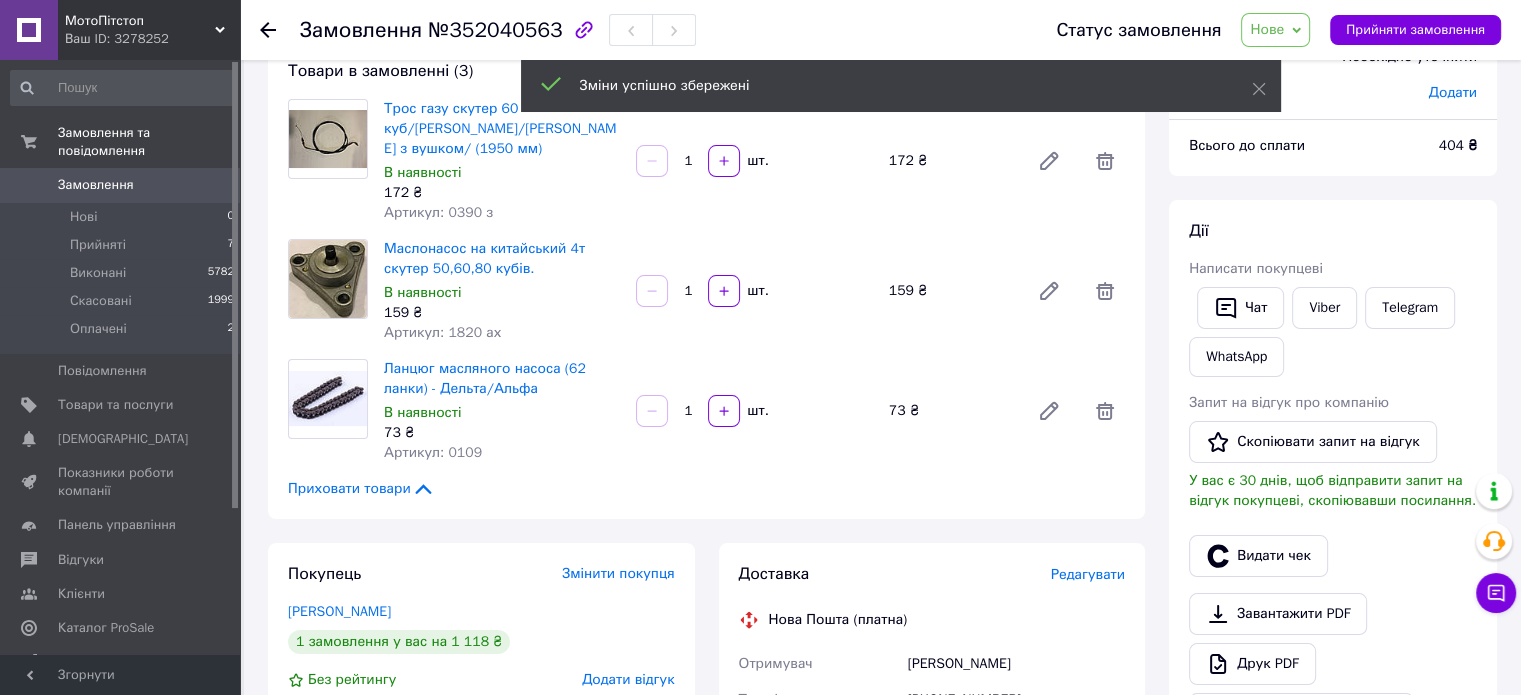 scroll, scrollTop: 28, scrollLeft: 0, axis: vertical 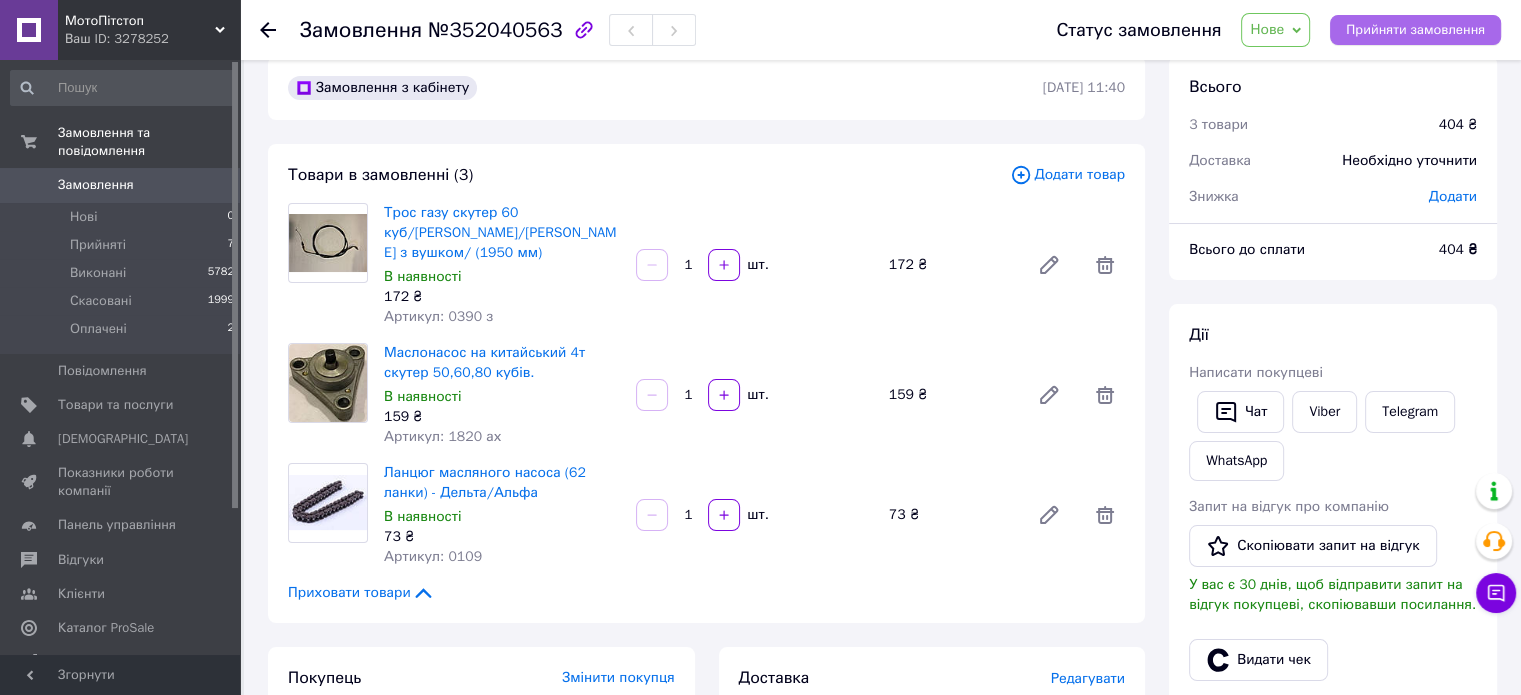 click on "Прийняти замовлення" at bounding box center (1415, 30) 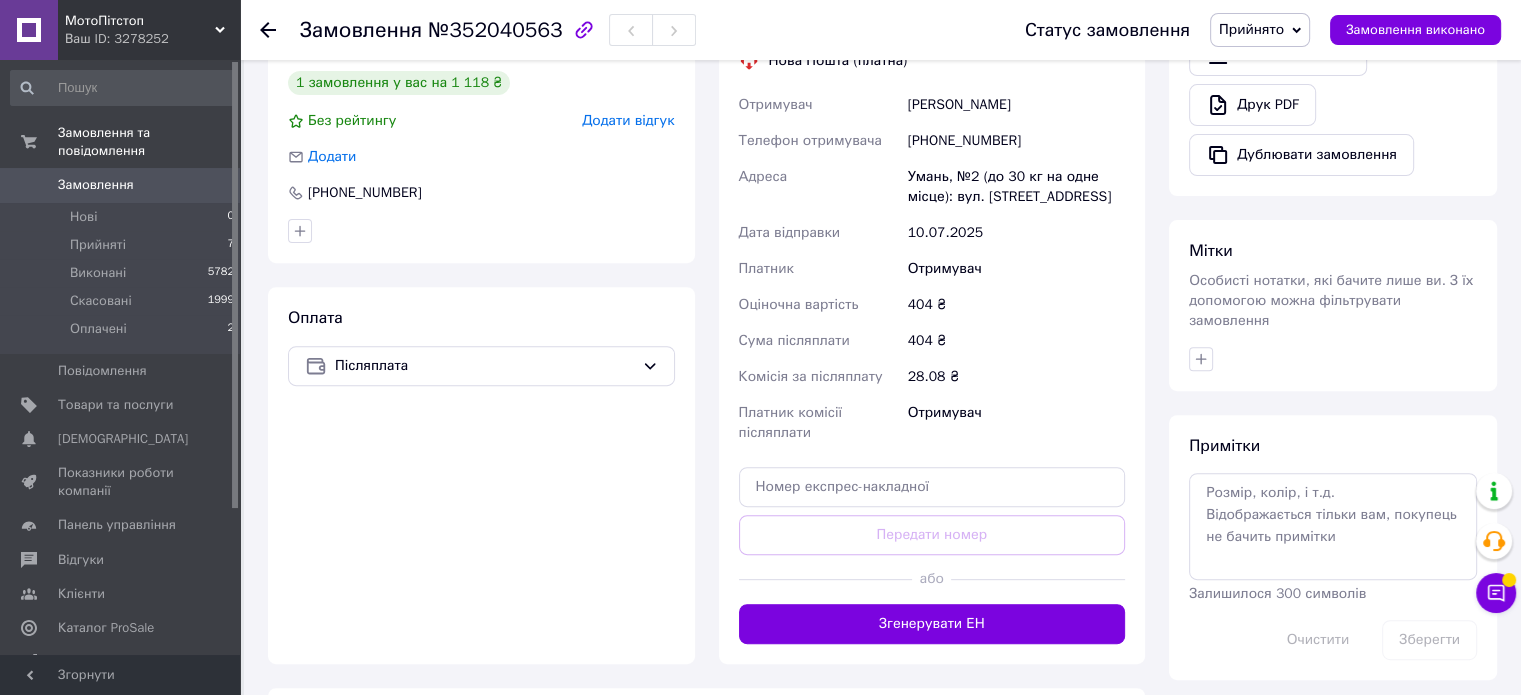 scroll, scrollTop: 700, scrollLeft: 0, axis: vertical 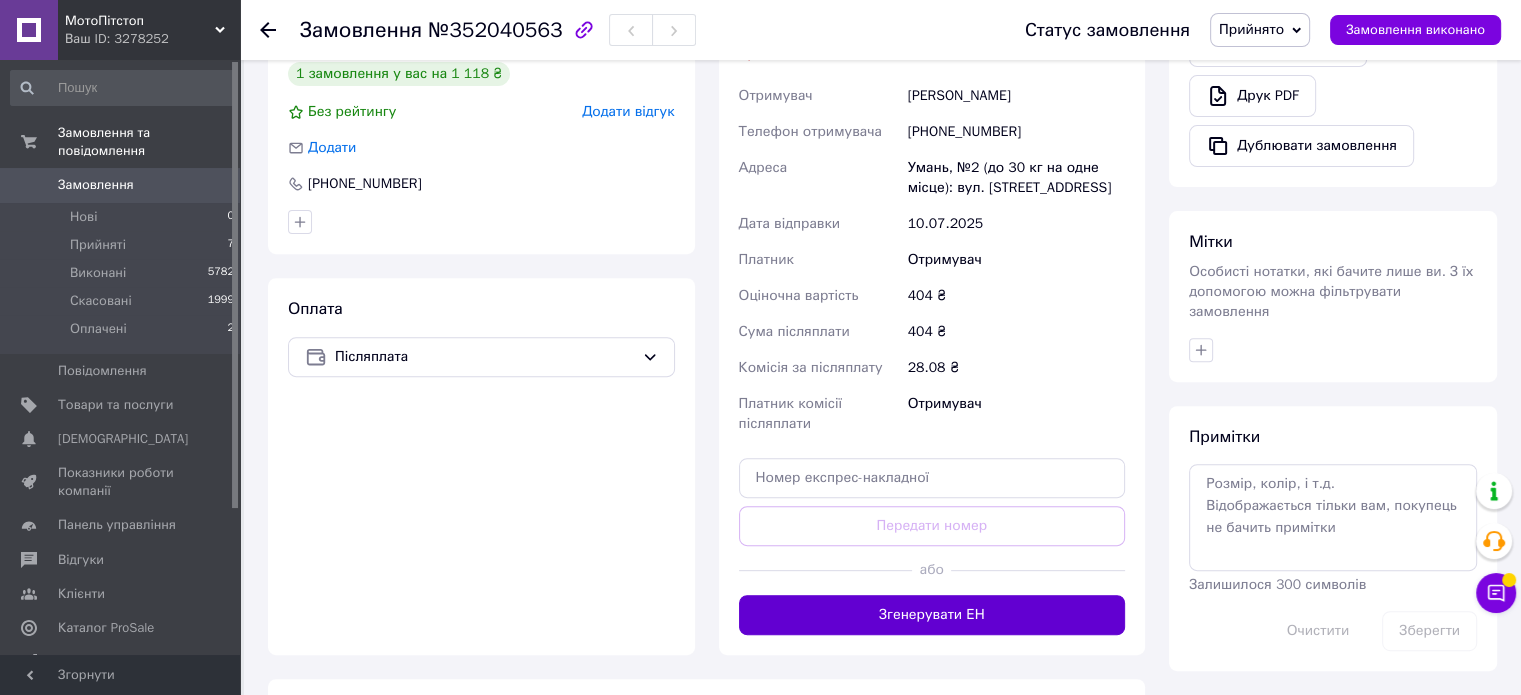 click on "Згенерувати ЕН" at bounding box center [932, 615] 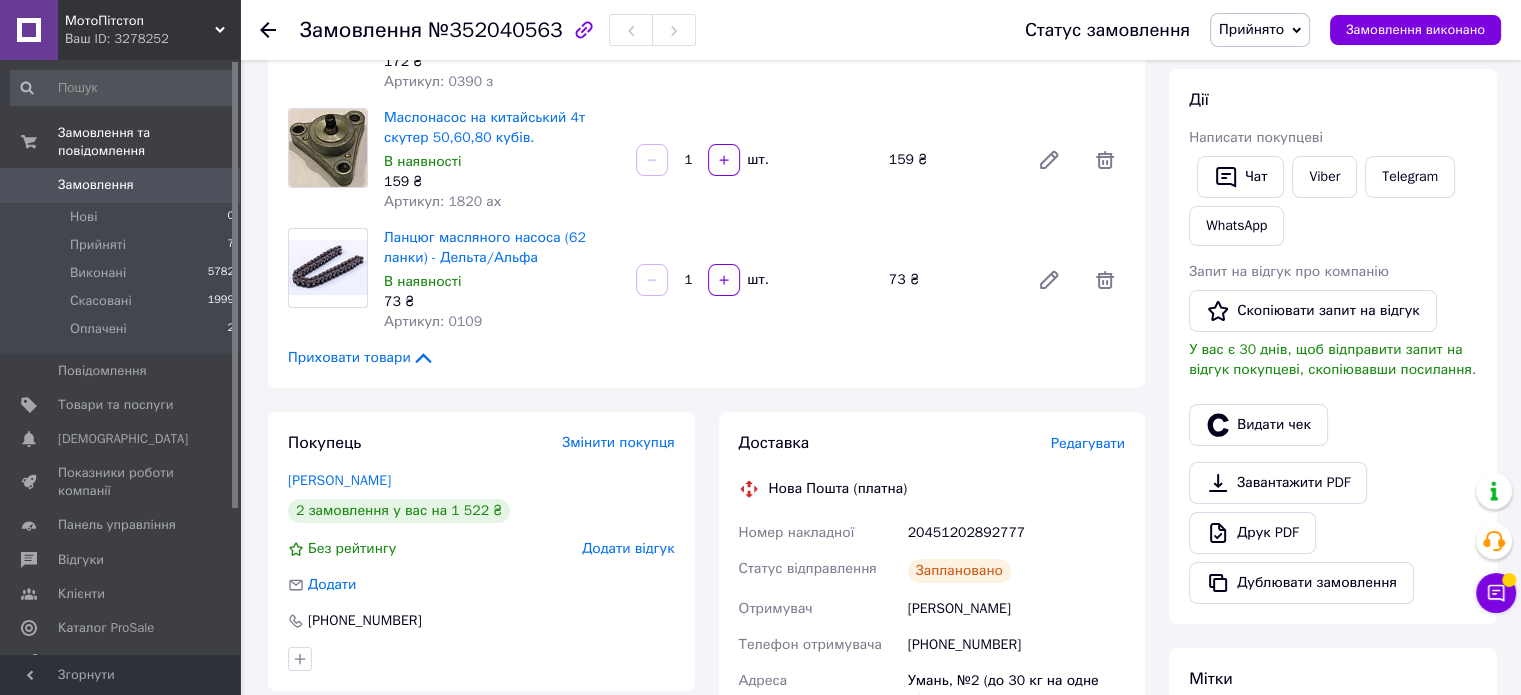 scroll, scrollTop: 0, scrollLeft: 0, axis: both 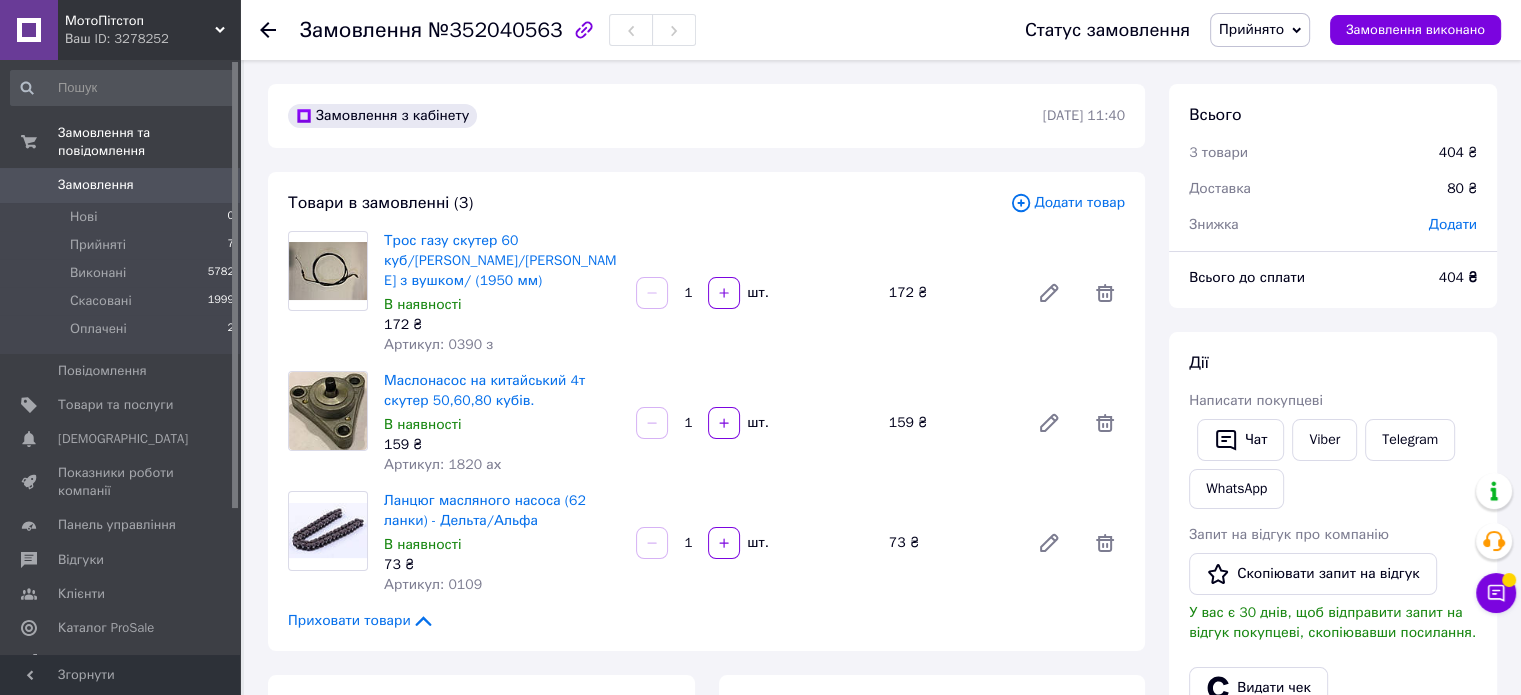 click on "Замовлення 0" at bounding box center [123, 185] 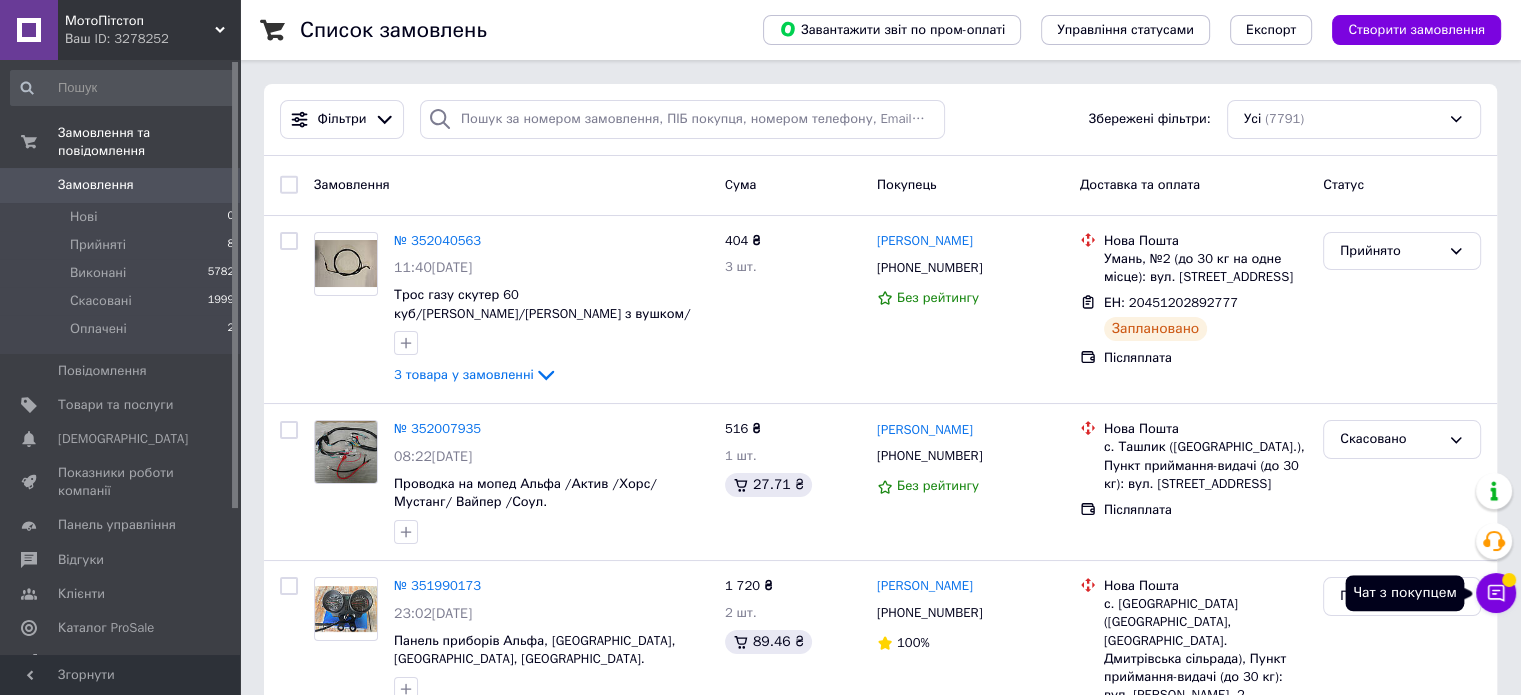 click on "Чат з покупцем" at bounding box center (1496, 593) 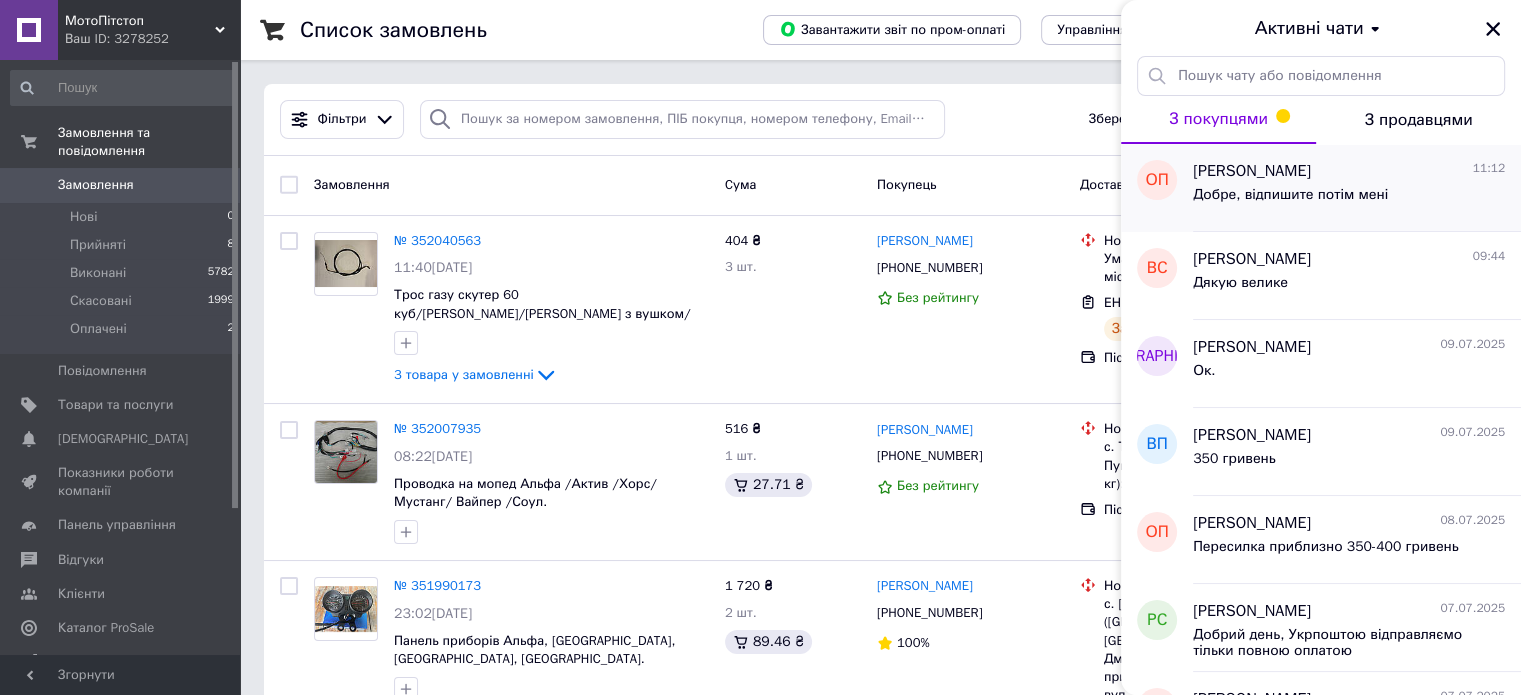 click on "[PERSON_NAME] 11:12" at bounding box center (1349, 171) 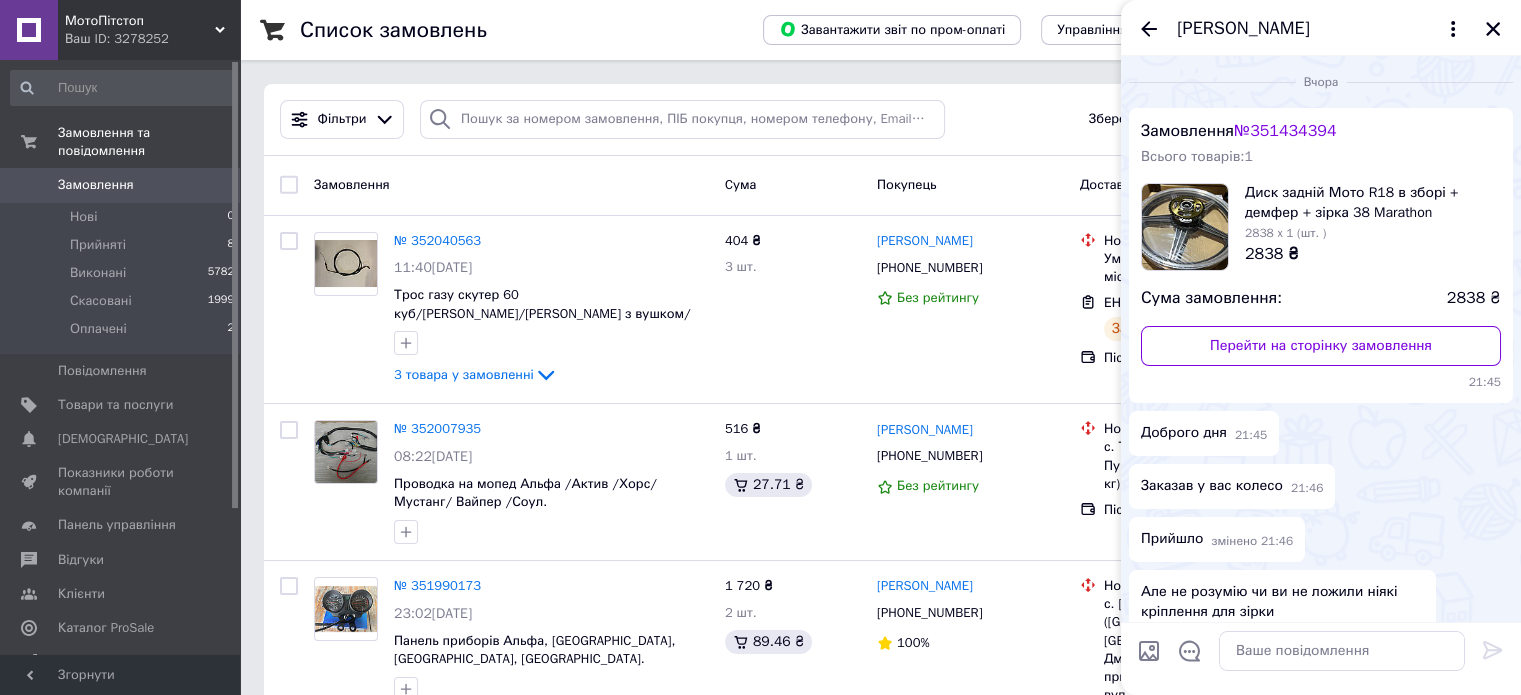 scroll, scrollTop: 1184, scrollLeft: 0, axis: vertical 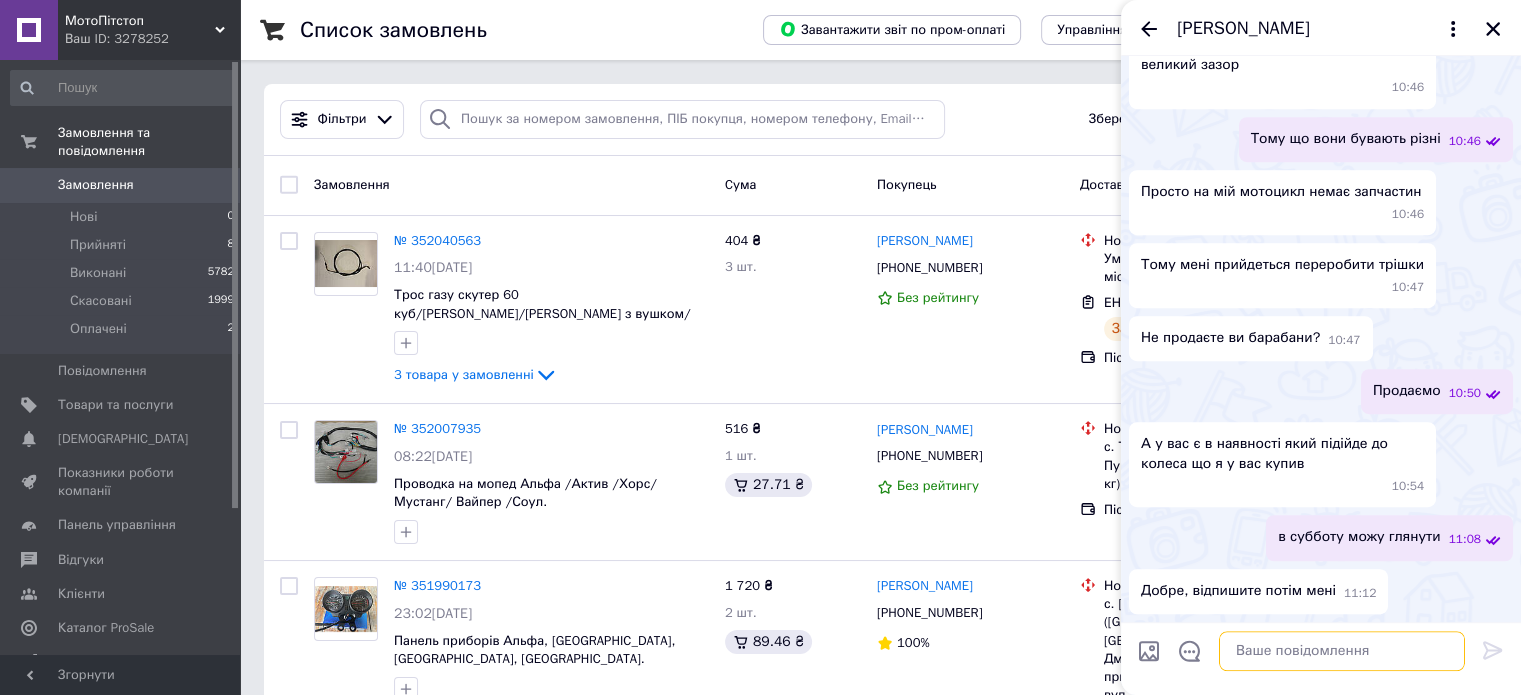click at bounding box center (1342, 651) 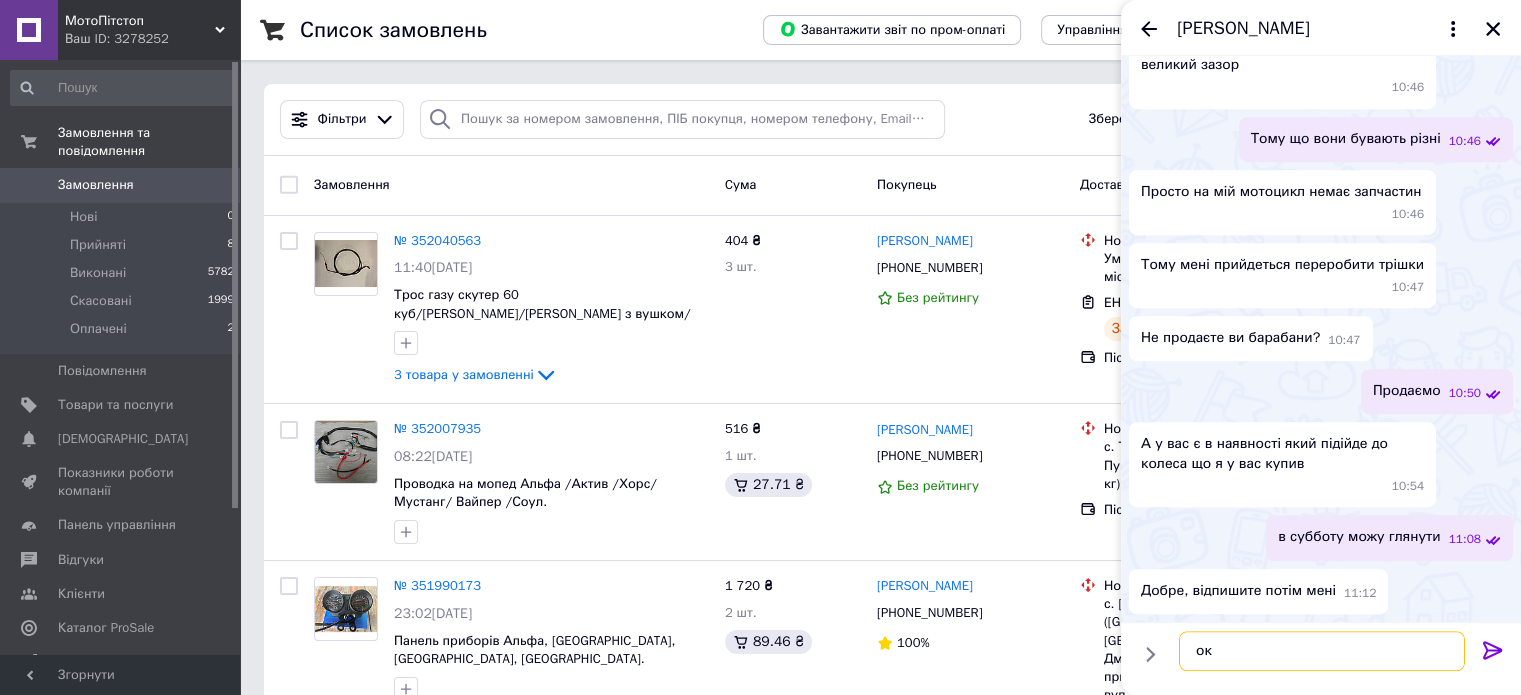 type on "ок" 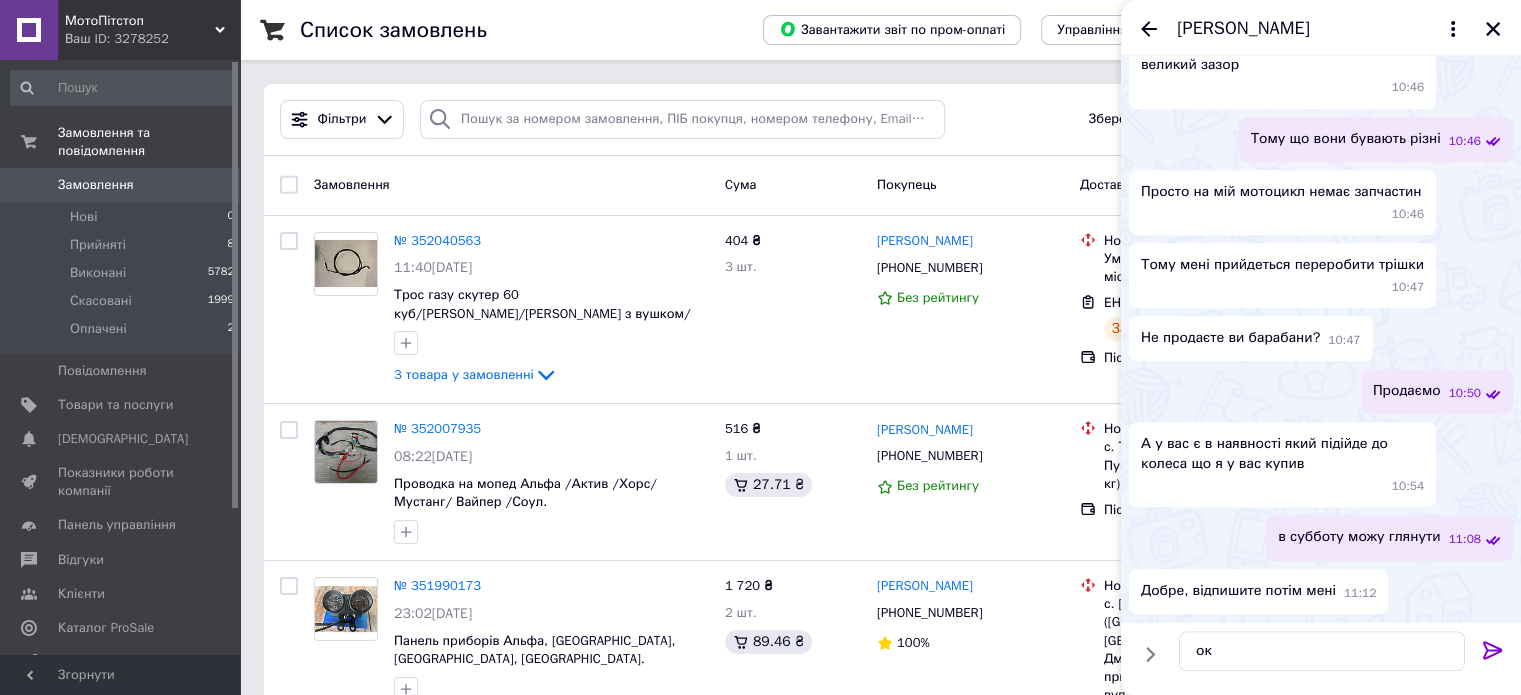 click 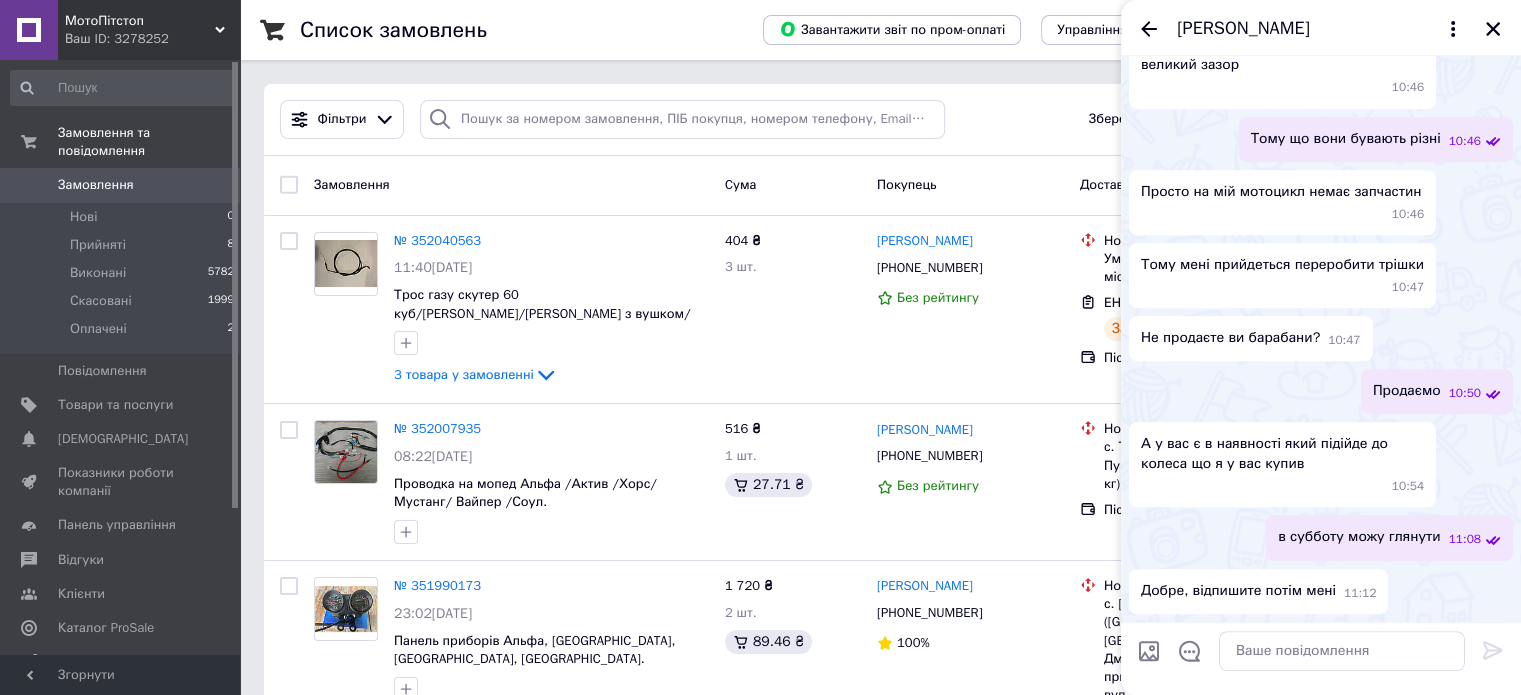 scroll, scrollTop: 1236, scrollLeft: 0, axis: vertical 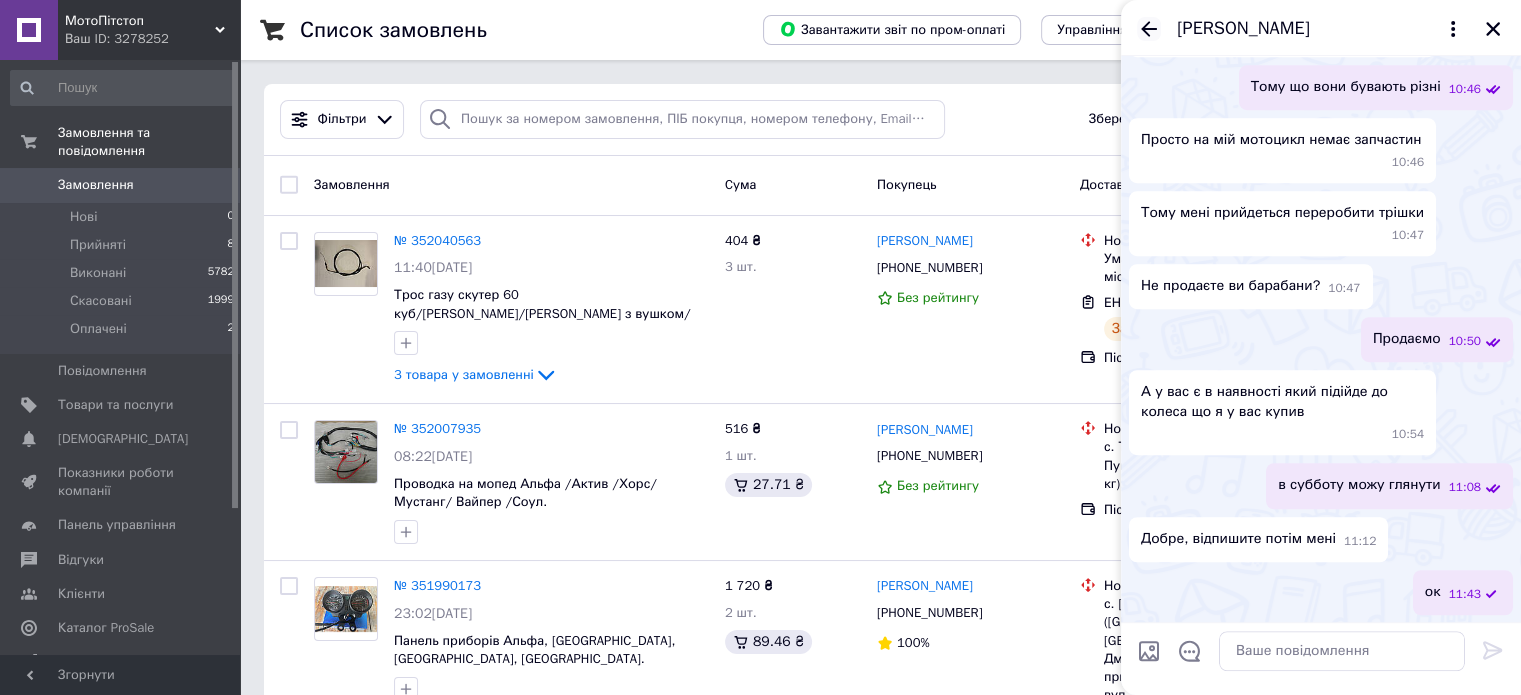 click 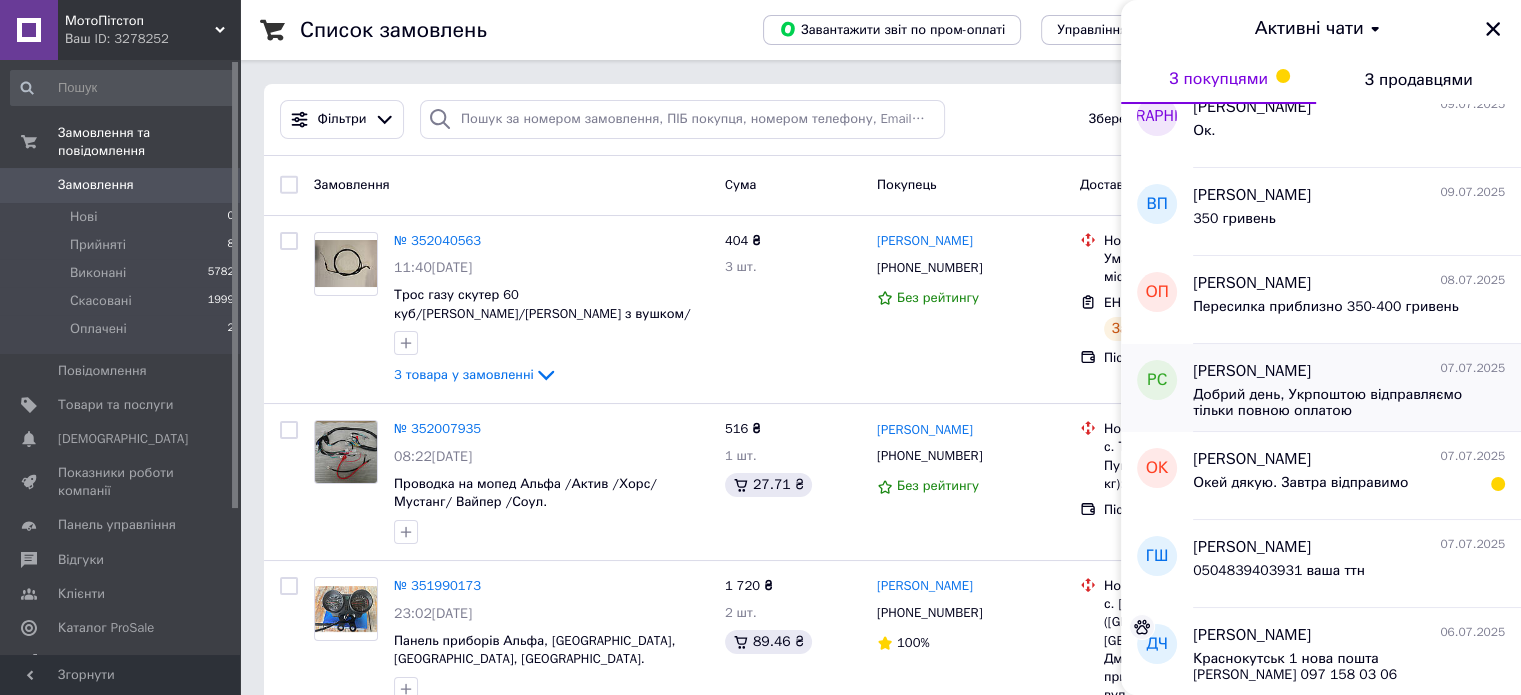 scroll, scrollTop: 400, scrollLeft: 0, axis: vertical 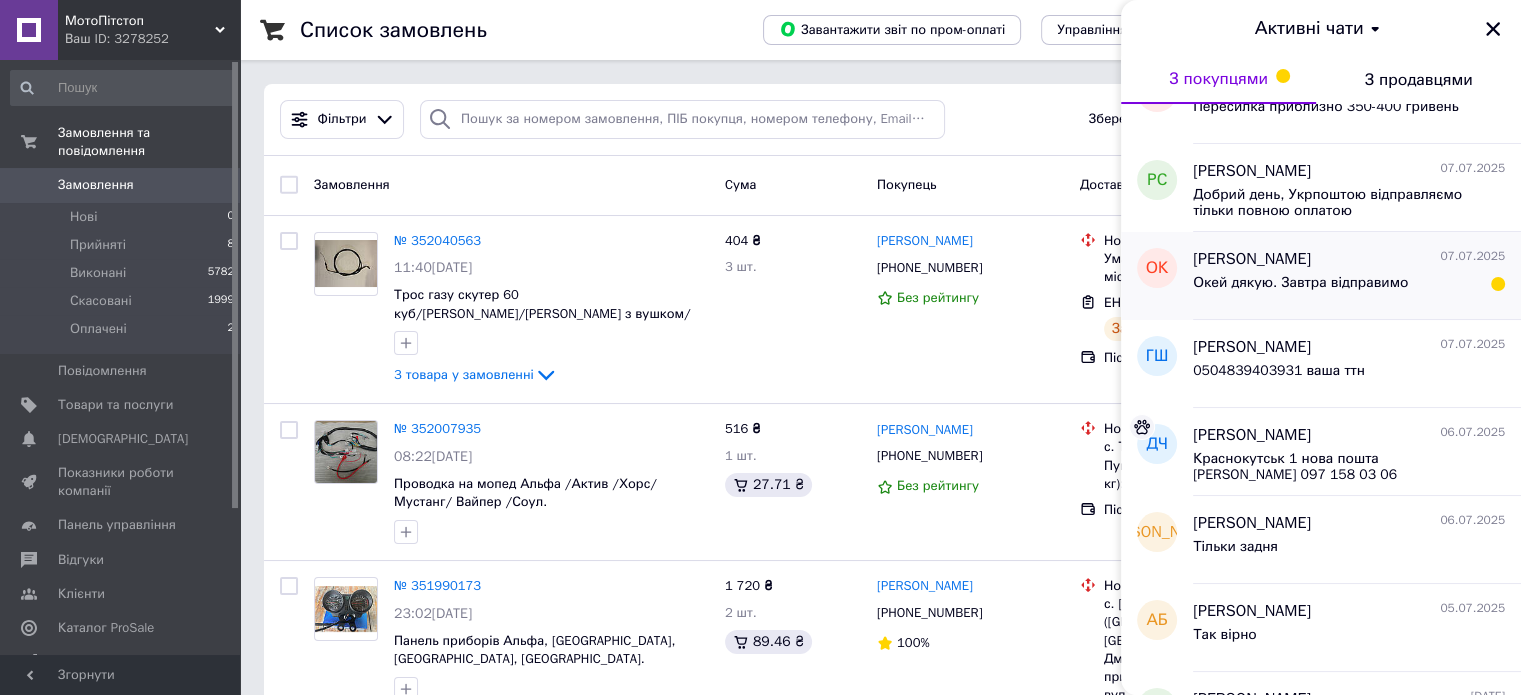 click on "[PERSON_NAME]" at bounding box center (1252, 259) 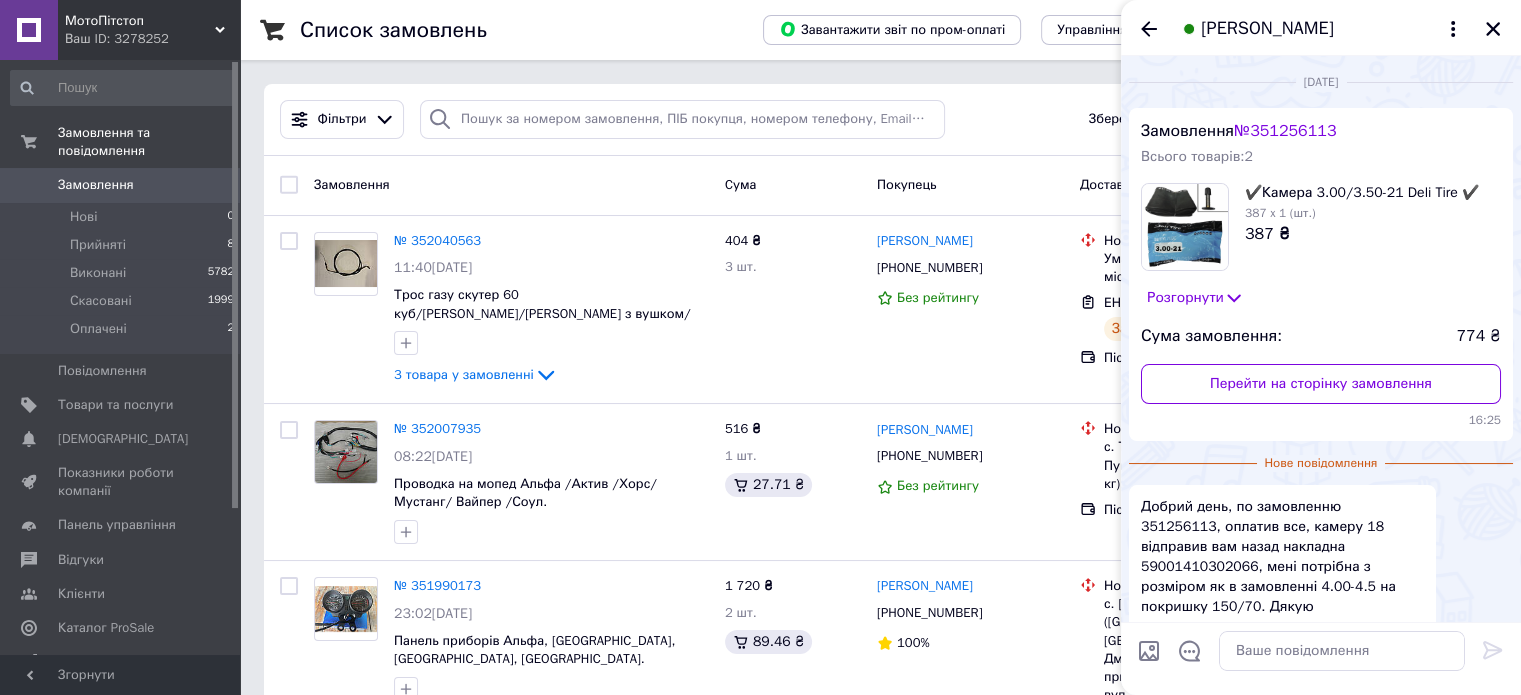 scroll, scrollTop: 68, scrollLeft: 0, axis: vertical 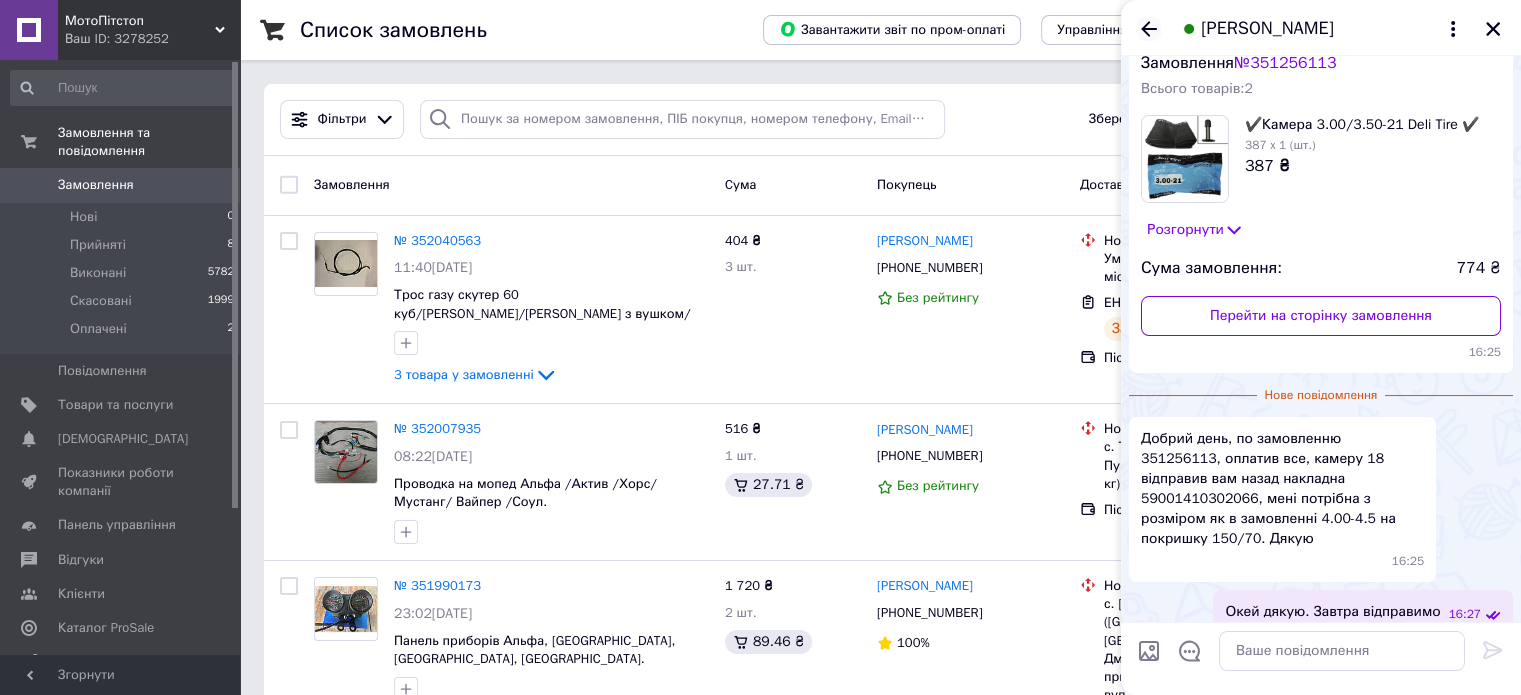 click 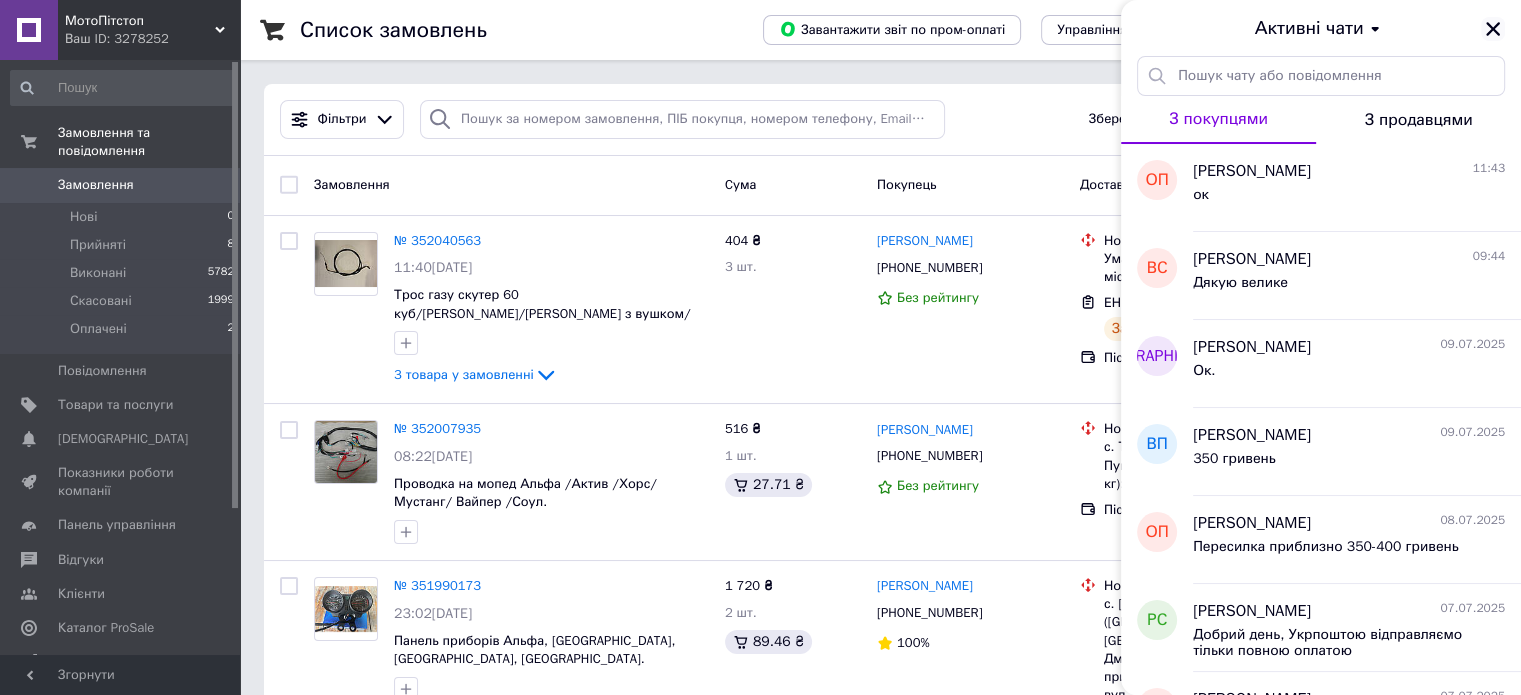 click 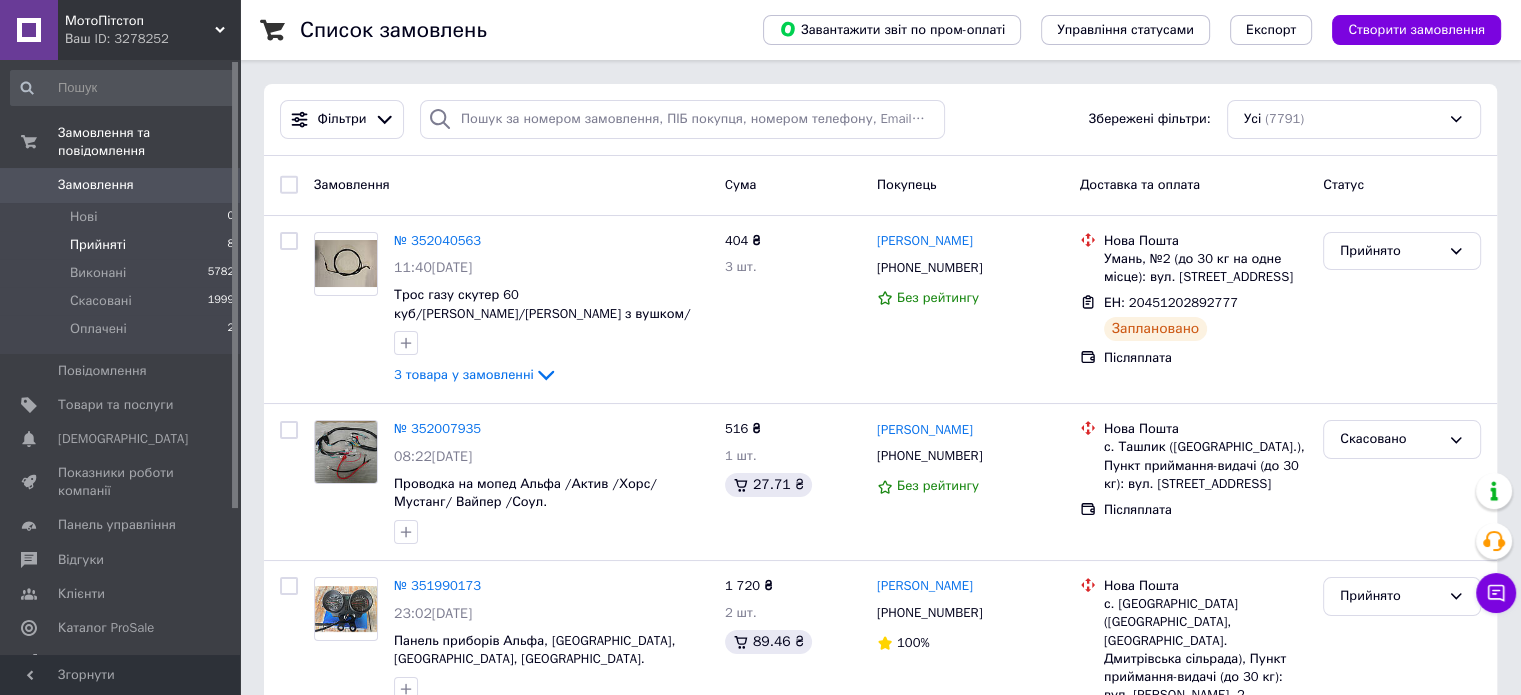 click on "Прийняті 8" at bounding box center [123, 245] 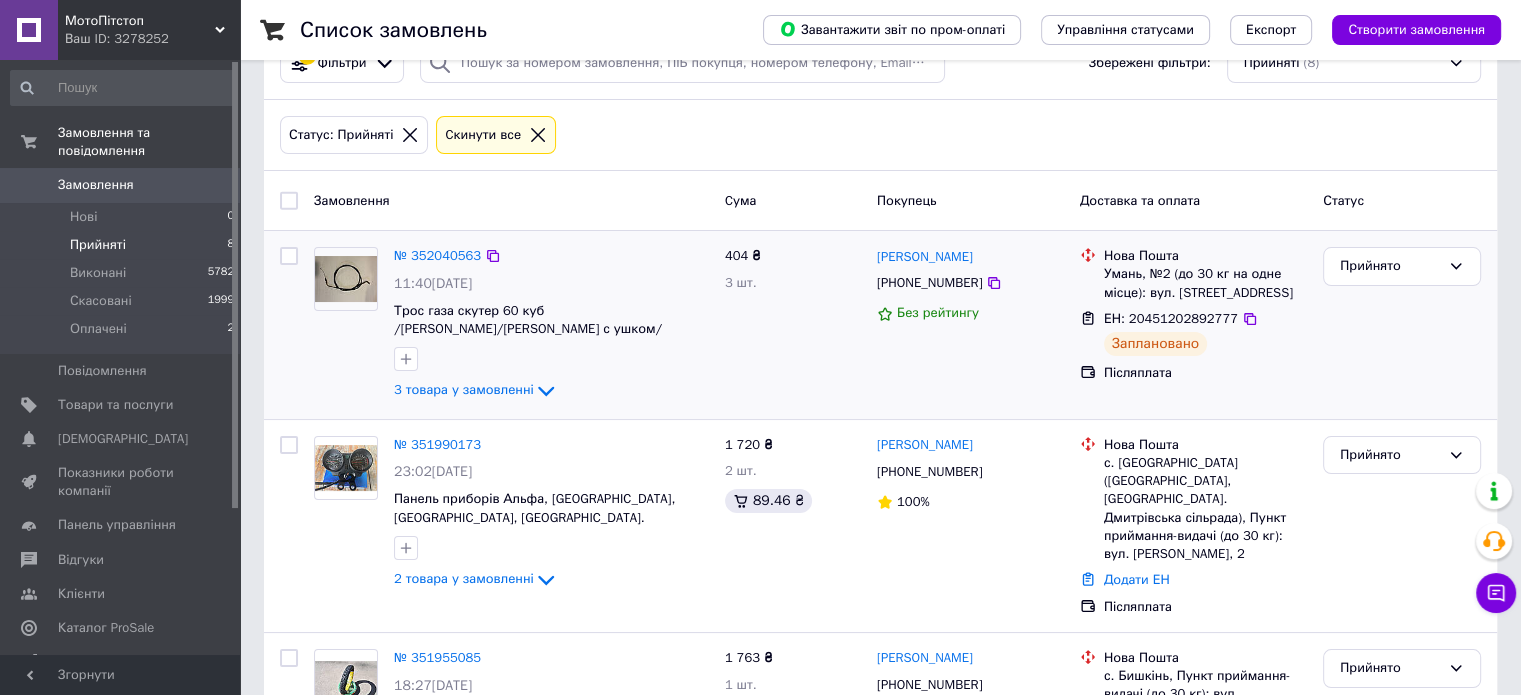 scroll, scrollTop: 100, scrollLeft: 0, axis: vertical 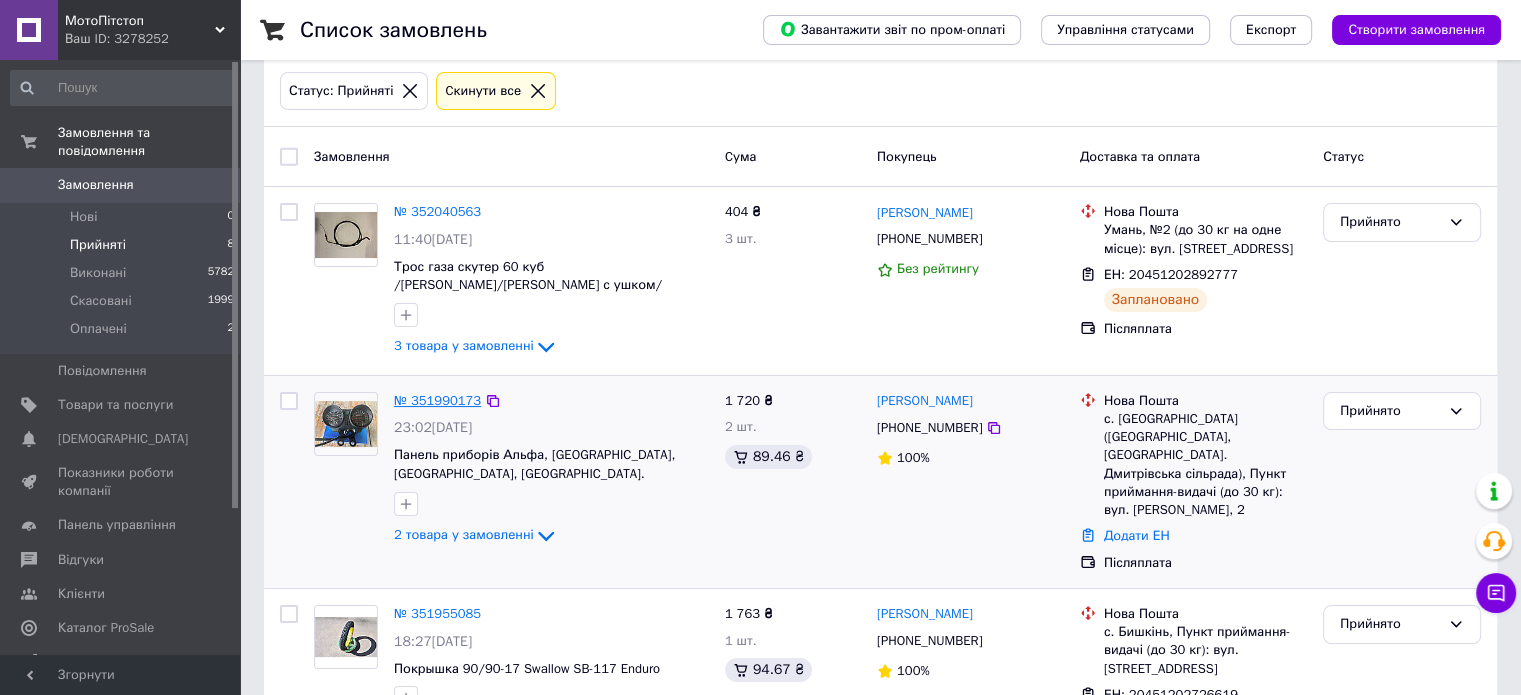 click on "№ 351990173" at bounding box center [437, 400] 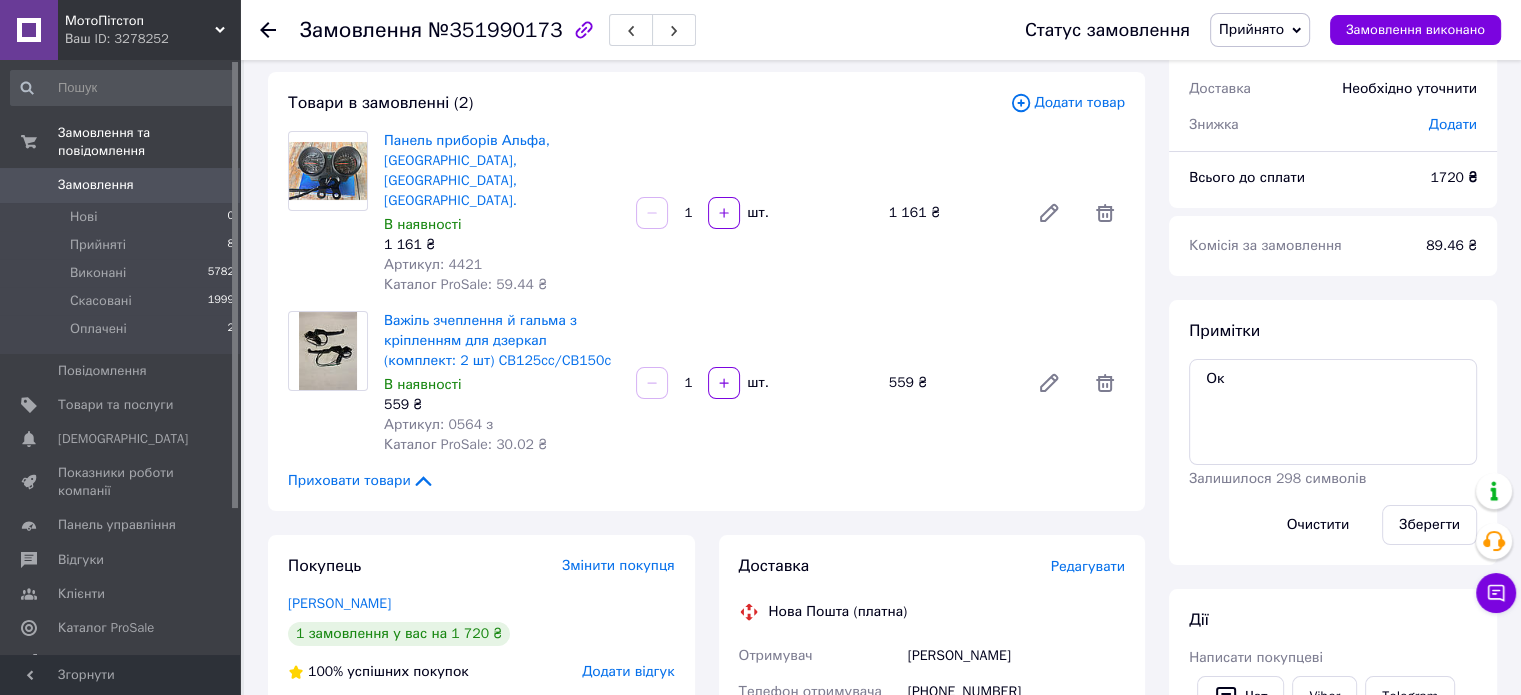 click on "Замовлення" at bounding box center [96, 185] 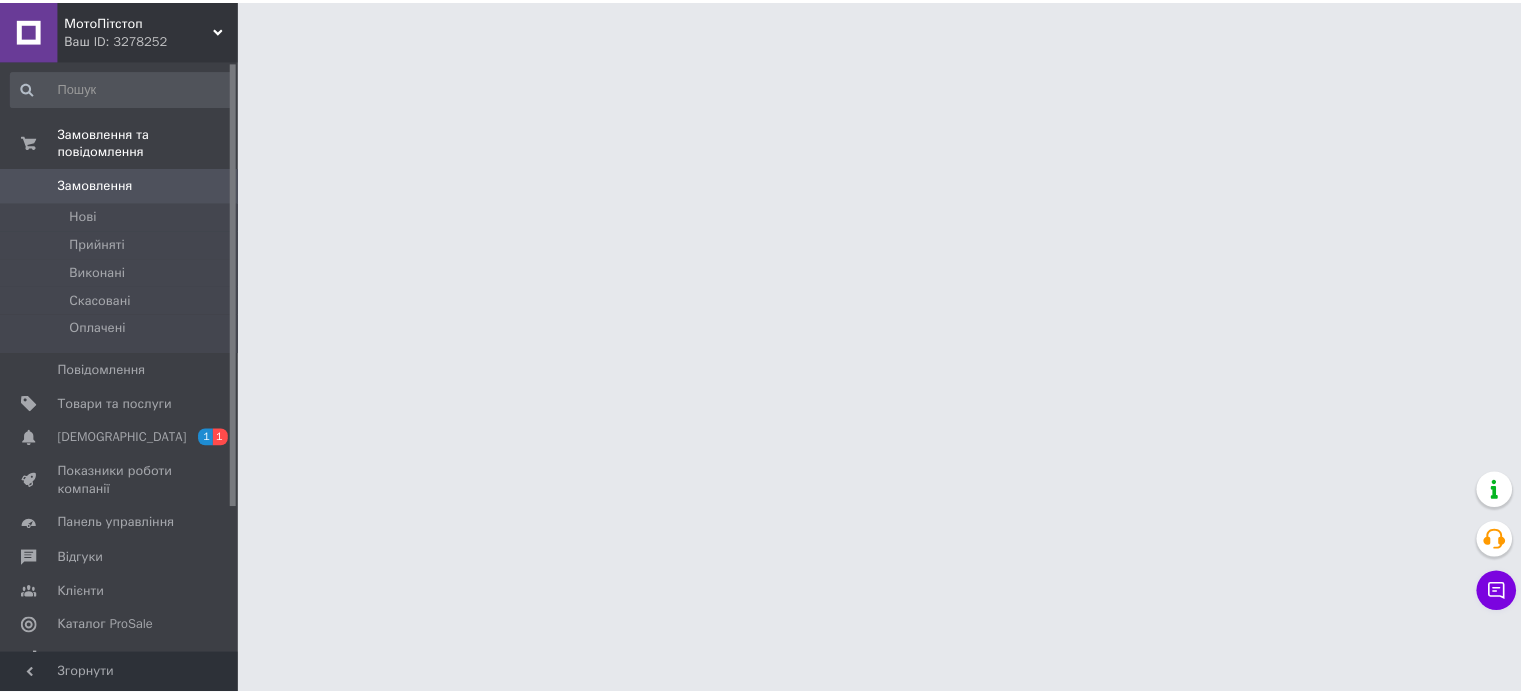 scroll, scrollTop: 0, scrollLeft: 0, axis: both 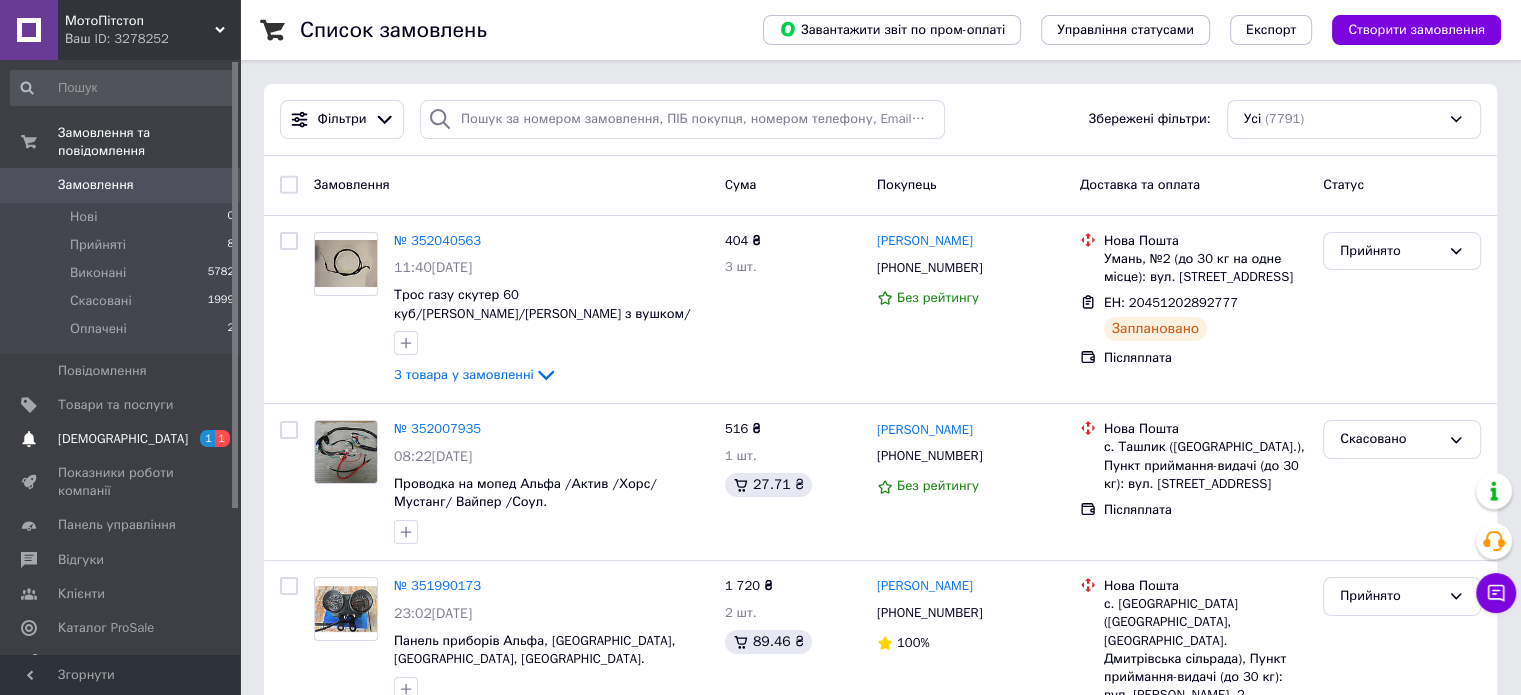 click on "[DEMOGRAPHIC_DATA]" at bounding box center [123, 439] 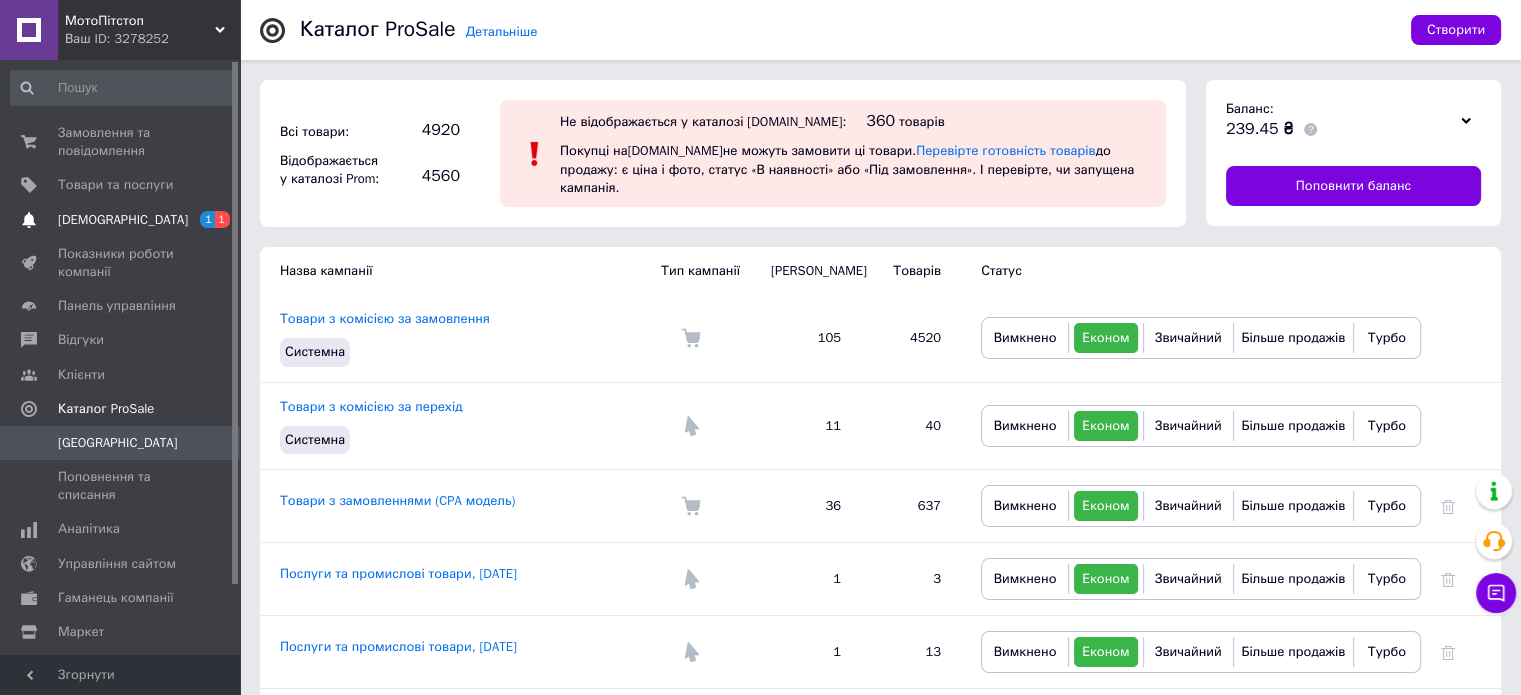click on "[DEMOGRAPHIC_DATA]" at bounding box center [123, 220] 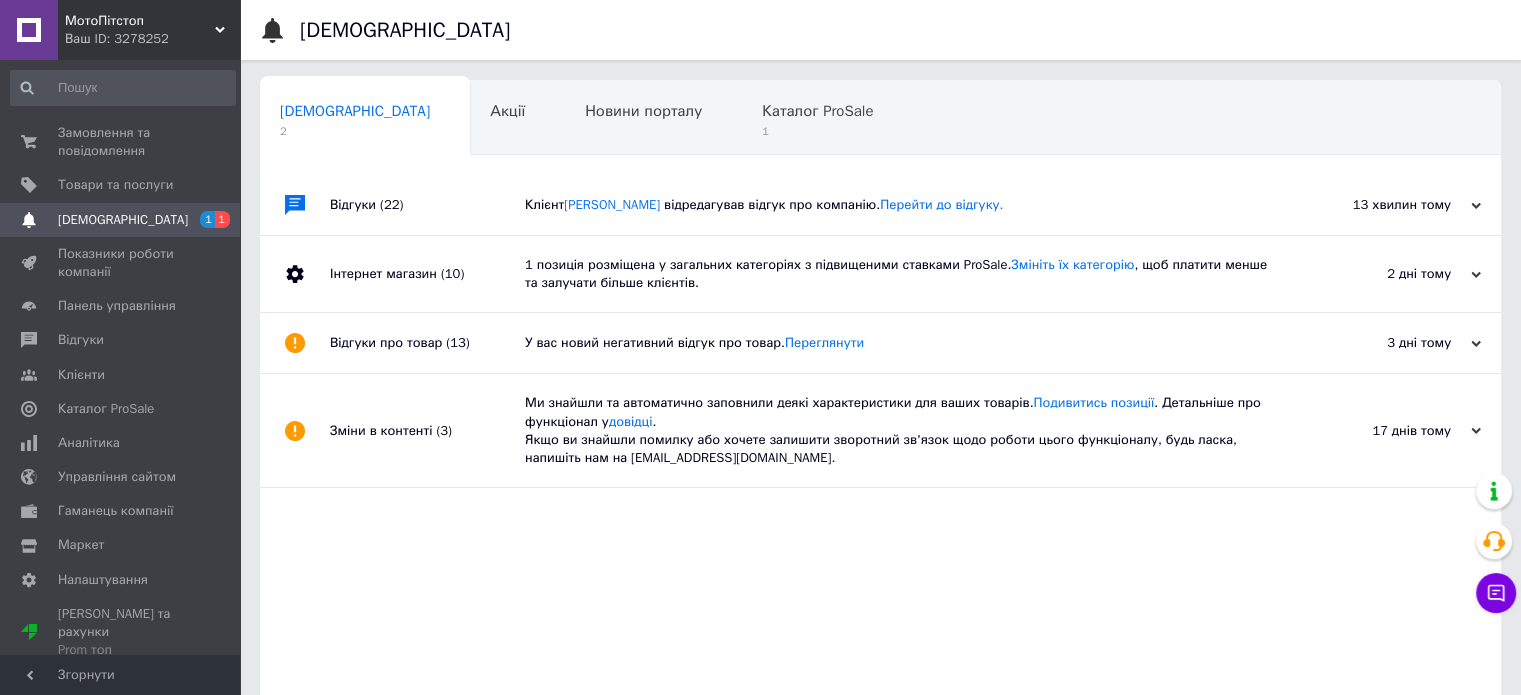 click on "Клієнт
Кучеренко Олександр
відредагував відгук про компанію.
Перейти до відгуку." at bounding box center (903, 205) 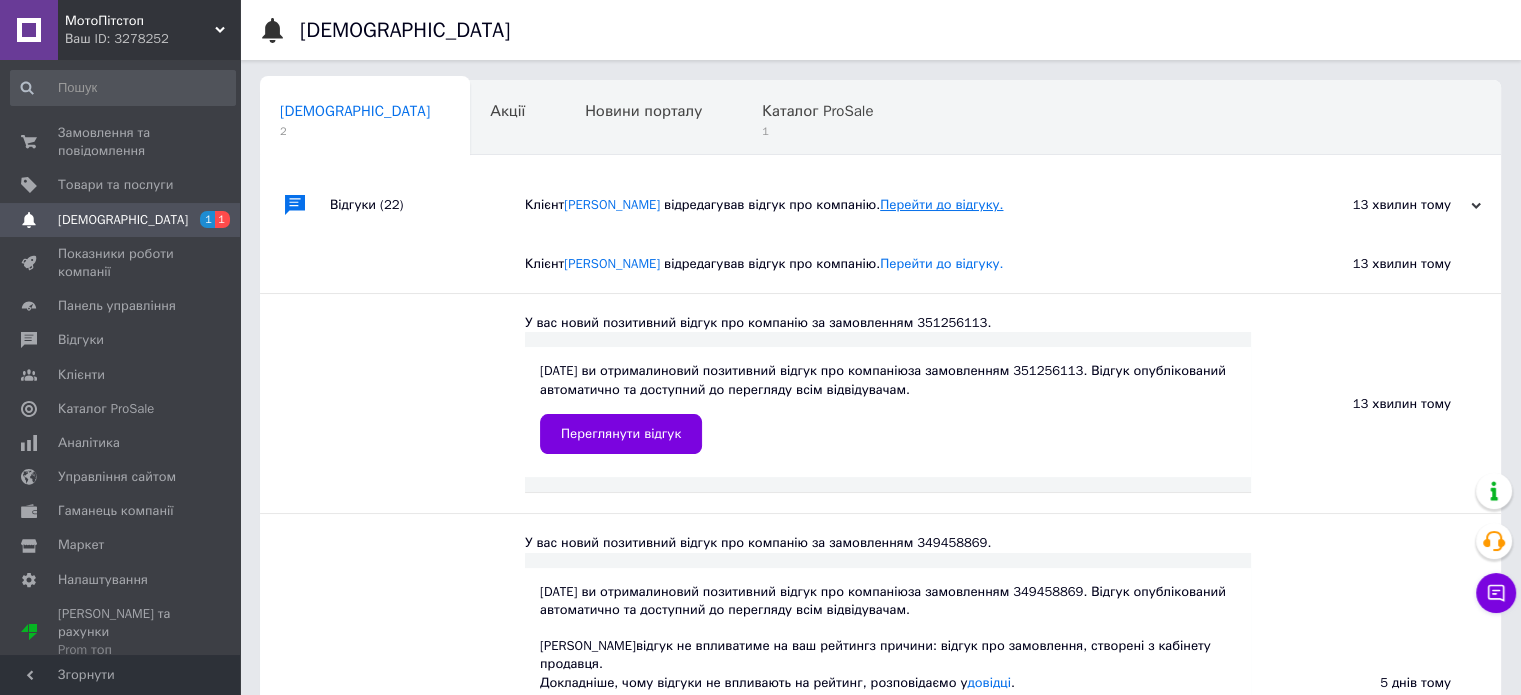 click on "Перейти до відгуку." at bounding box center (941, 204) 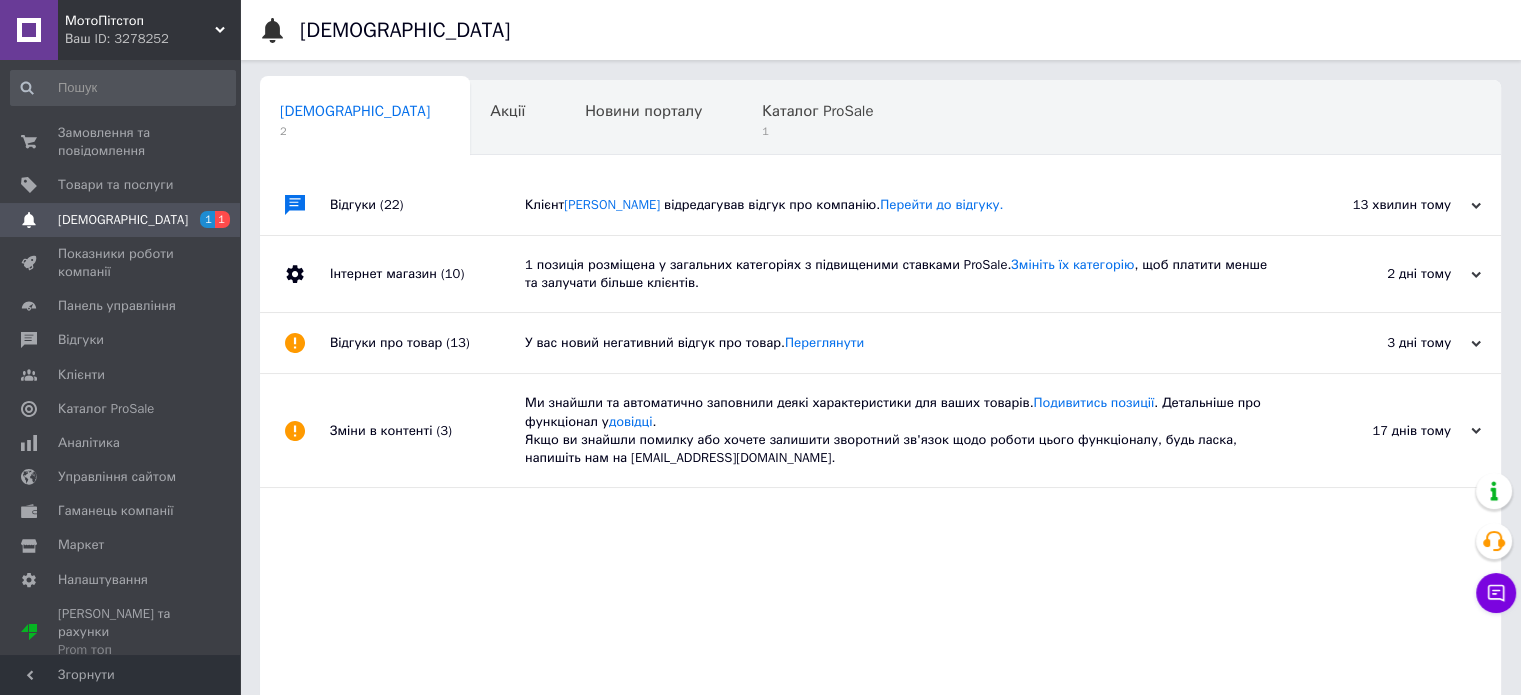 click on "Клієнт
Кучеренко Олександр
відредагував відгук про компанію.
Перейти до відгуку." at bounding box center (903, 205) 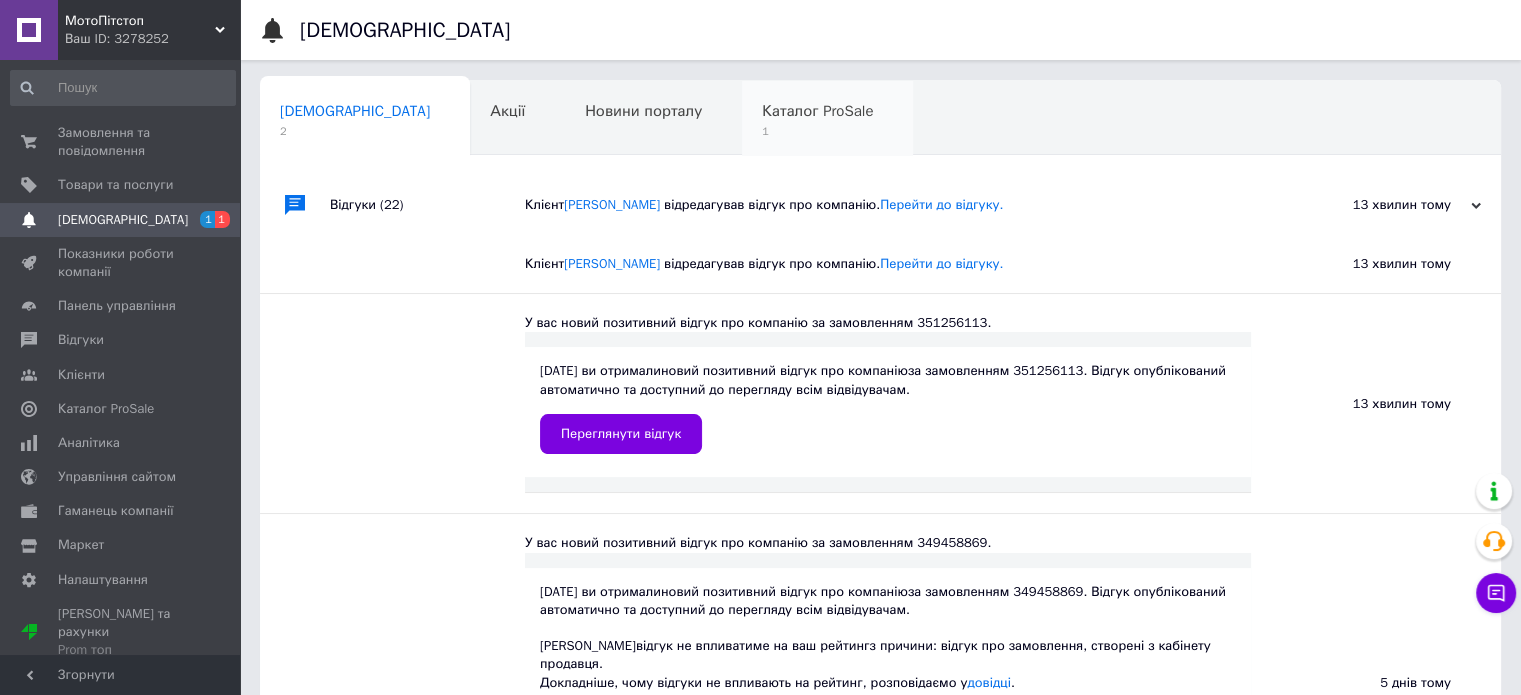 click on "Каталог ProSale" at bounding box center [817, 111] 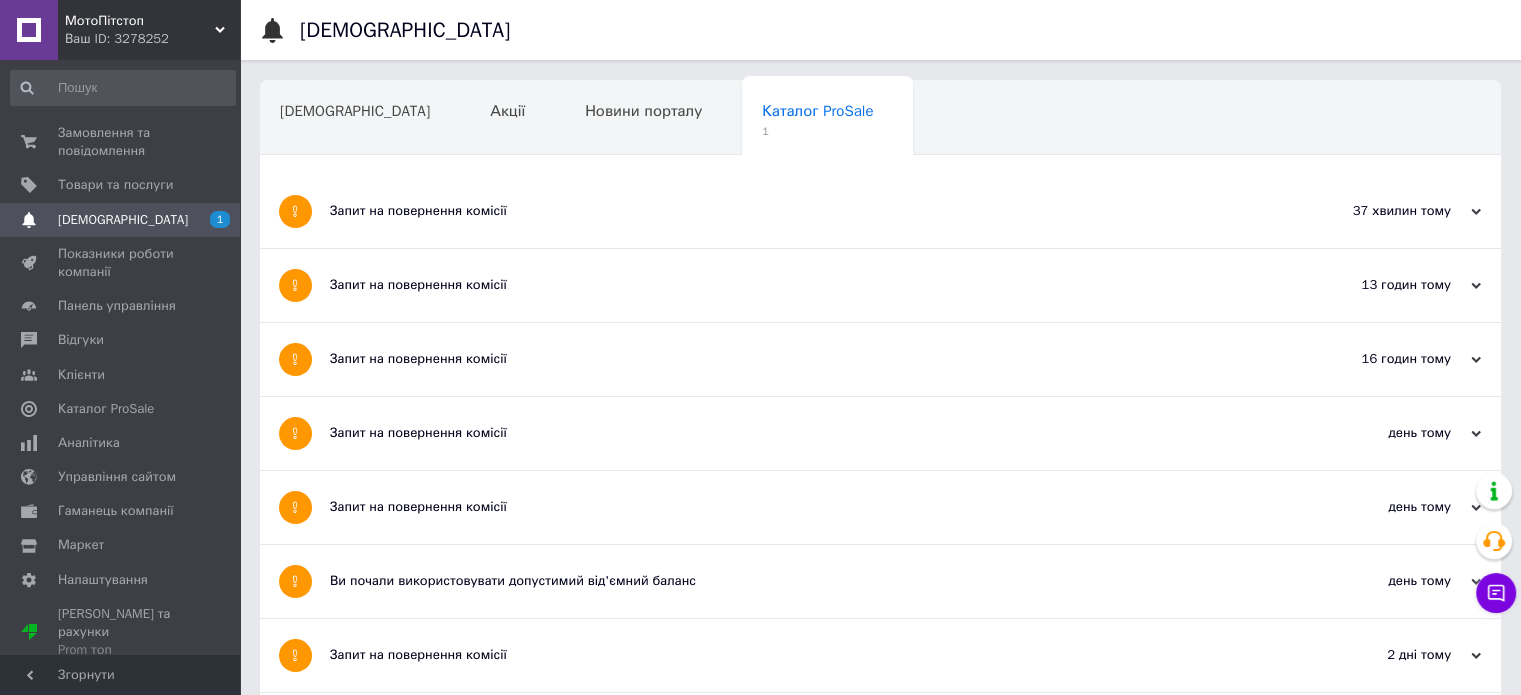 click on "Запит на повернення комісії" at bounding box center [805, 211] 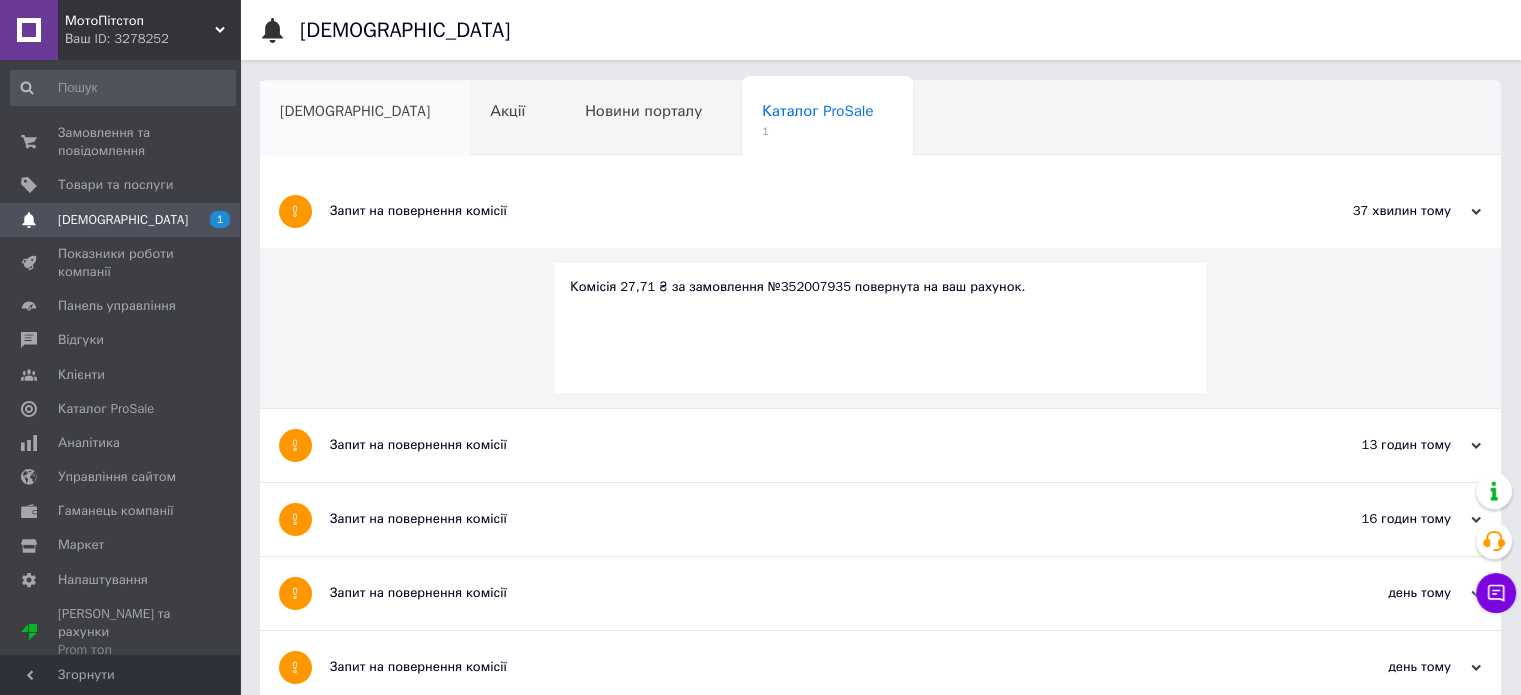 click on "[DEMOGRAPHIC_DATA]" at bounding box center [355, 111] 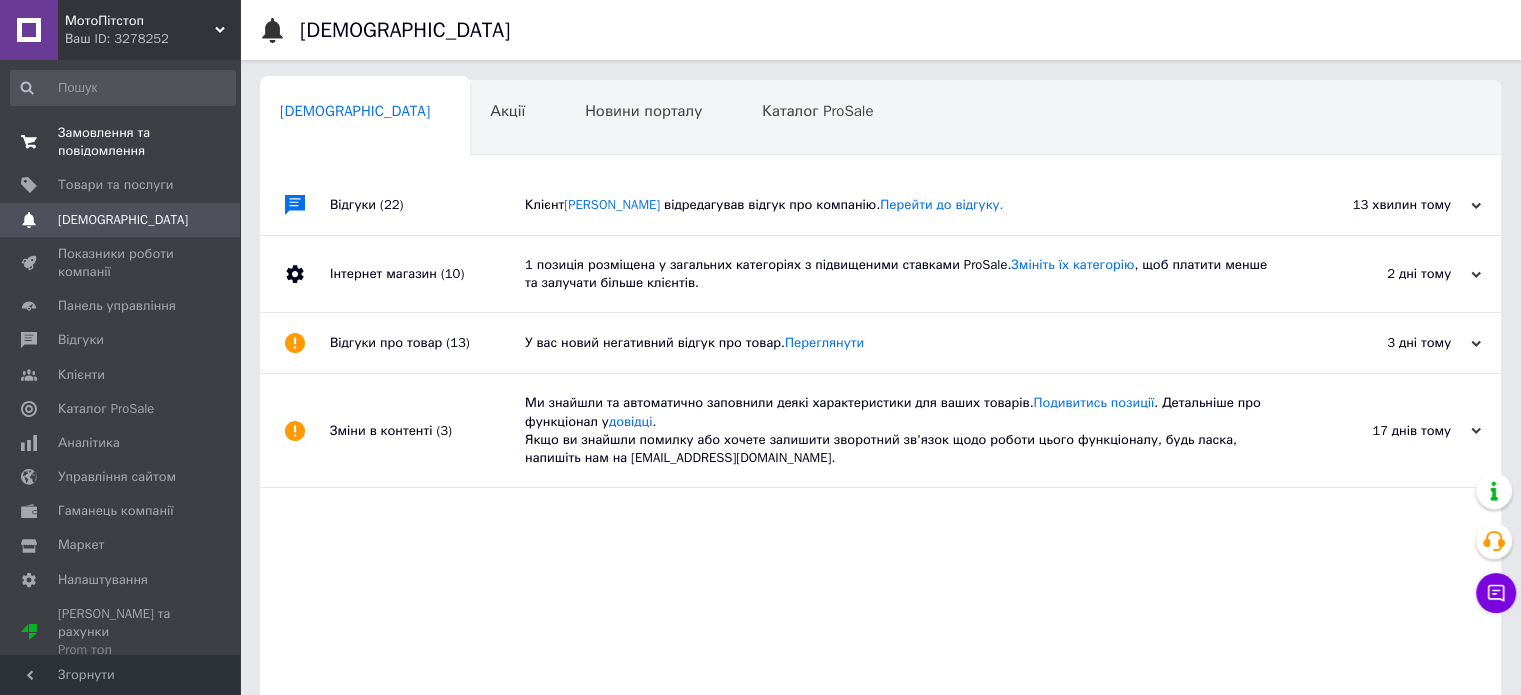 click on "Замовлення та повідомлення" at bounding box center (121, 142) 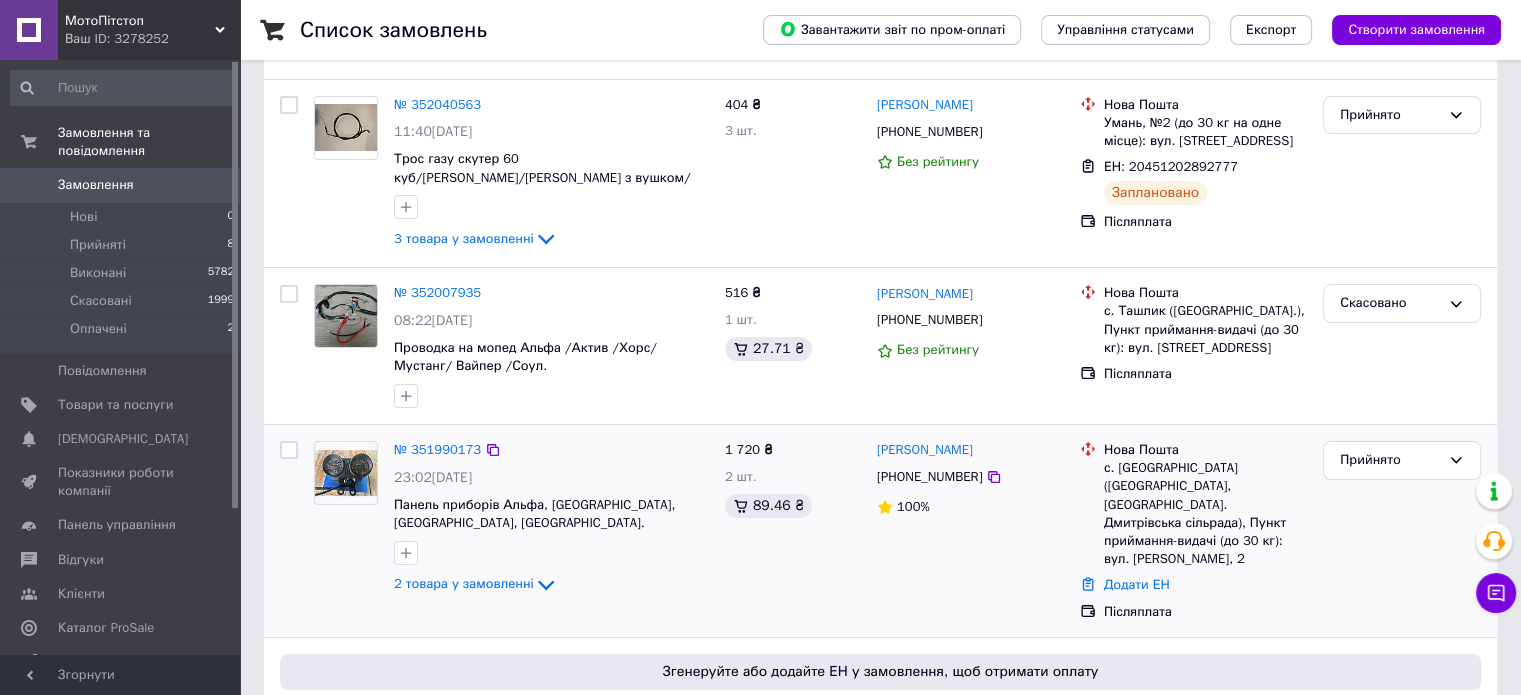 scroll, scrollTop: 300, scrollLeft: 0, axis: vertical 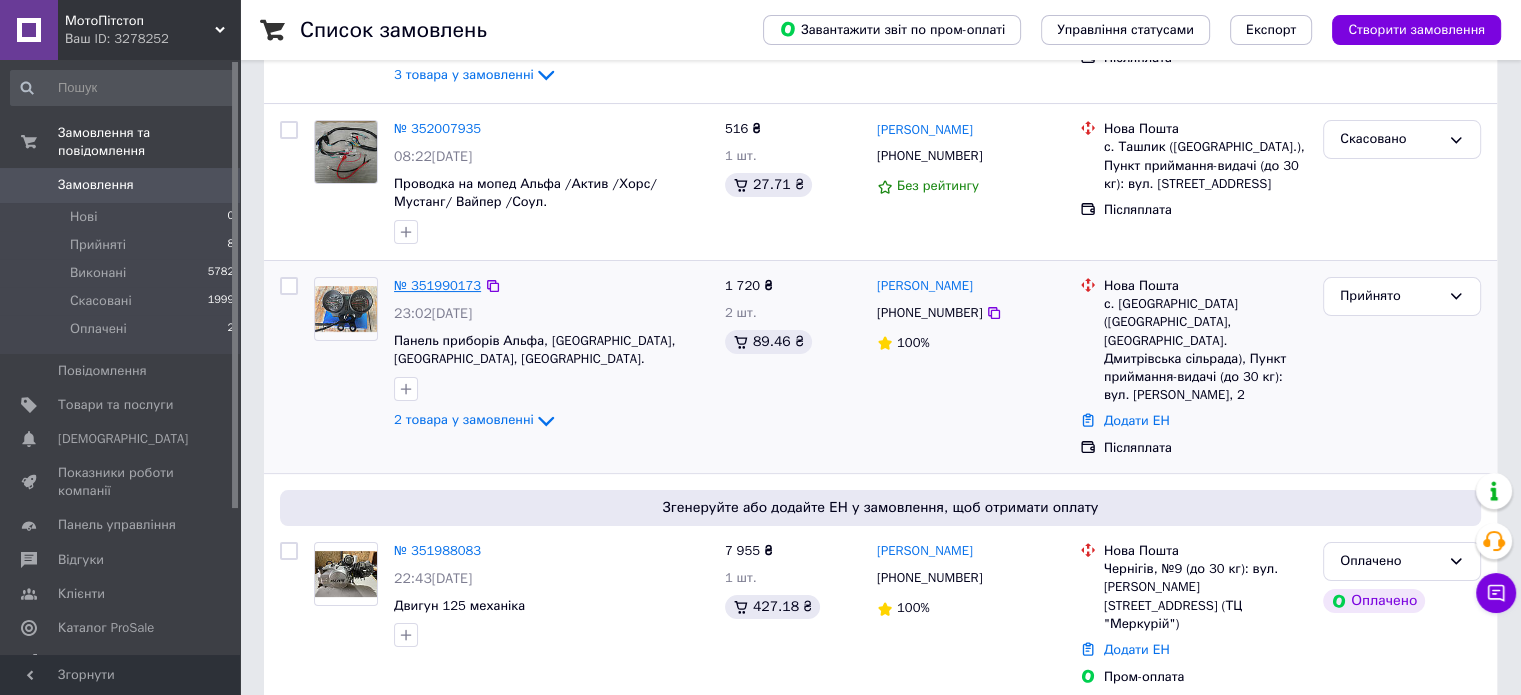 click on "№ 351990173" at bounding box center [437, 285] 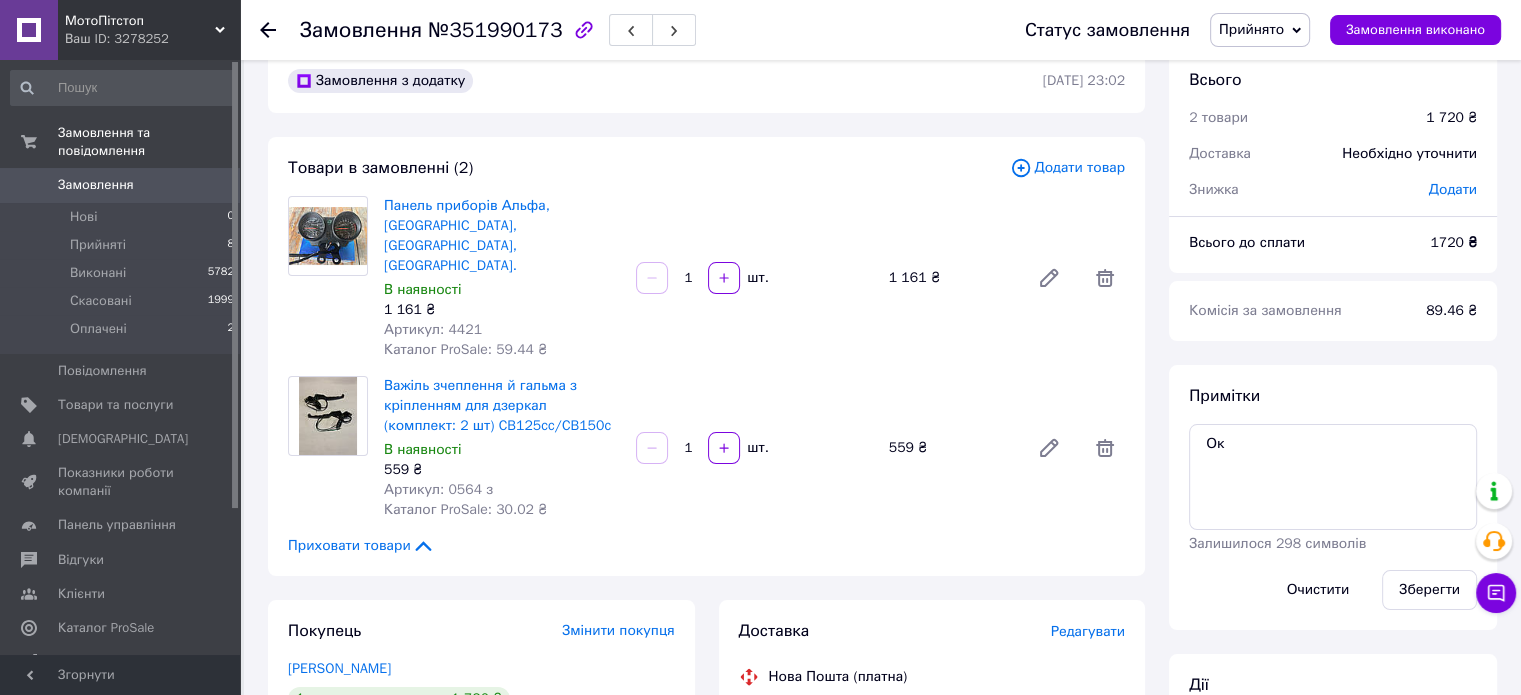 scroll, scrollTop: 0, scrollLeft: 0, axis: both 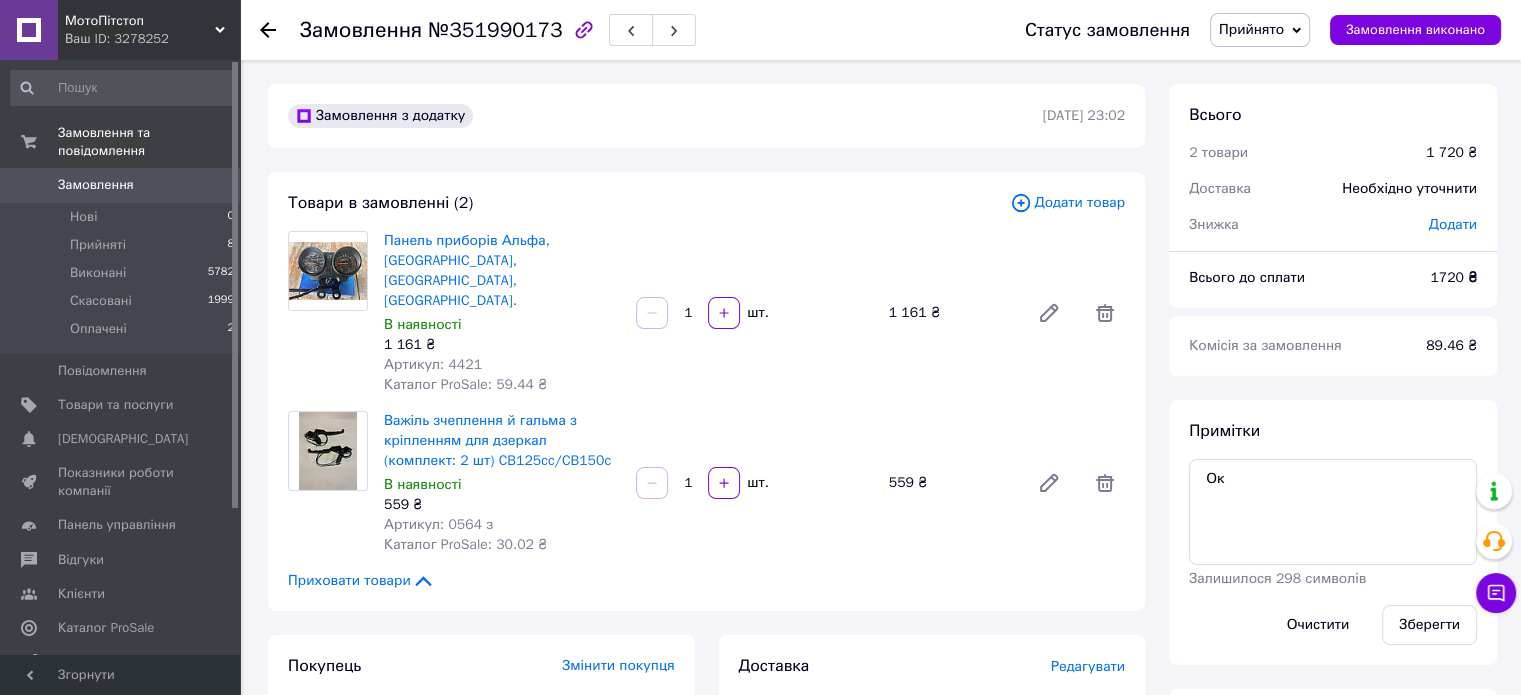 click on "Замовлення з додатку" at bounding box center [663, 116] 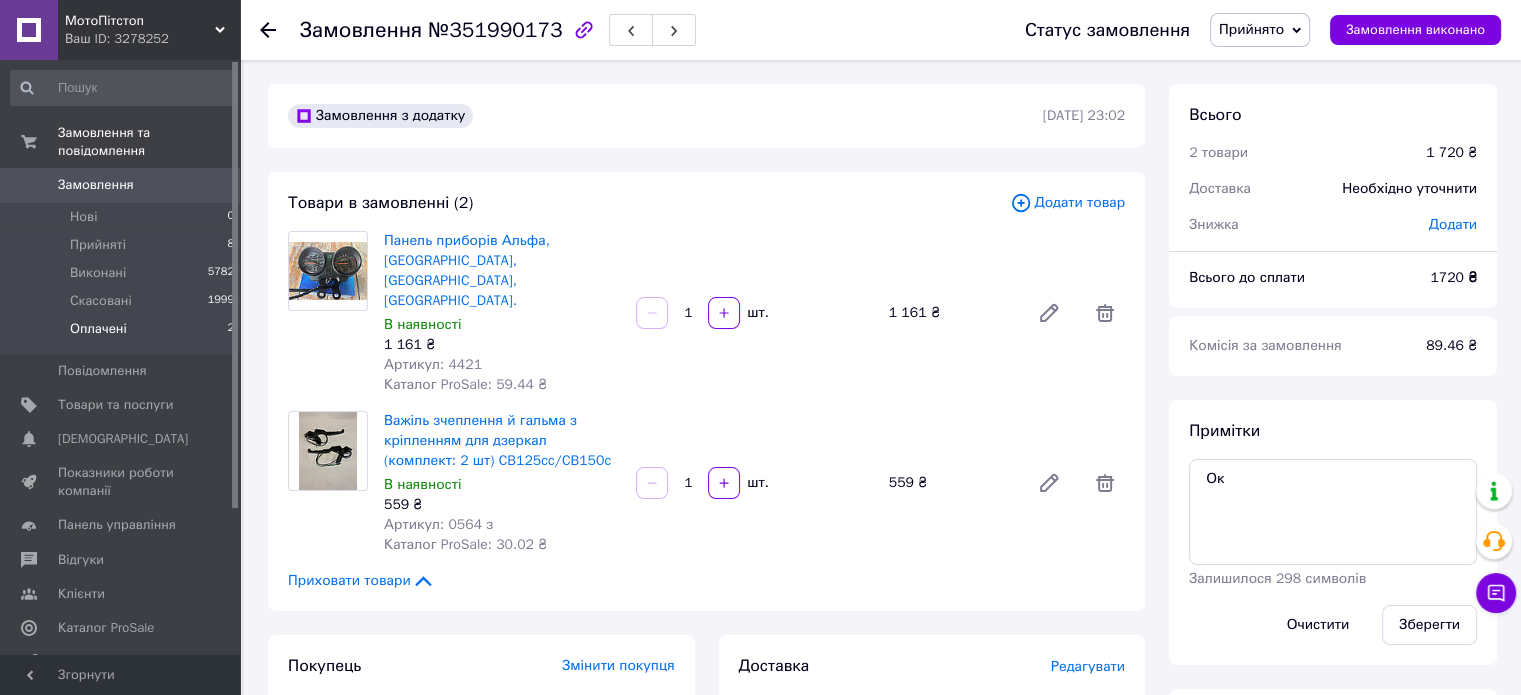 click on "Оплачені" at bounding box center [98, 329] 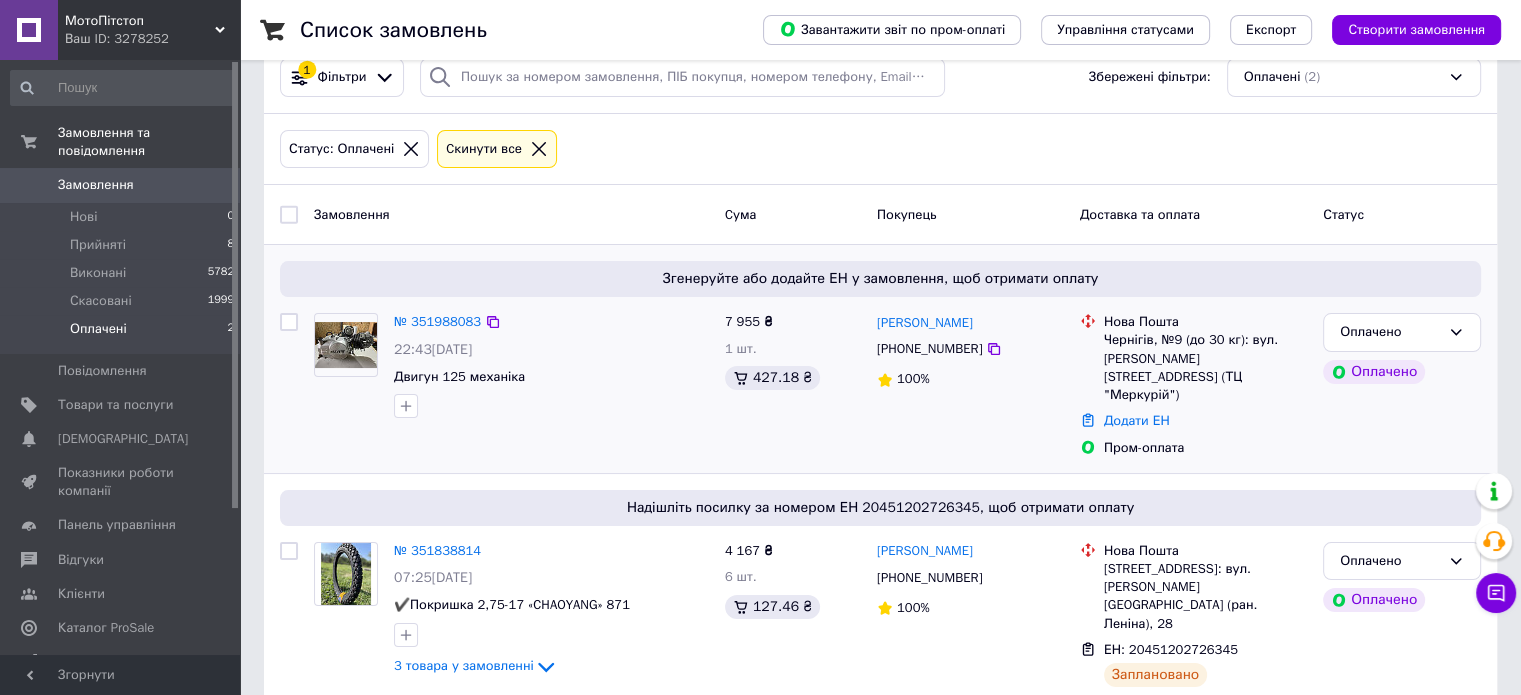 scroll, scrollTop: 46, scrollLeft: 0, axis: vertical 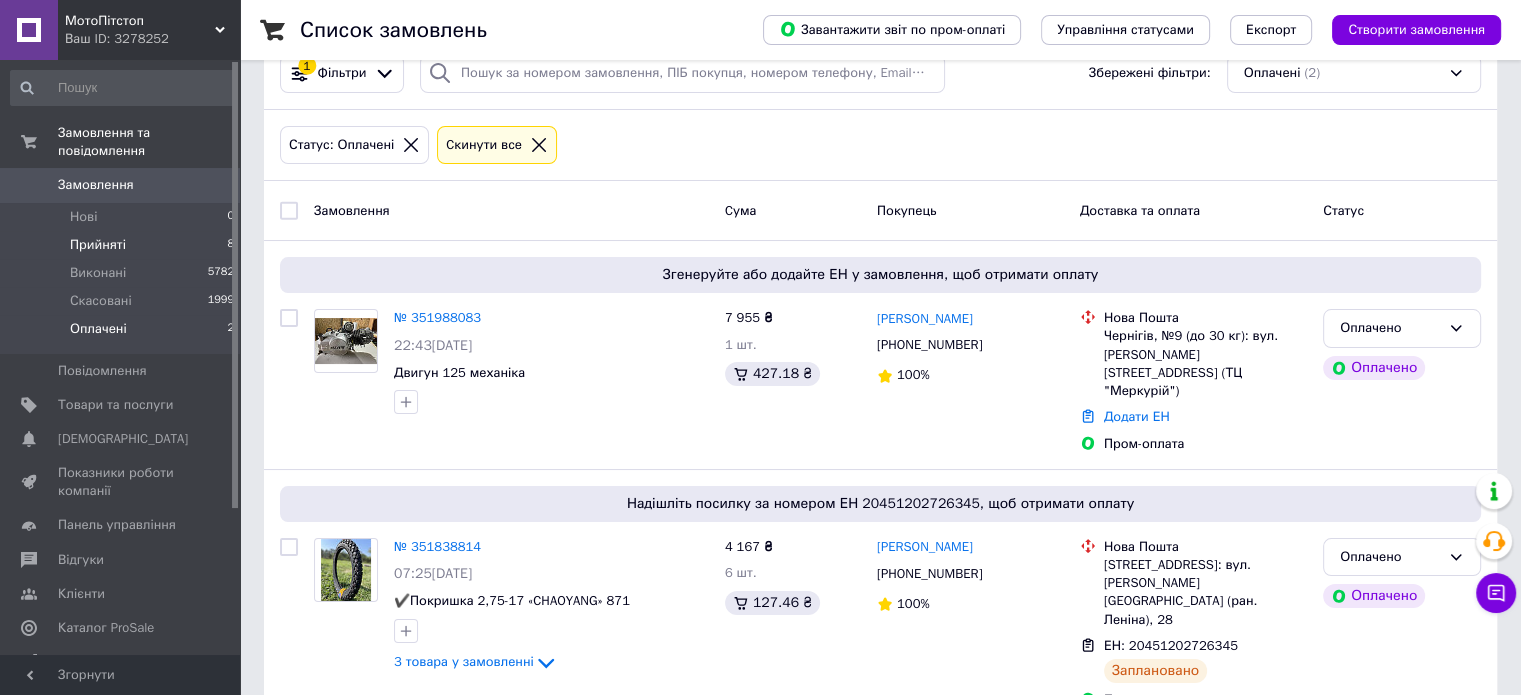 click on "Прийняті" at bounding box center [98, 245] 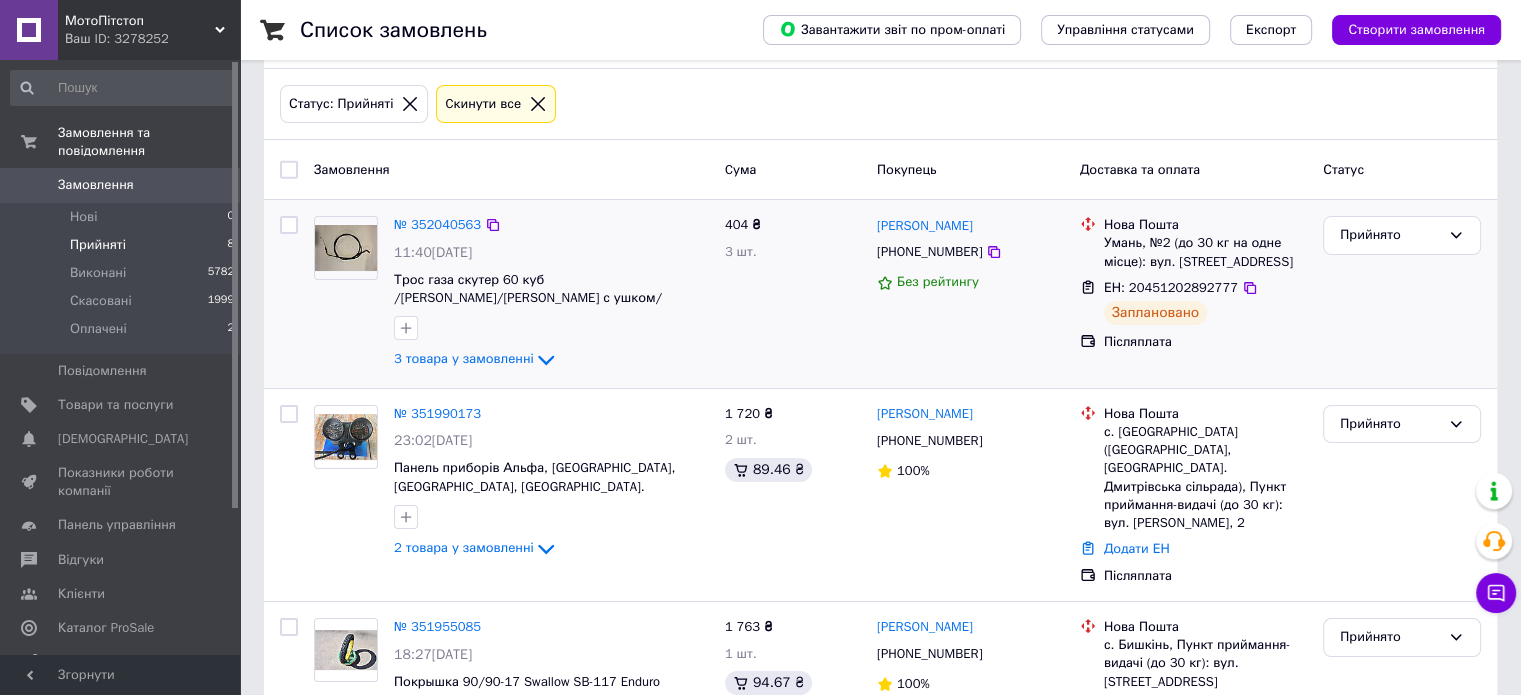 scroll, scrollTop: 200, scrollLeft: 0, axis: vertical 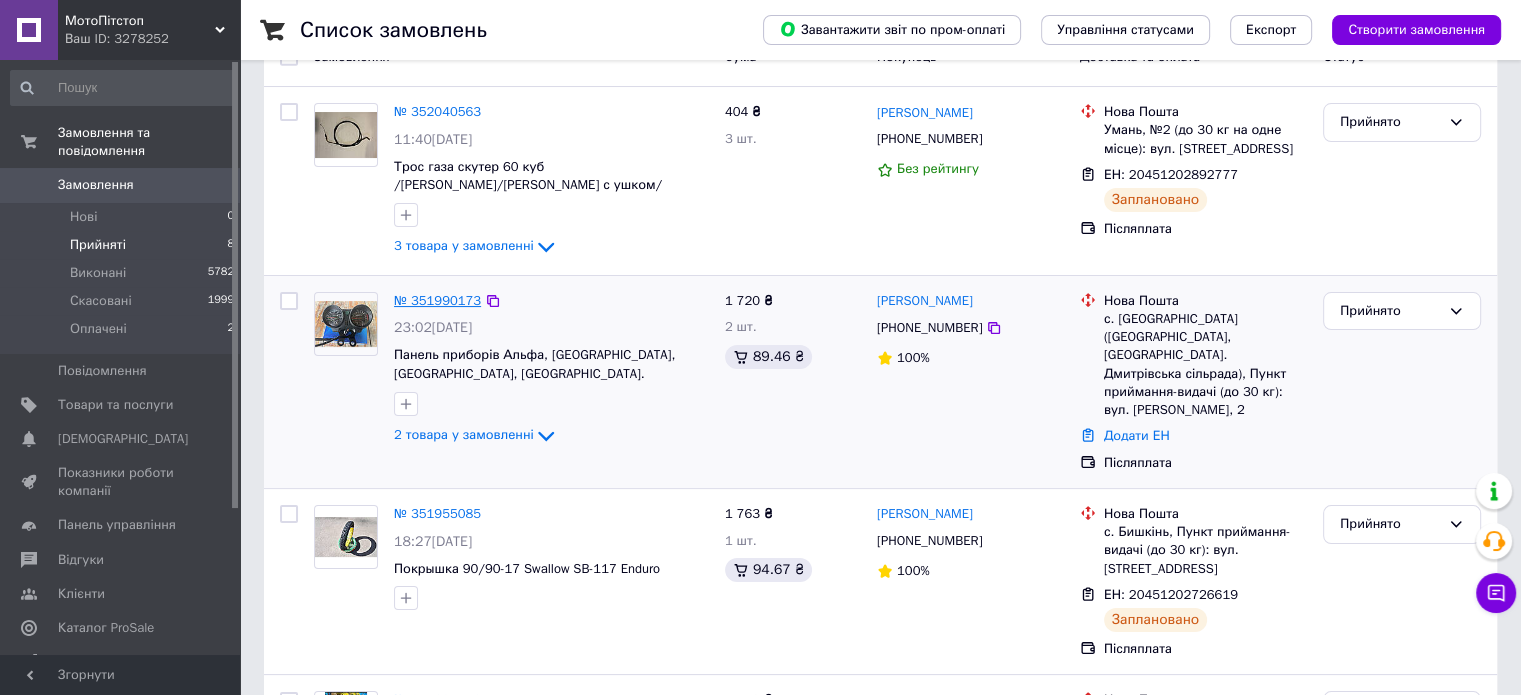 click on "№ 351990173" at bounding box center [437, 300] 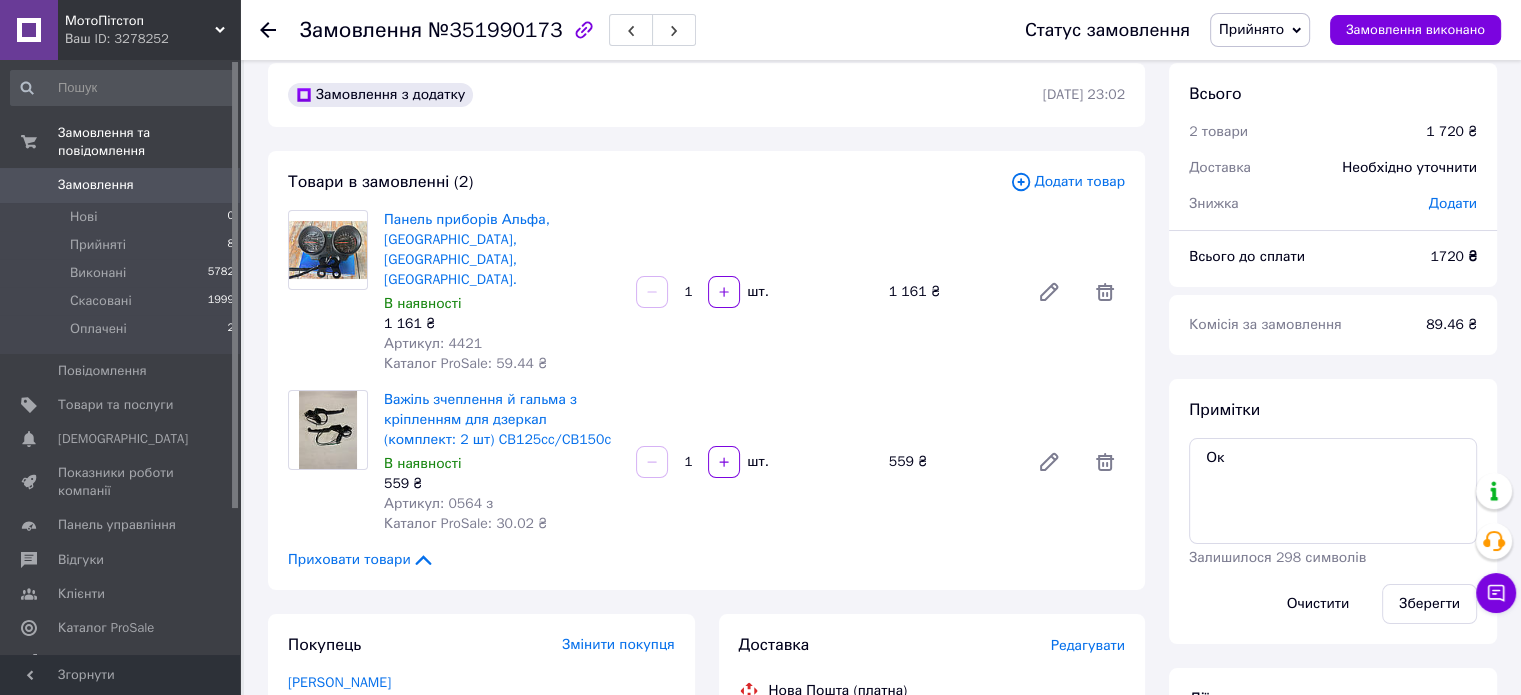 scroll, scrollTop: 0, scrollLeft: 0, axis: both 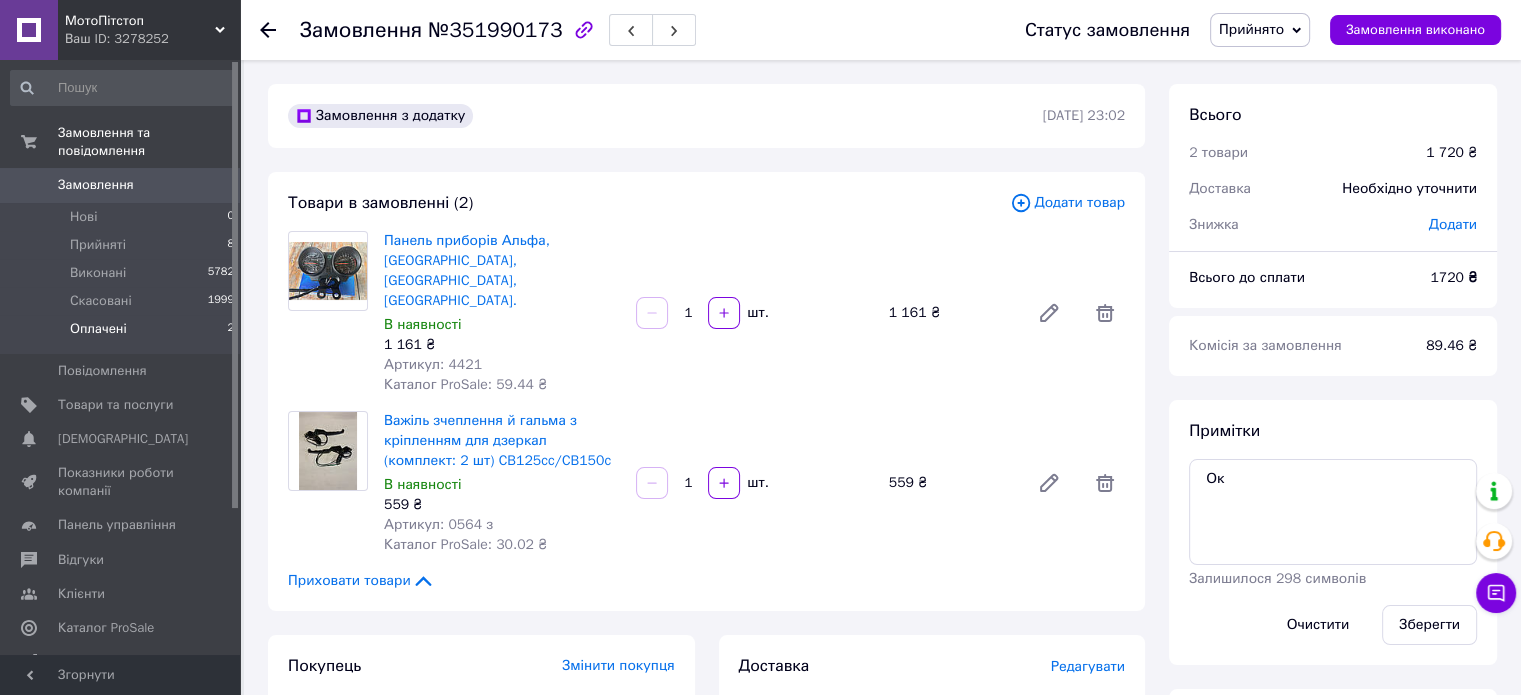 click on "Оплачені" at bounding box center [98, 329] 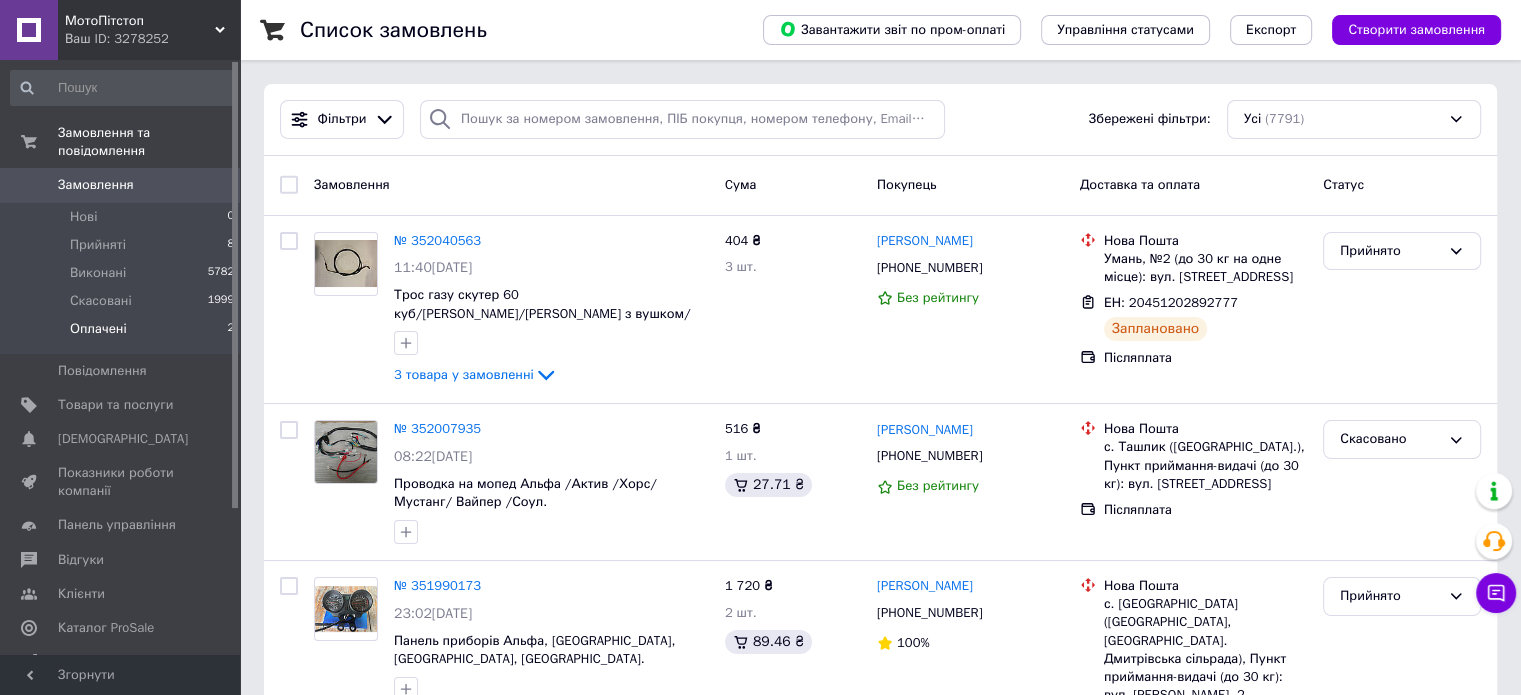 click on "Оплачені" at bounding box center [98, 329] 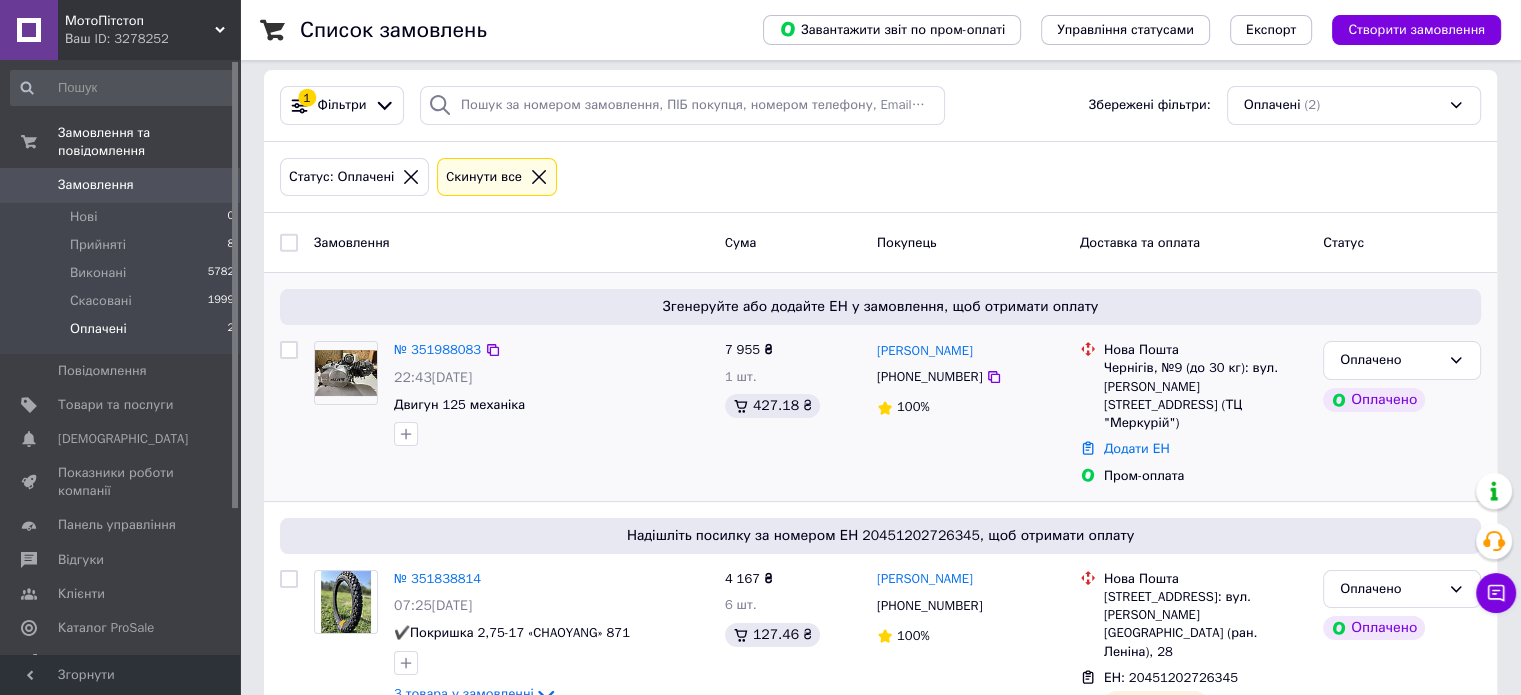 scroll, scrollTop: 0, scrollLeft: 0, axis: both 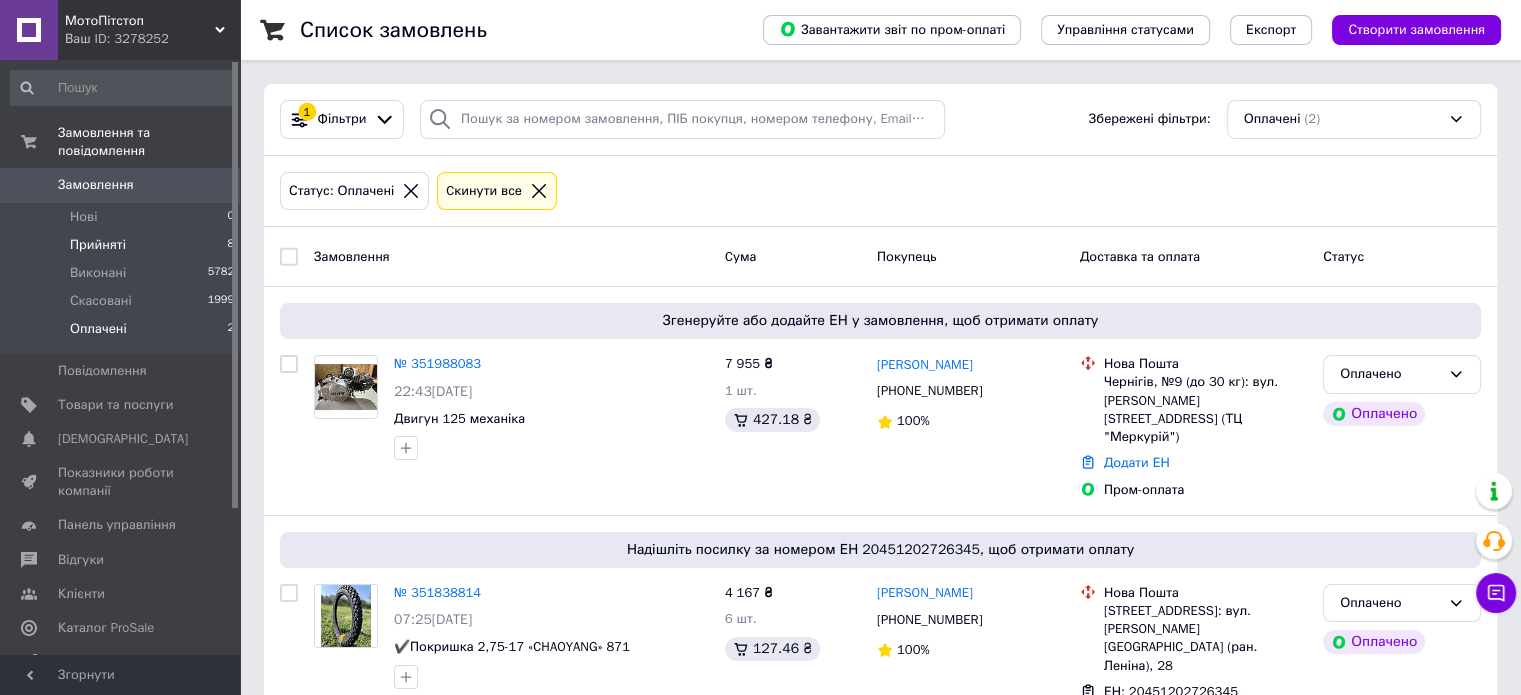 click on "Прийняті" at bounding box center (98, 245) 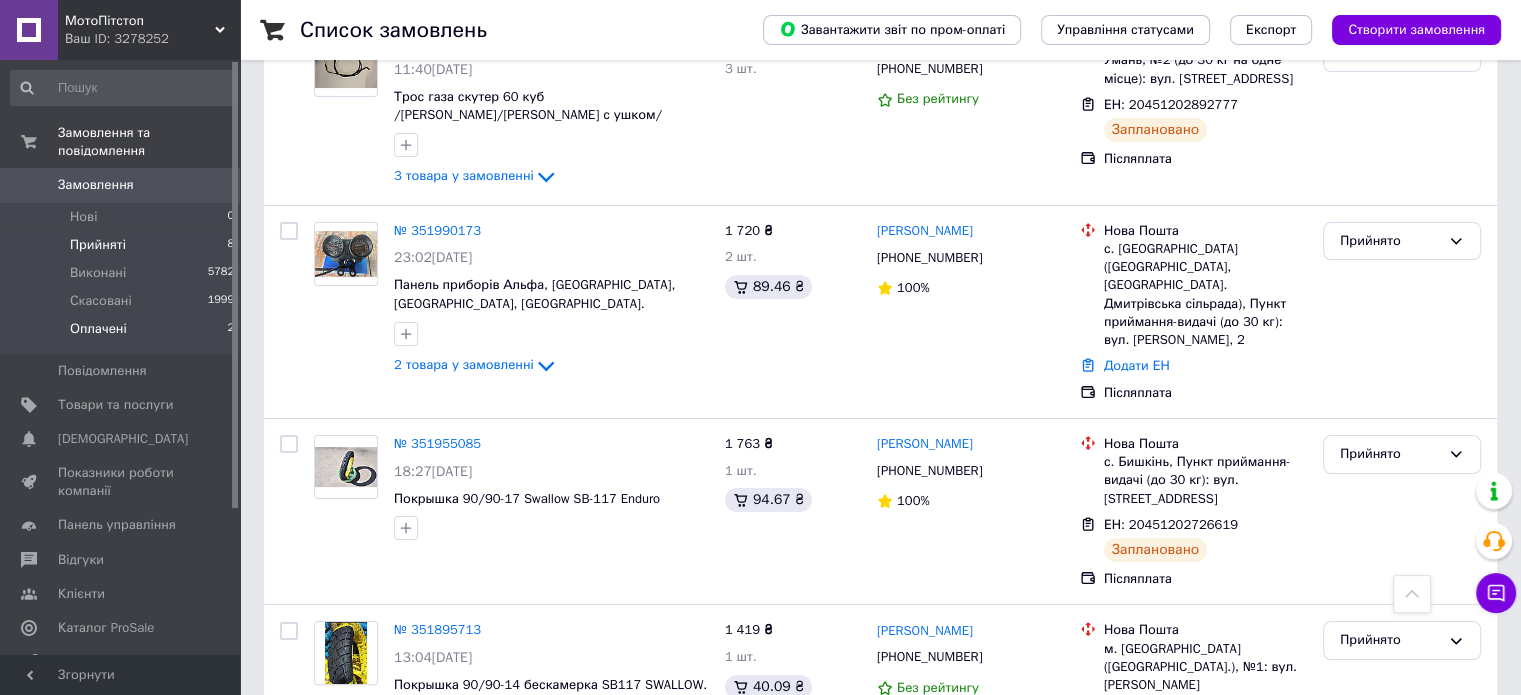 scroll, scrollTop: 0, scrollLeft: 0, axis: both 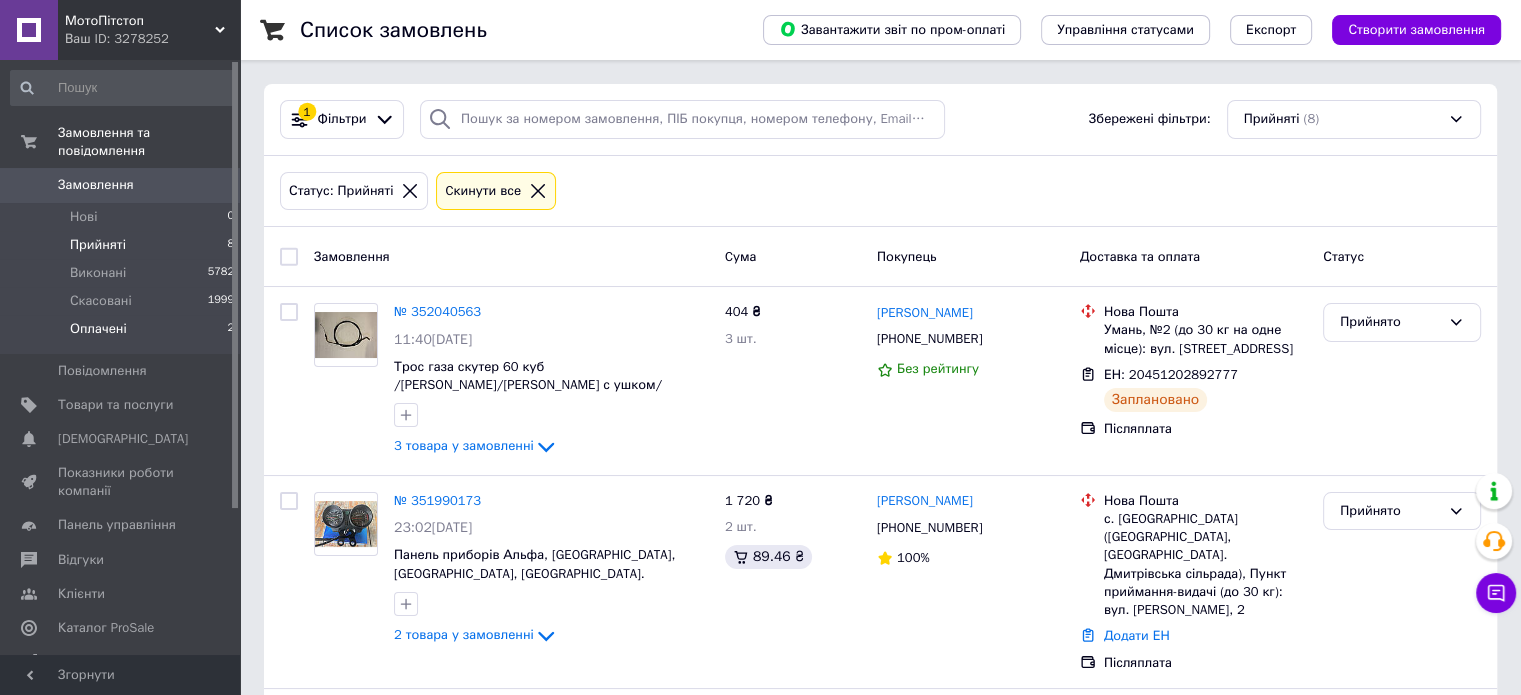 click on "Оплачені" at bounding box center (98, 329) 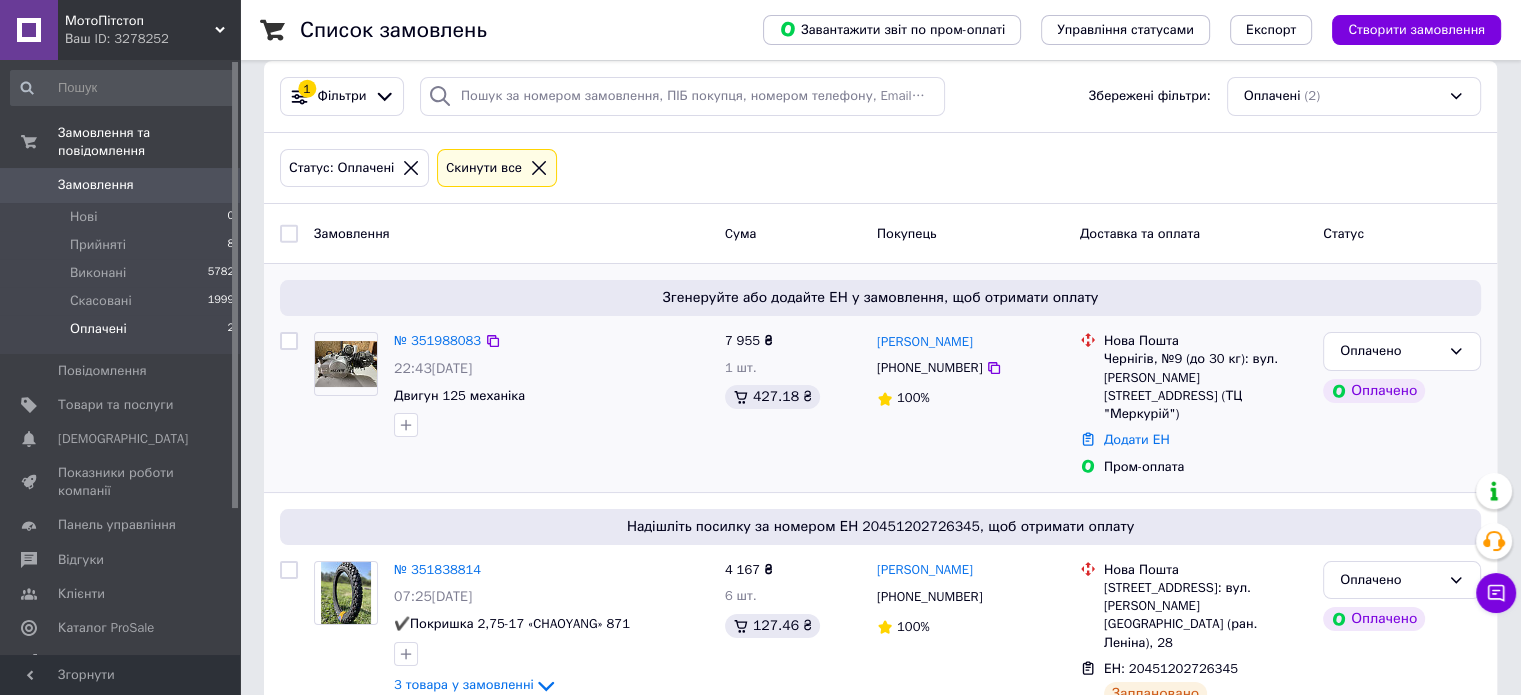 scroll, scrollTop: 46, scrollLeft: 0, axis: vertical 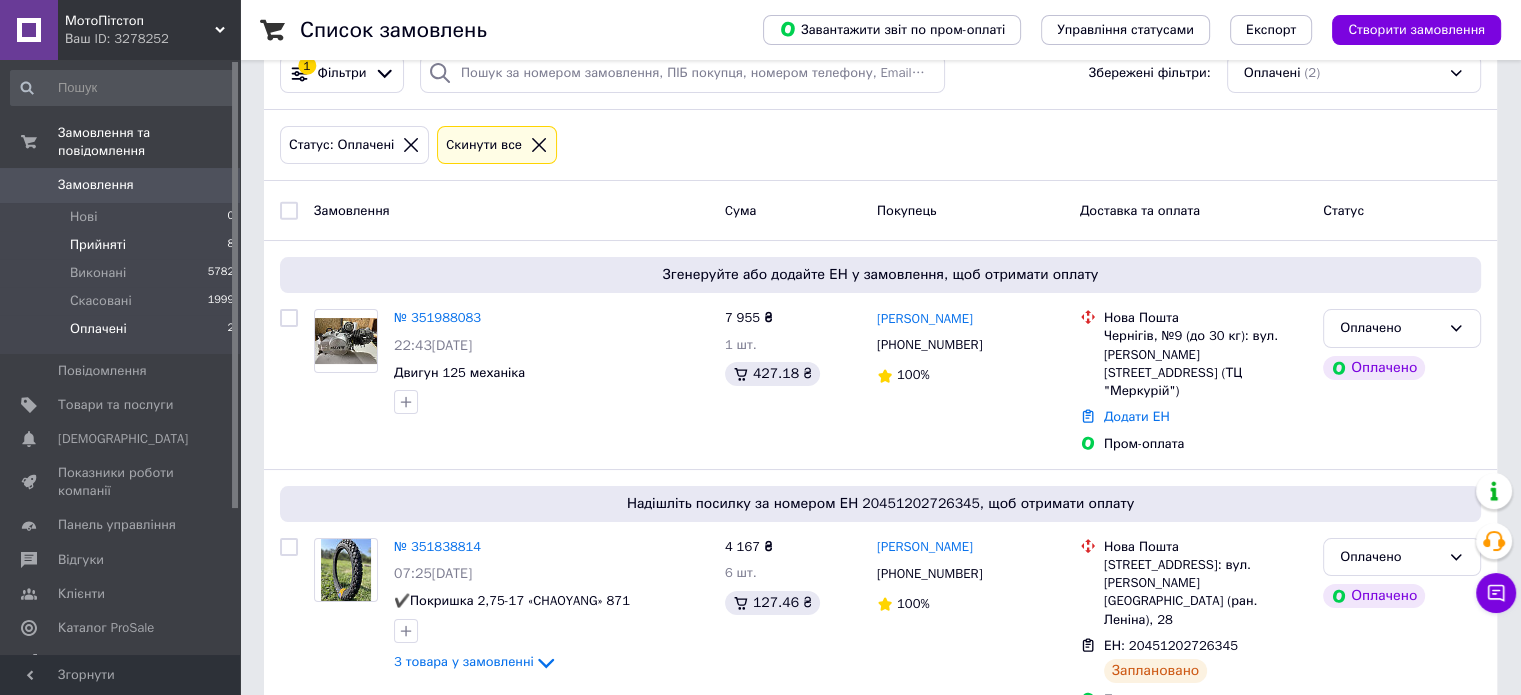 click on "Прийняті" at bounding box center (98, 245) 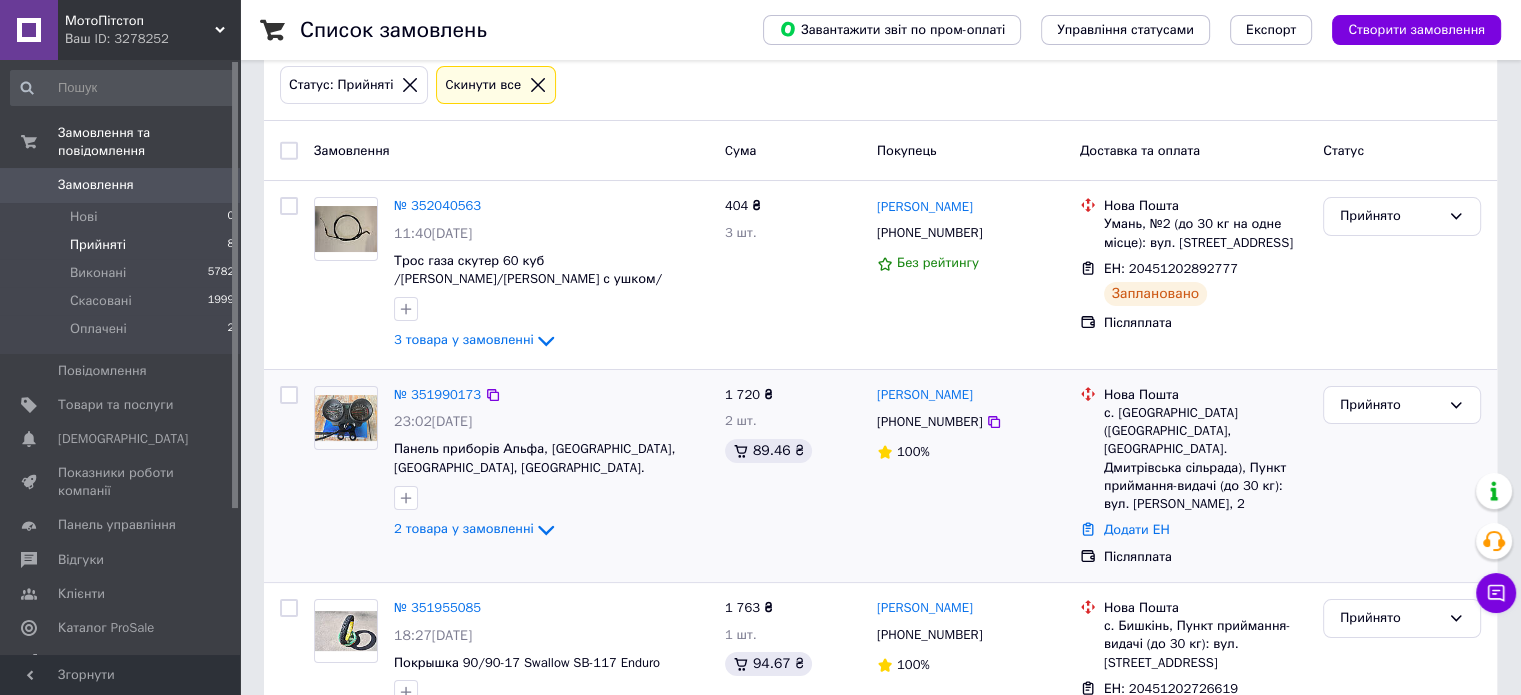 scroll, scrollTop: 200, scrollLeft: 0, axis: vertical 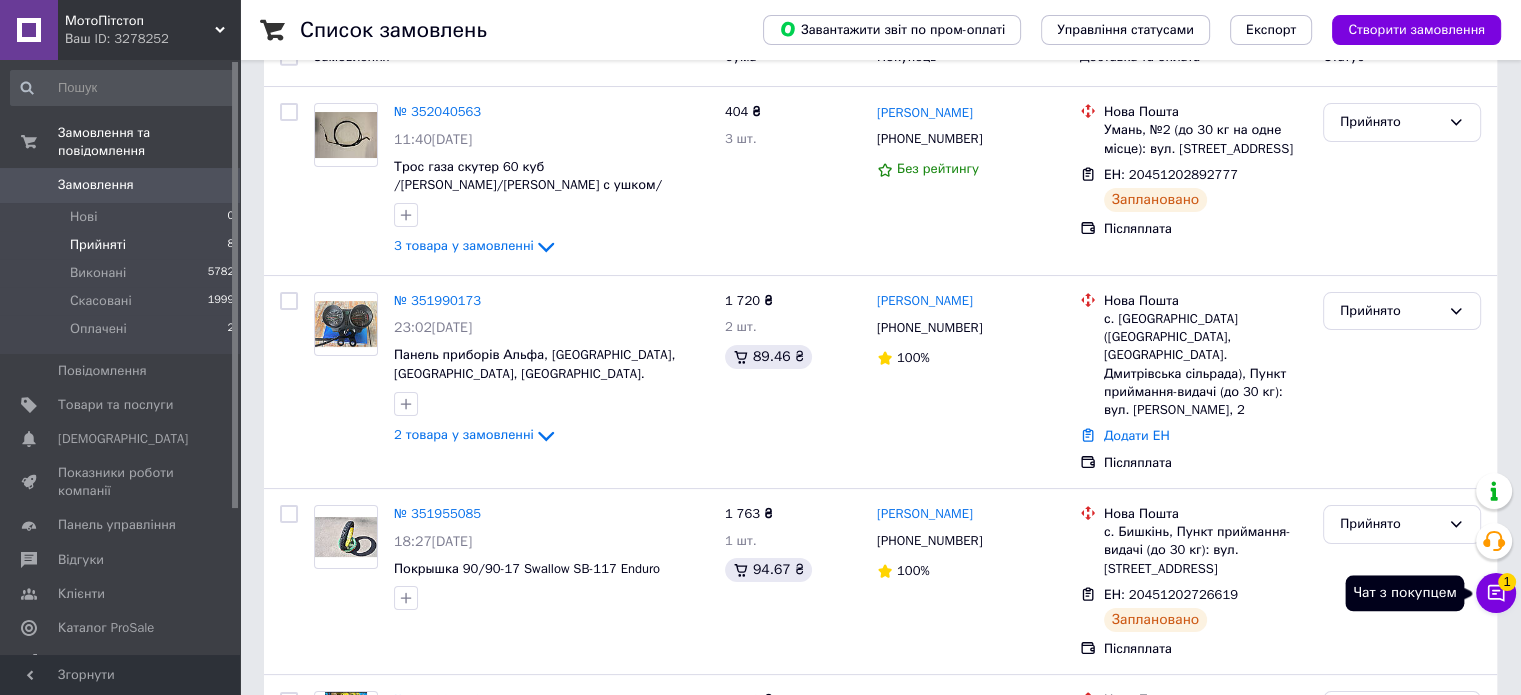 click 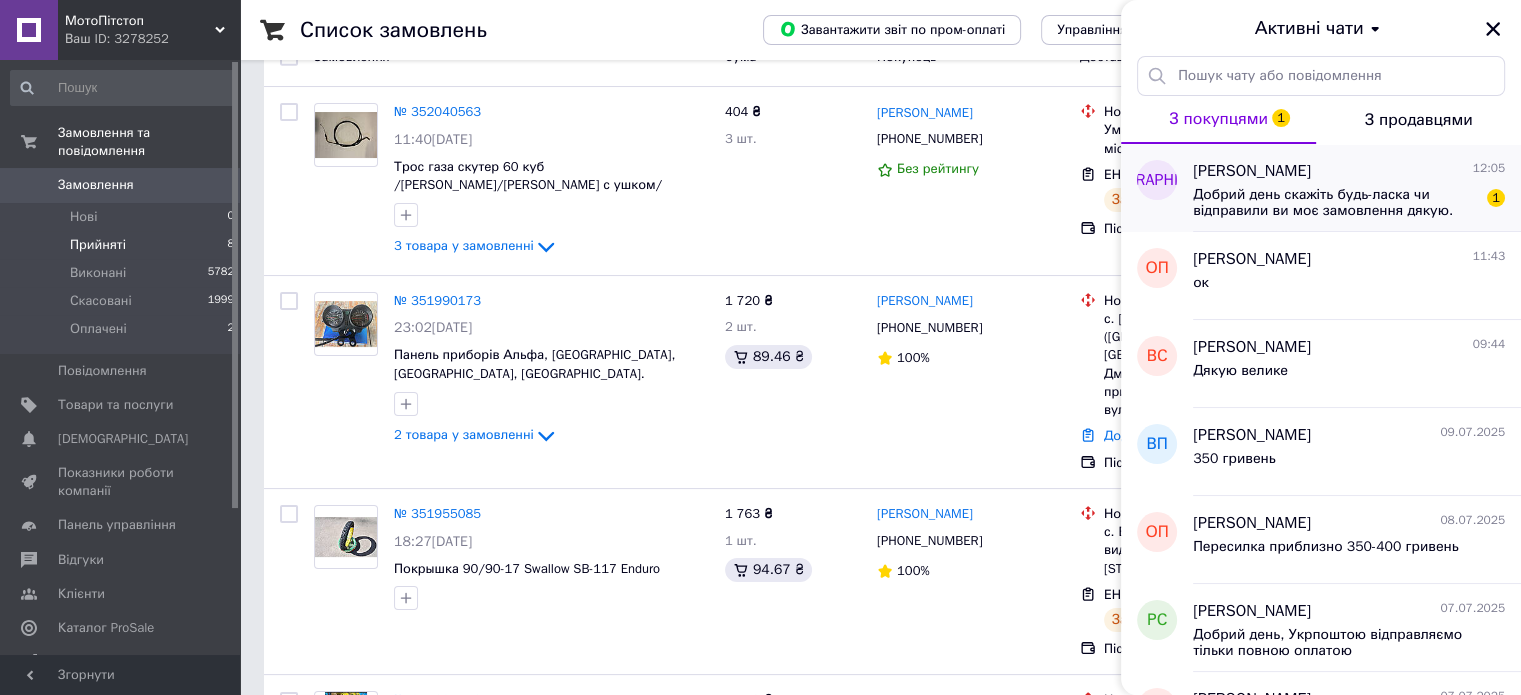 click on "Добрий день скажіть будь-ласка чи відправили ви моє замовлення дякую." at bounding box center (1335, 203) 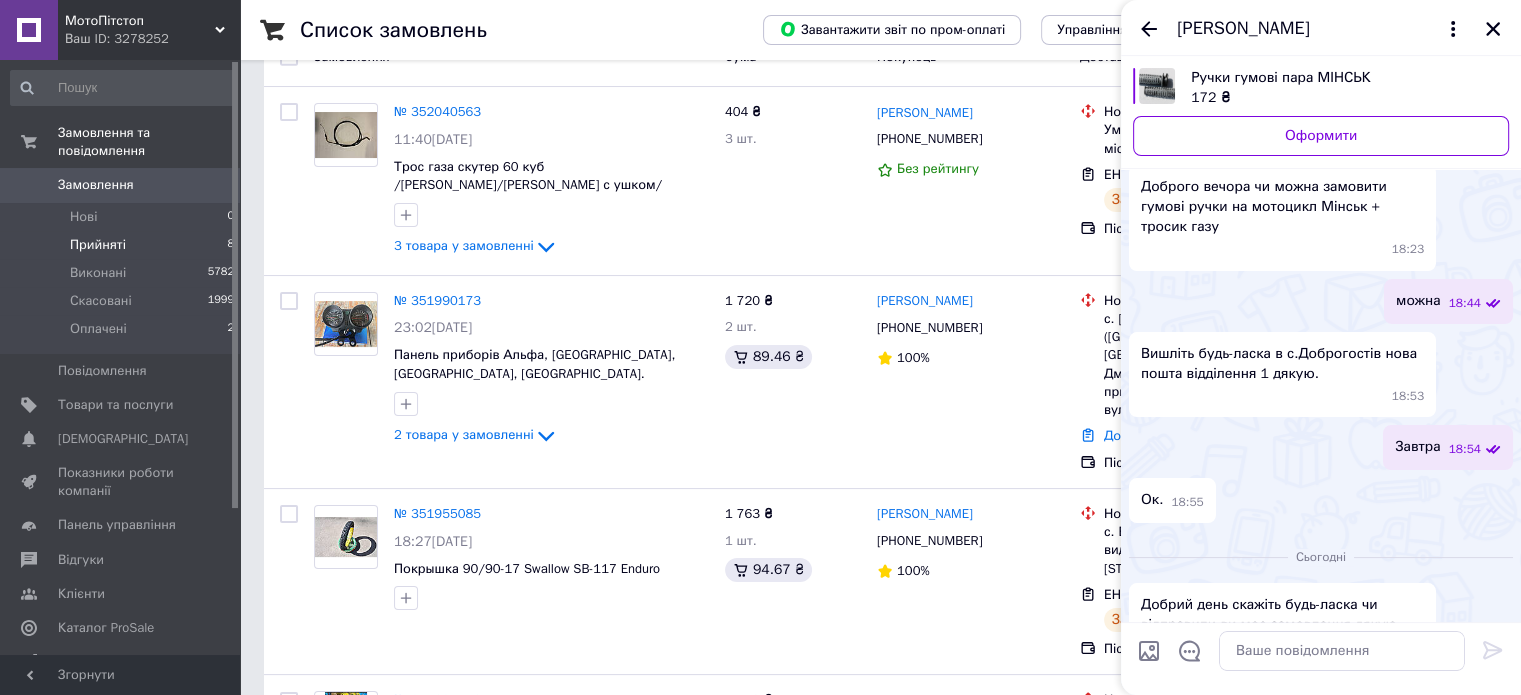 scroll, scrollTop: 133, scrollLeft: 0, axis: vertical 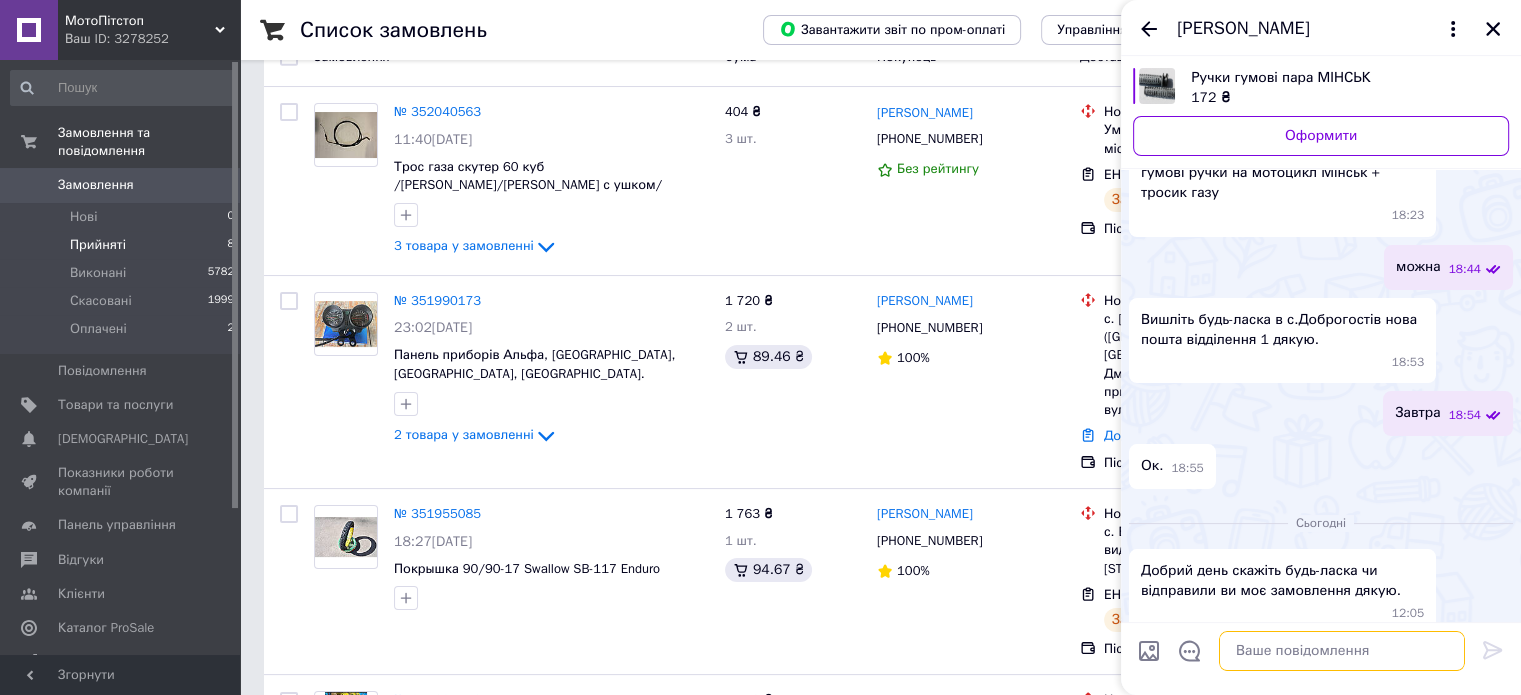 click at bounding box center [1342, 651] 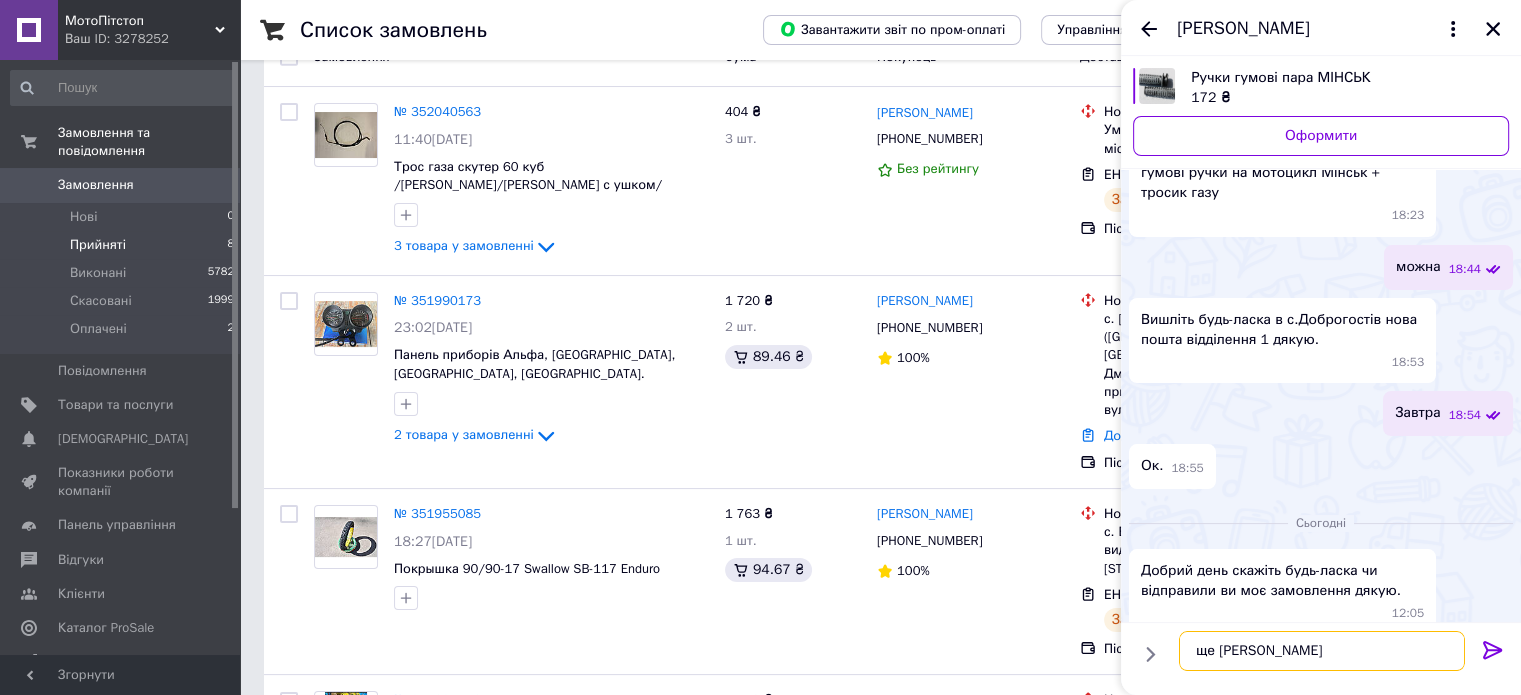type on "ще ні" 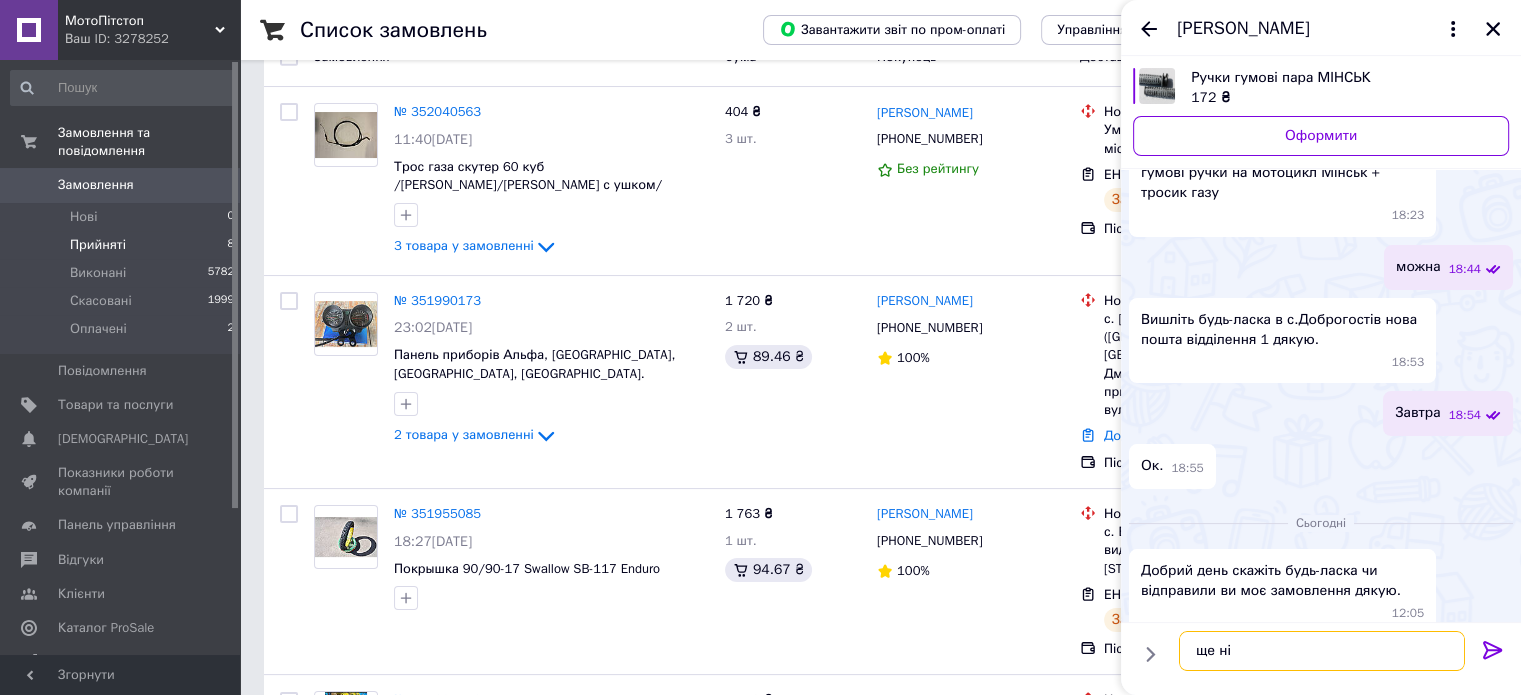 type 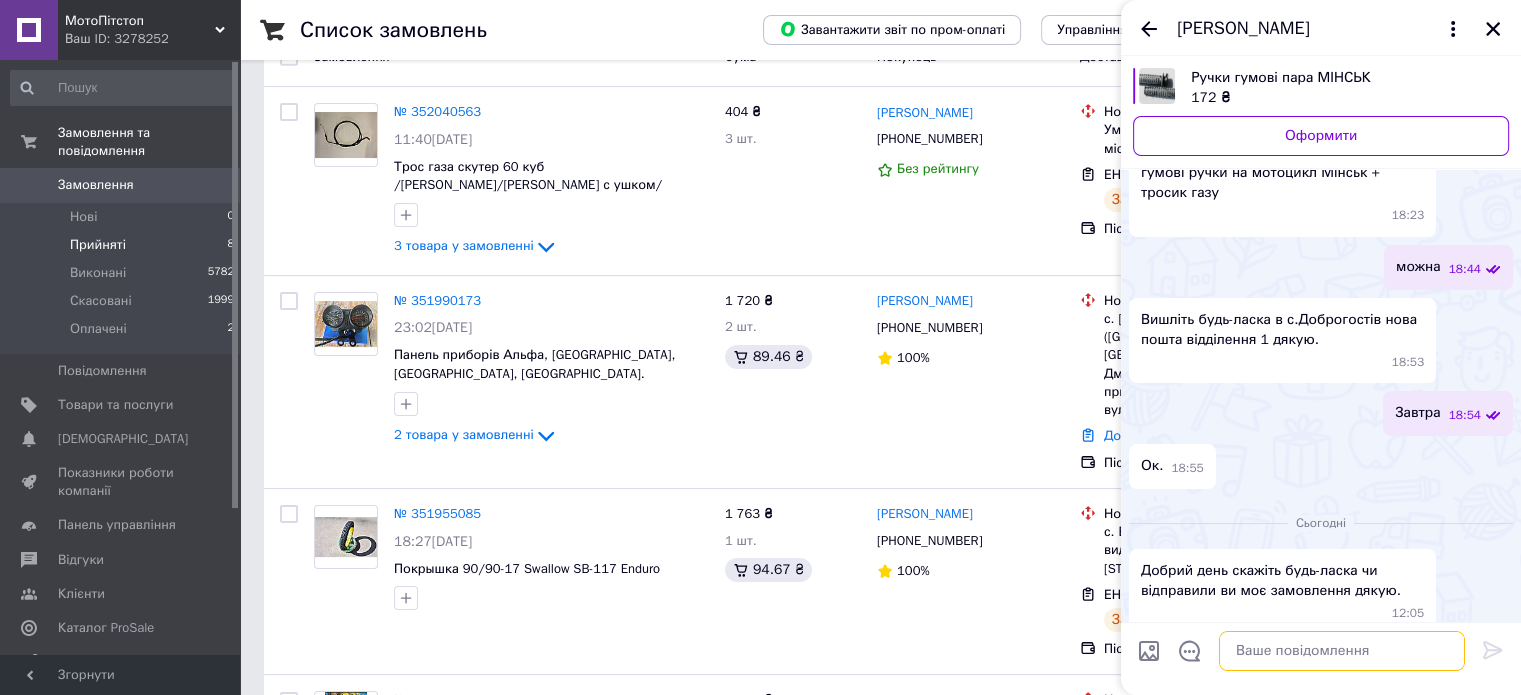 scroll, scrollTop: 150, scrollLeft: 0, axis: vertical 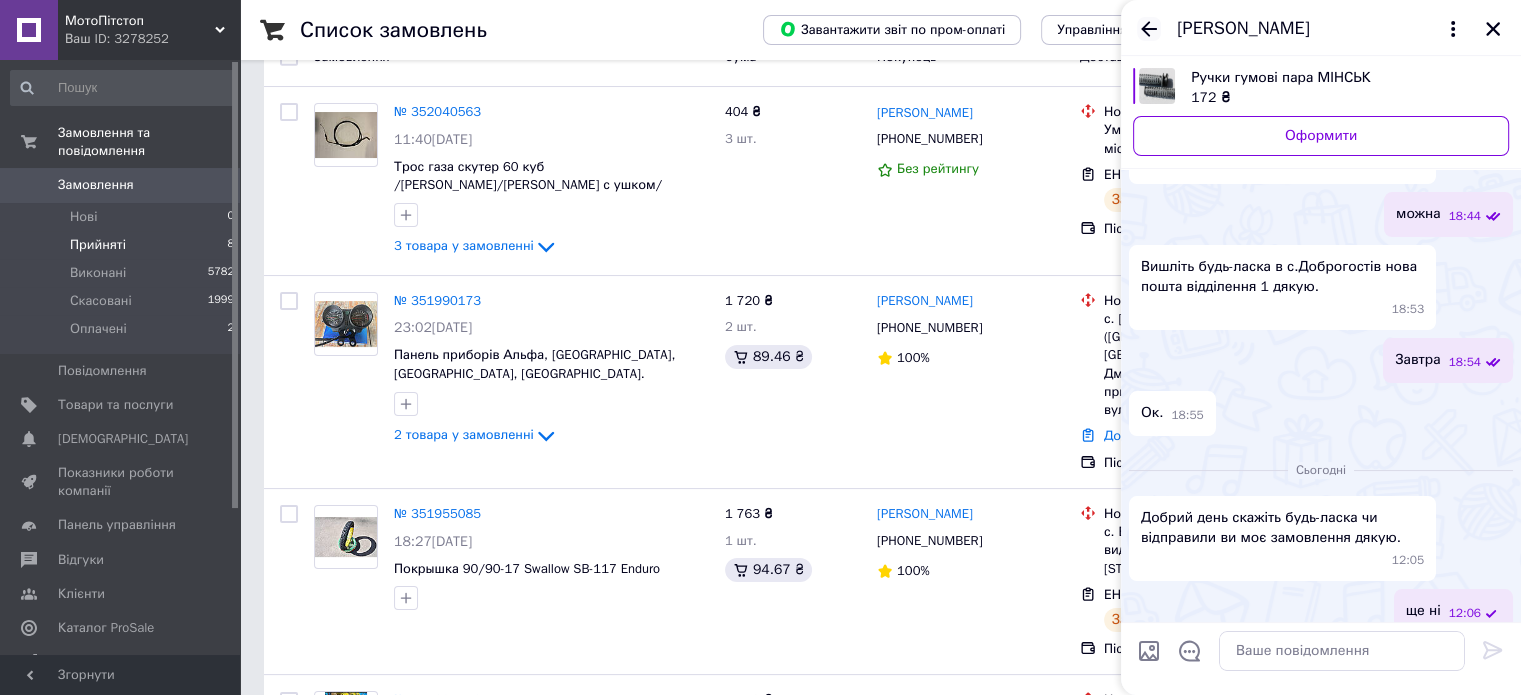 click 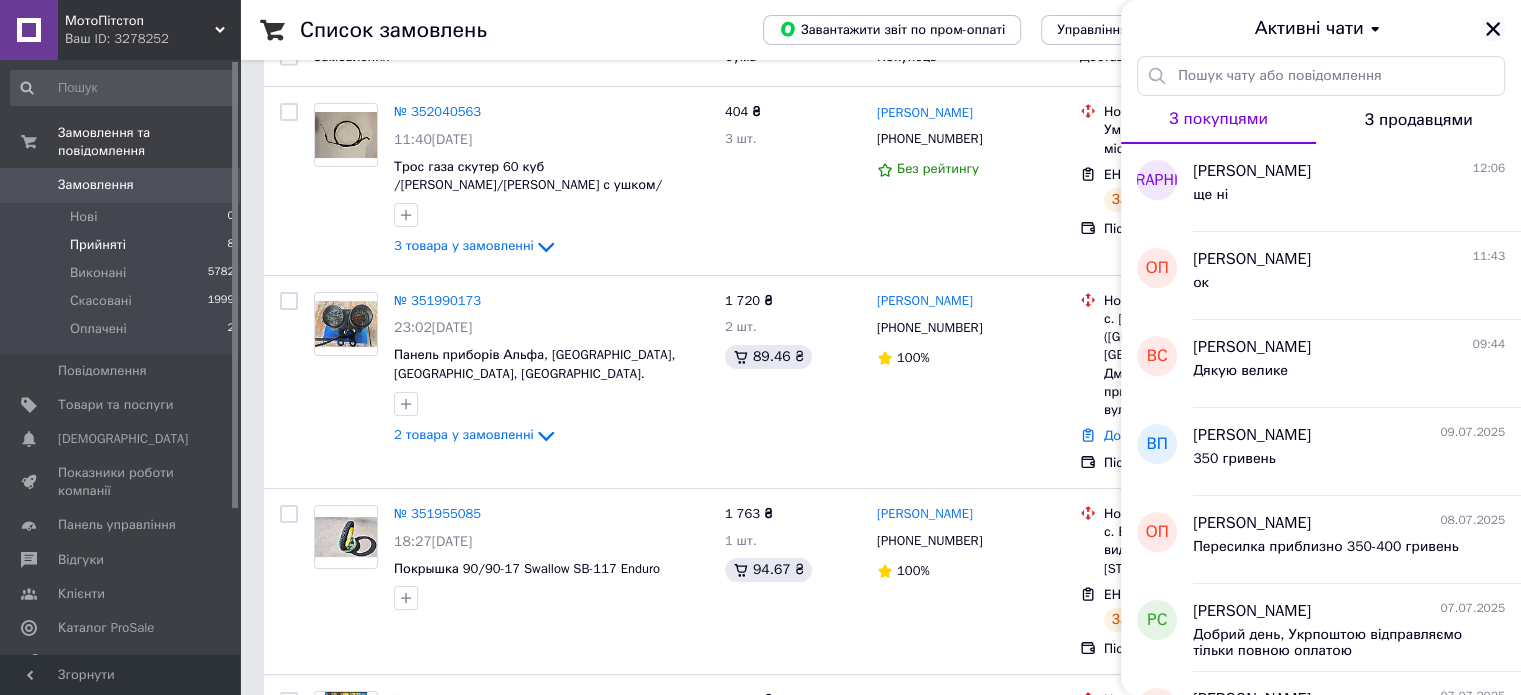 click 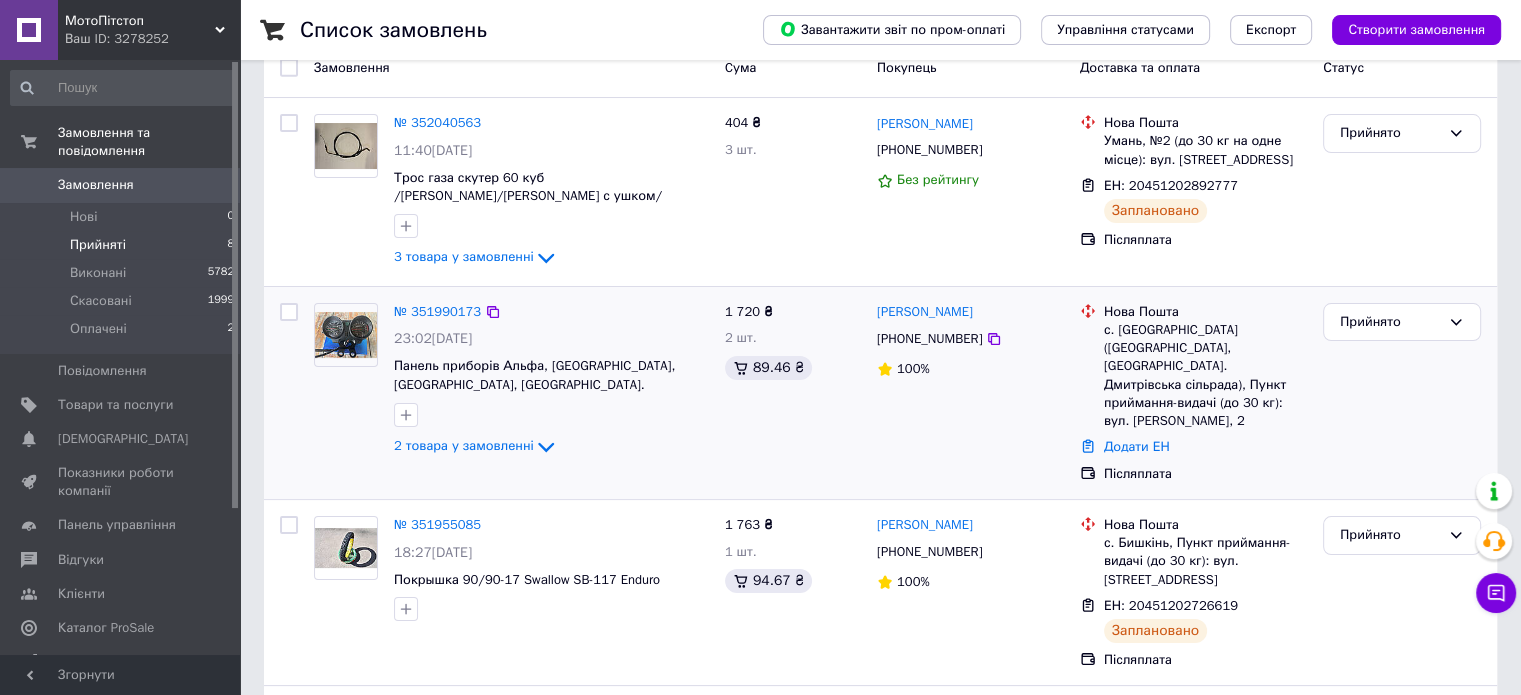 scroll, scrollTop: 200, scrollLeft: 0, axis: vertical 